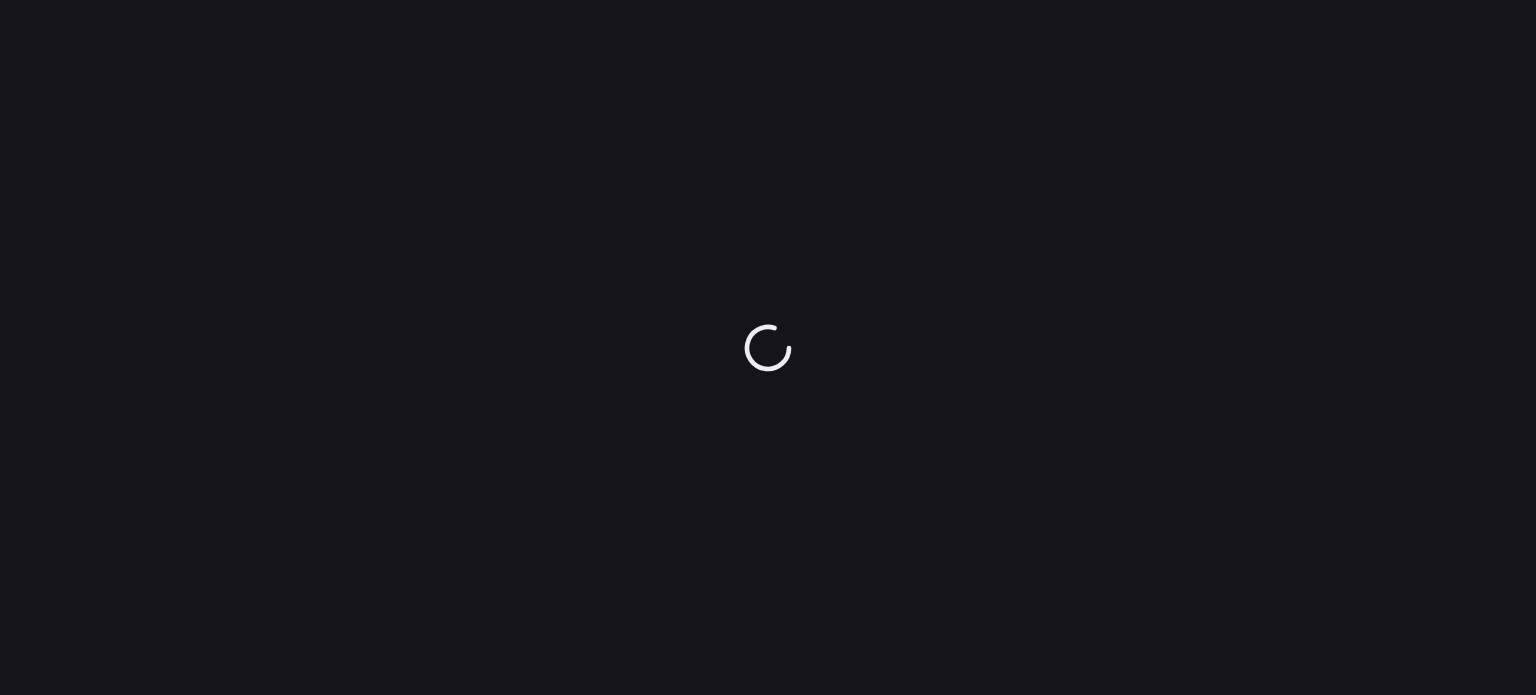 scroll, scrollTop: 0, scrollLeft: 0, axis: both 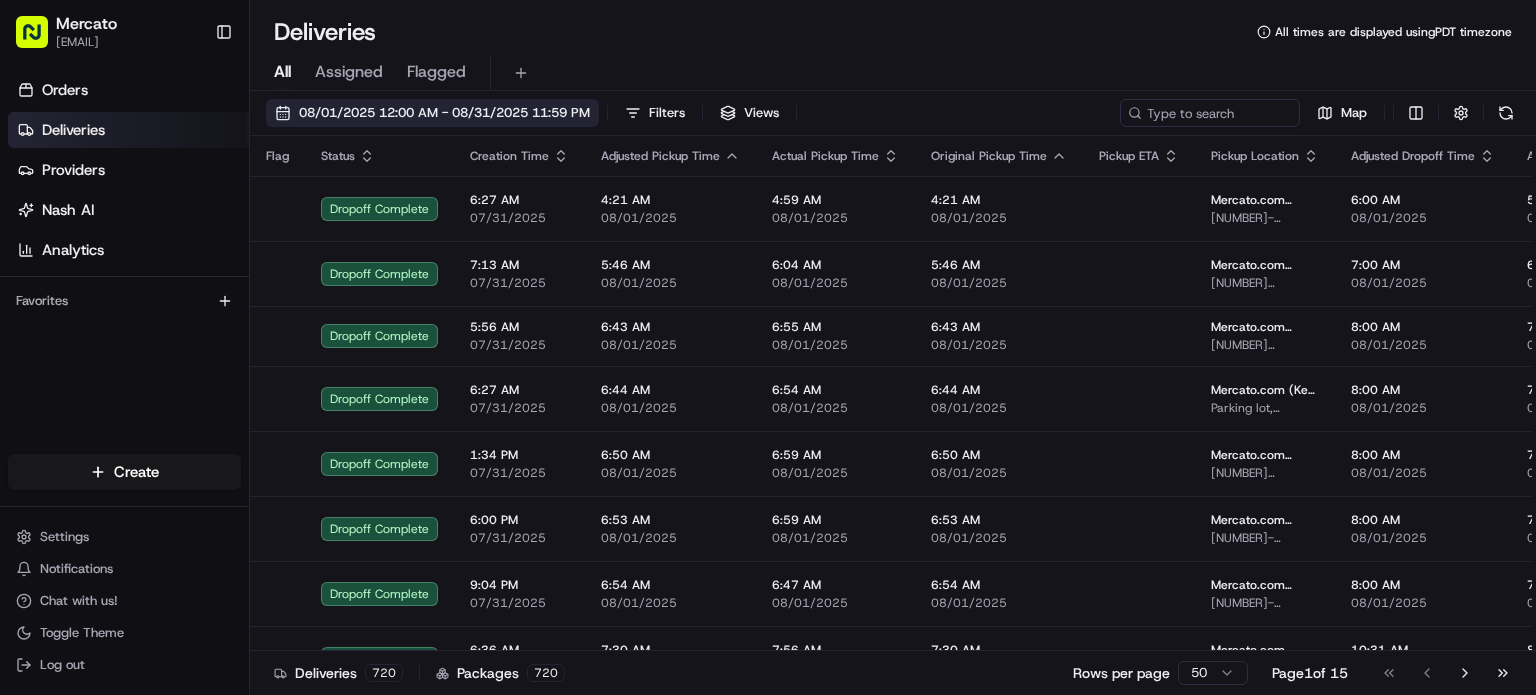 click on "08/01/2025 12:00 AM - 08/31/2025 11:59 PM" at bounding box center (444, 113) 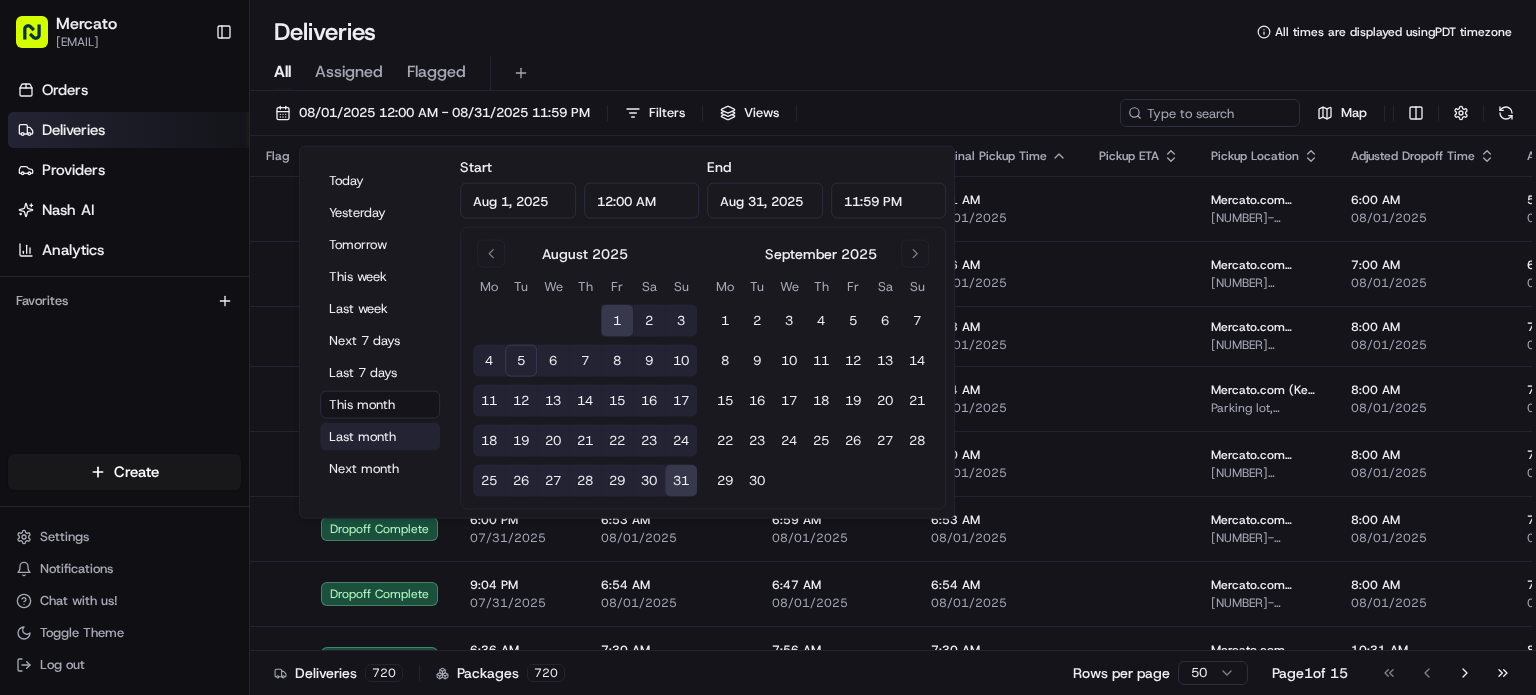 click on "Last month" at bounding box center [380, 437] 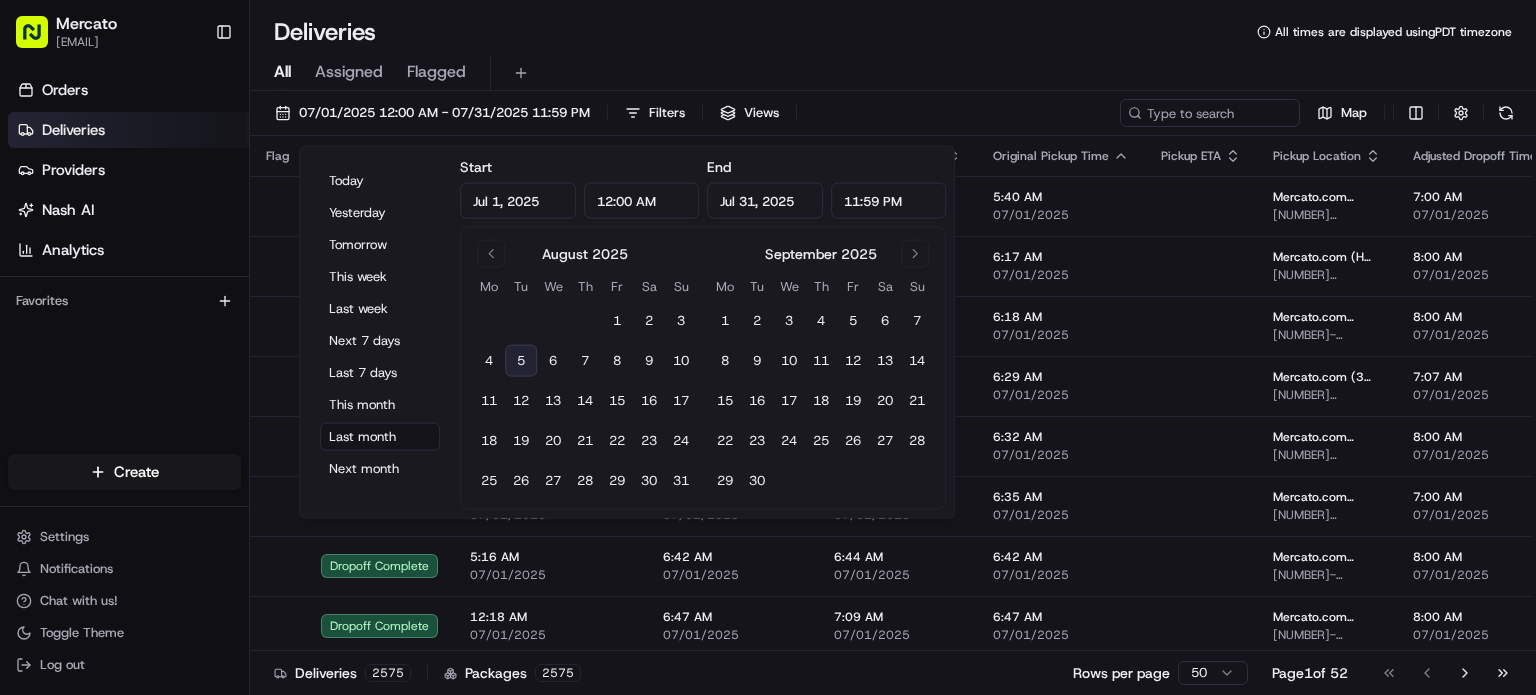 click on "All Assigned Flagged" at bounding box center (893, 69) 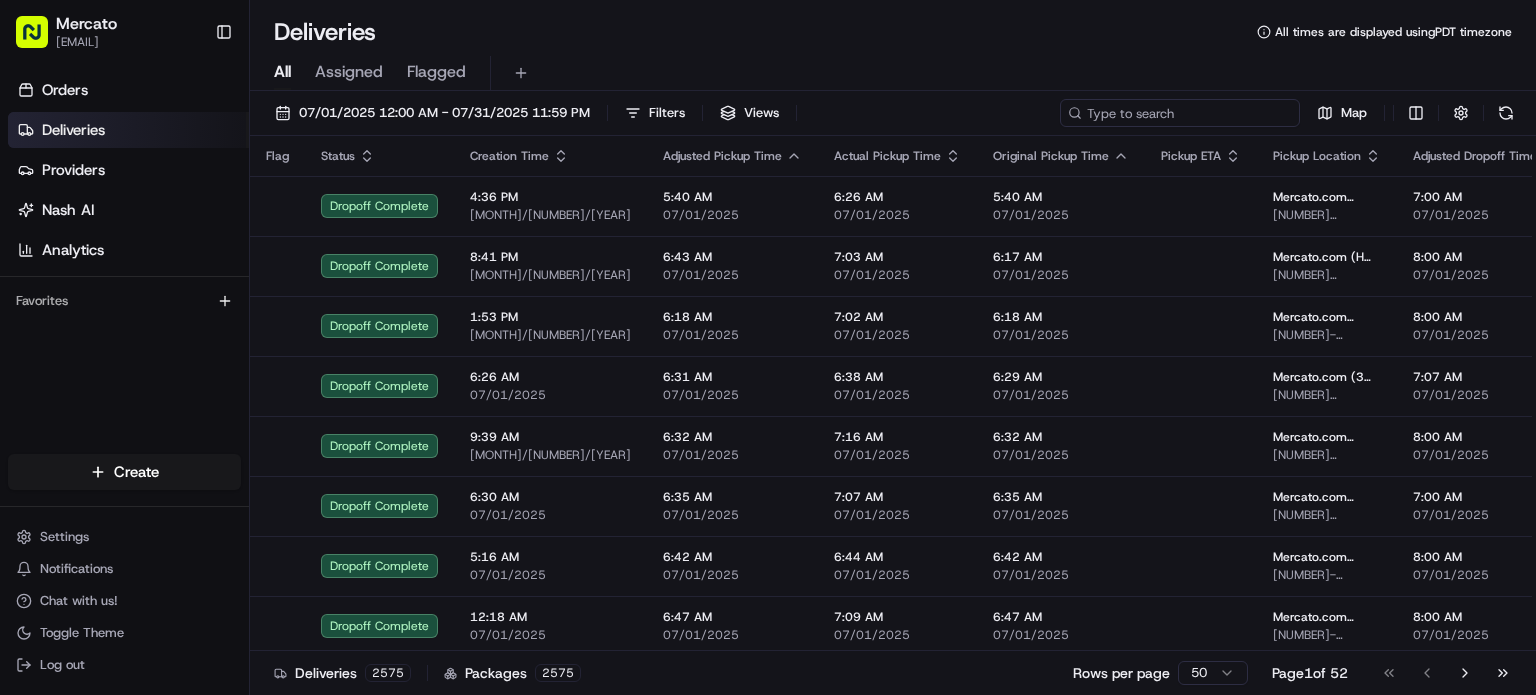 click at bounding box center [1180, 113] 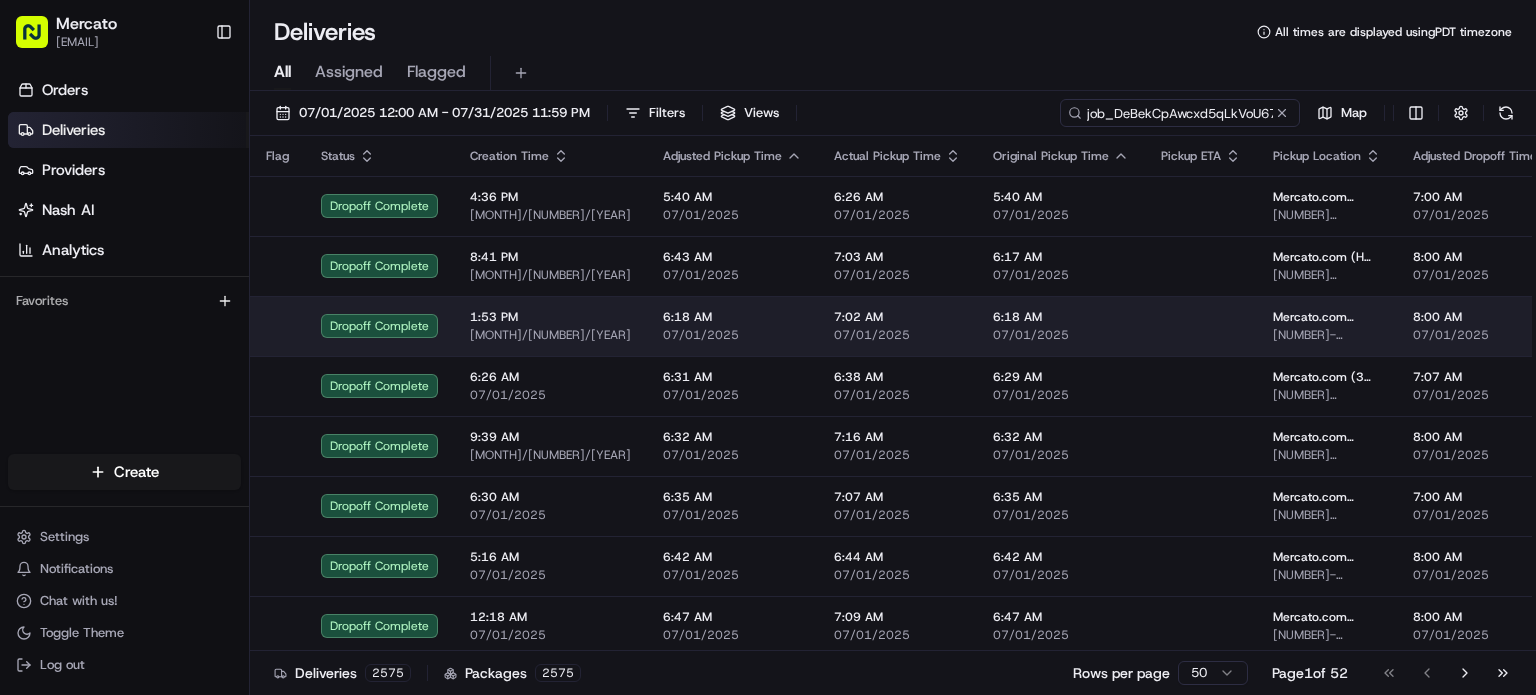 scroll, scrollTop: 0, scrollLeft: 36, axis: horizontal 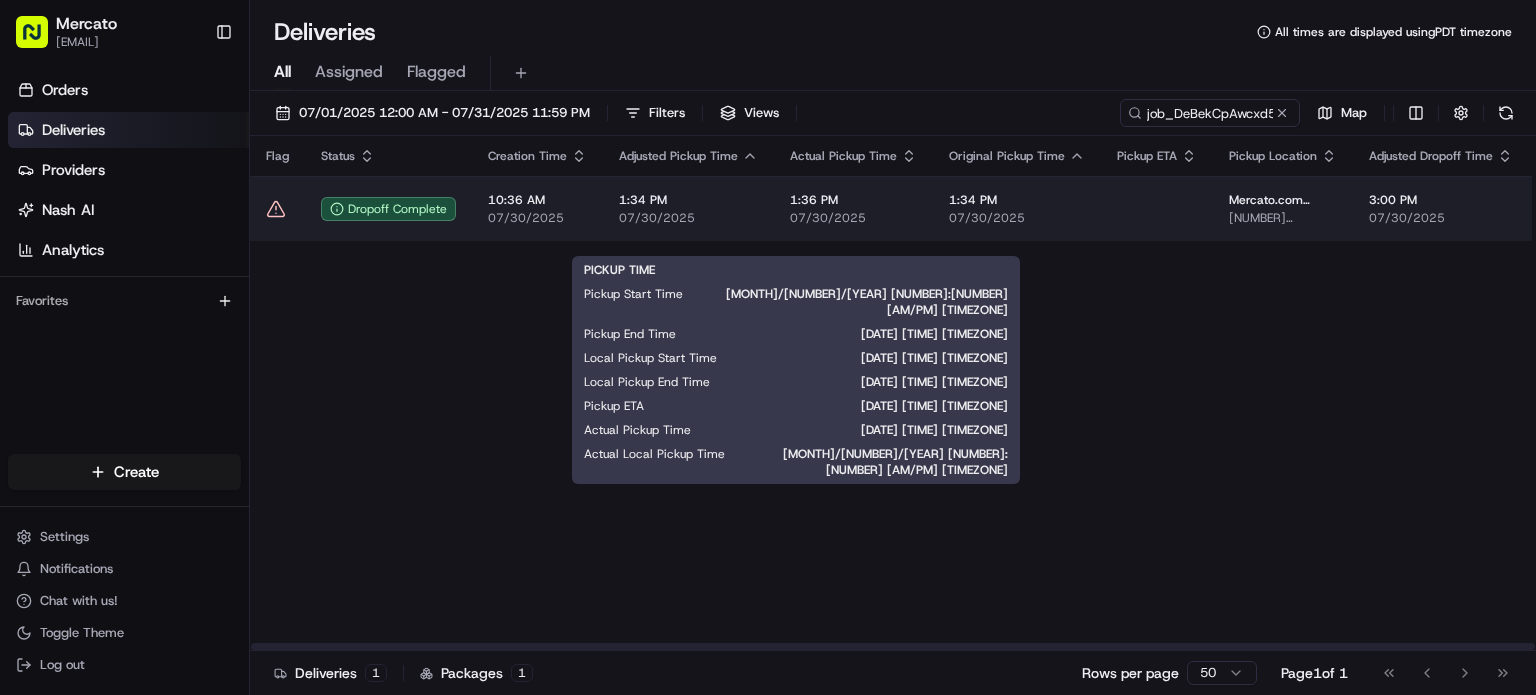 click on "1:34 PM" at bounding box center [688, 200] 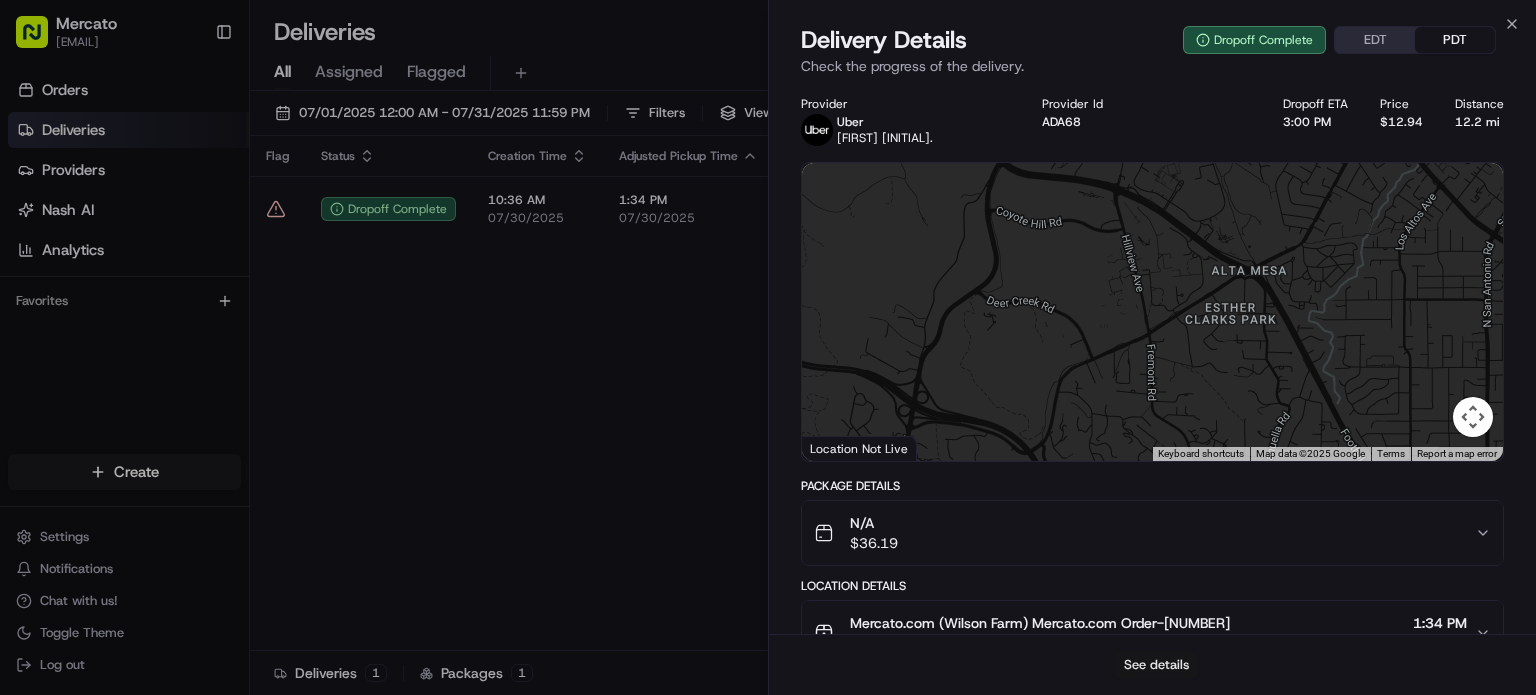 click on "See details" at bounding box center [1156, 665] 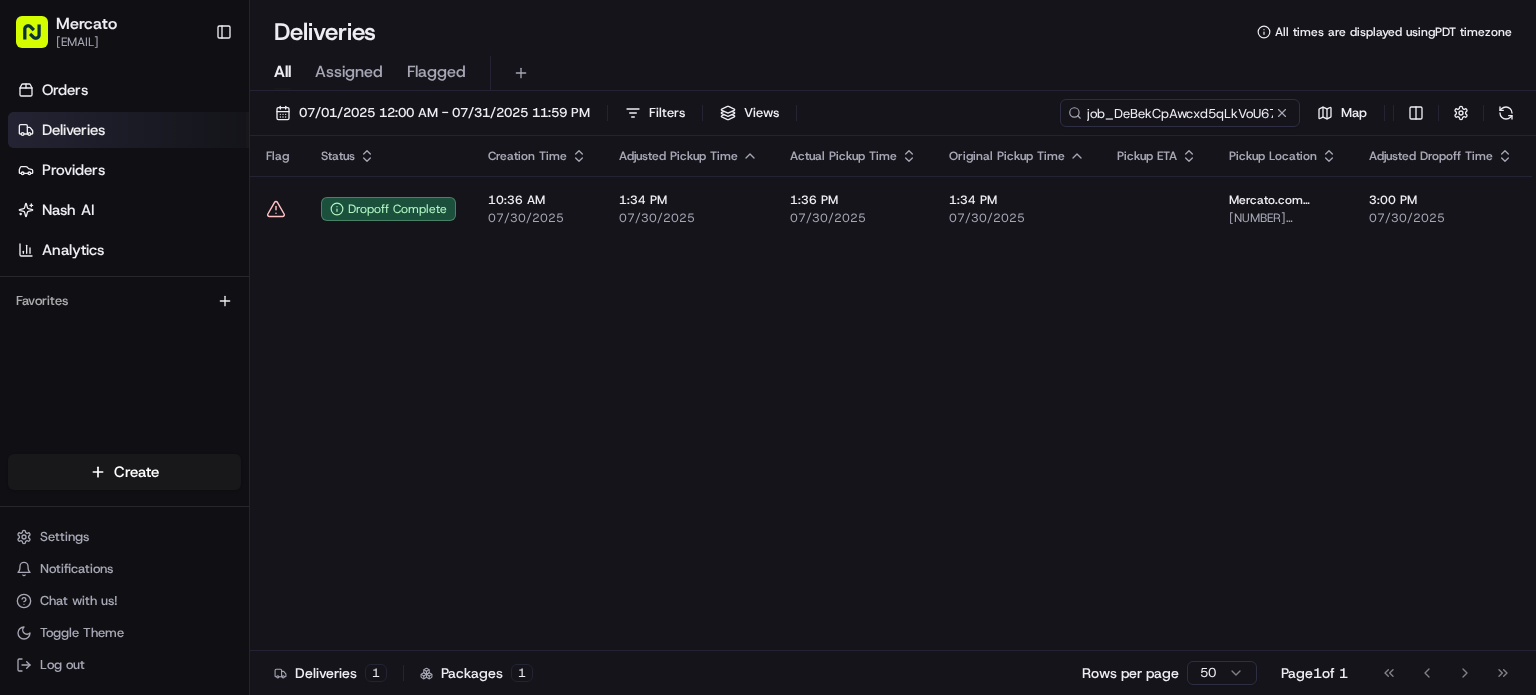 click on "job_DeBekCpAwcxd5qLkVoU67h" at bounding box center [1180, 113] 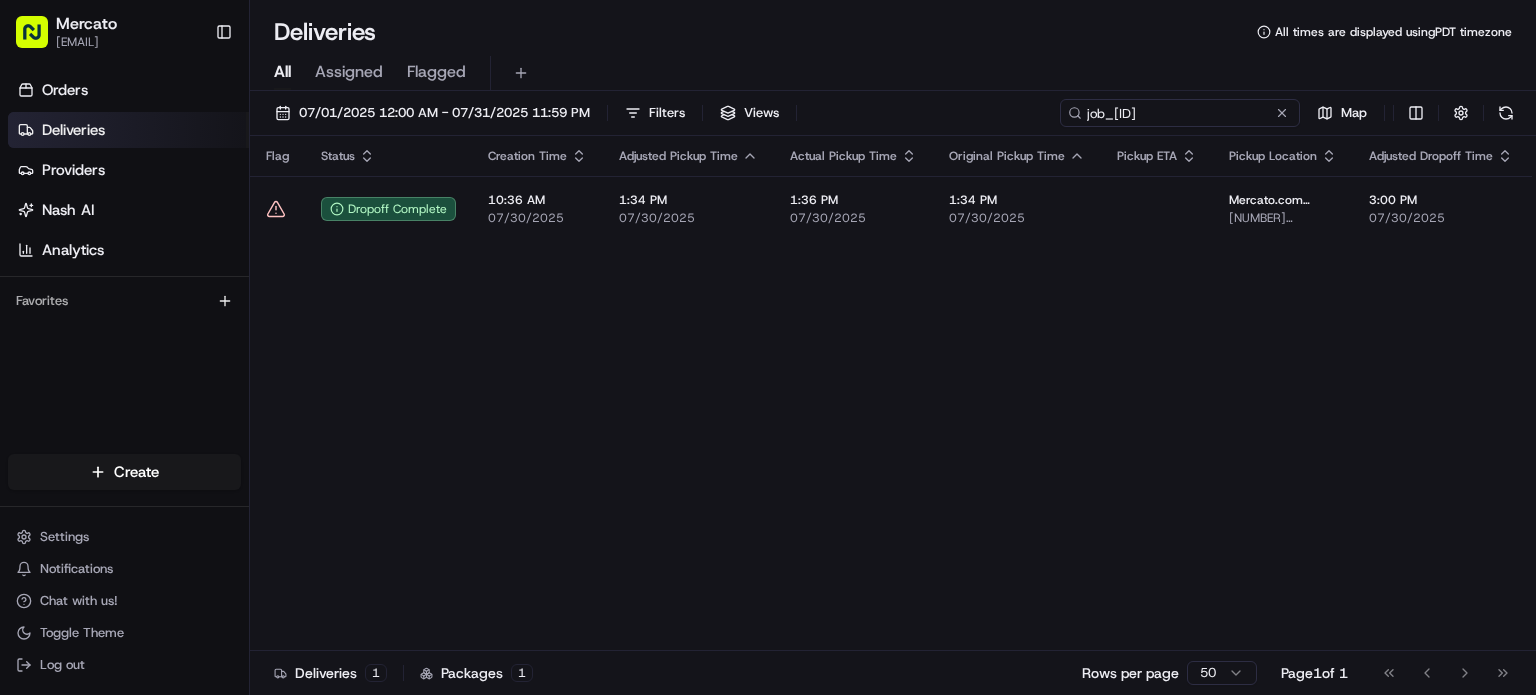 scroll, scrollTop: 0, scrollLeft: 31, axis: horizontal 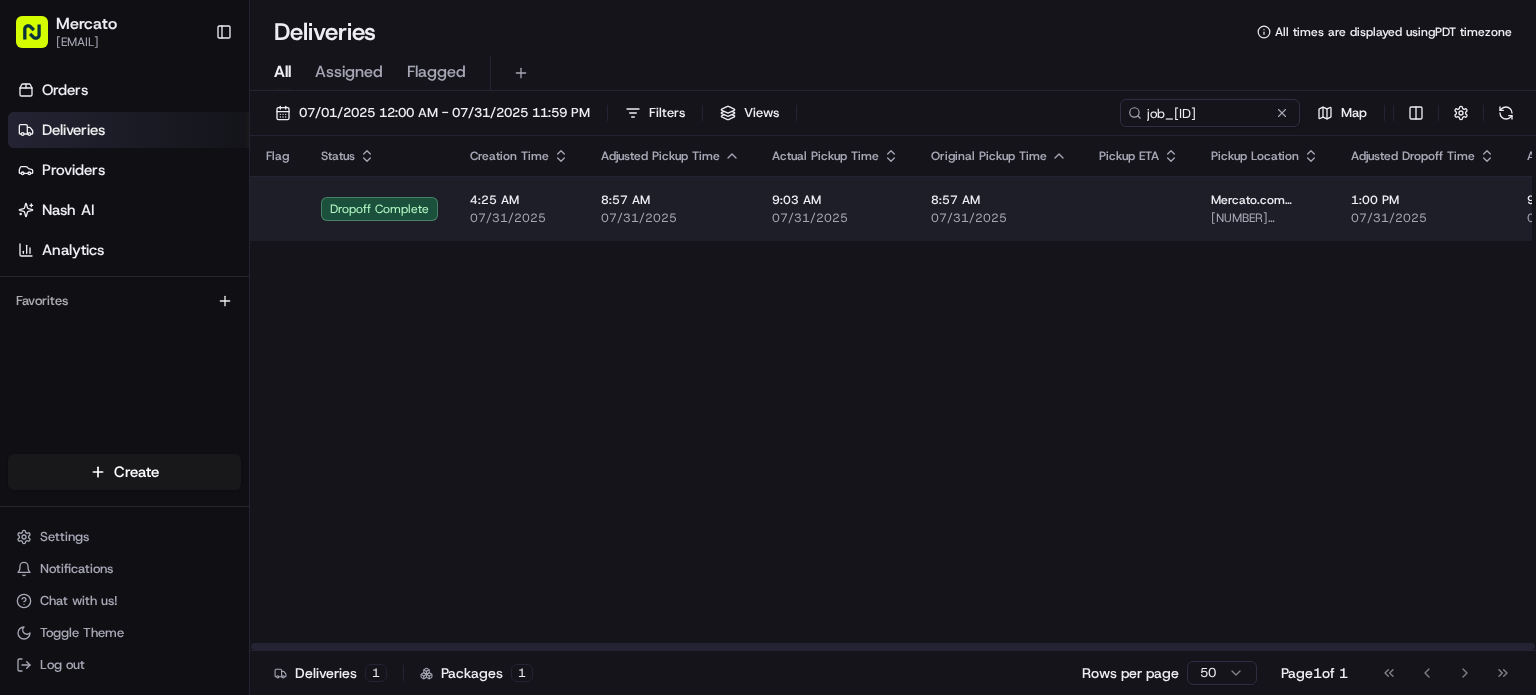 click on "9:03 AM" at bounding box center [835, 200] 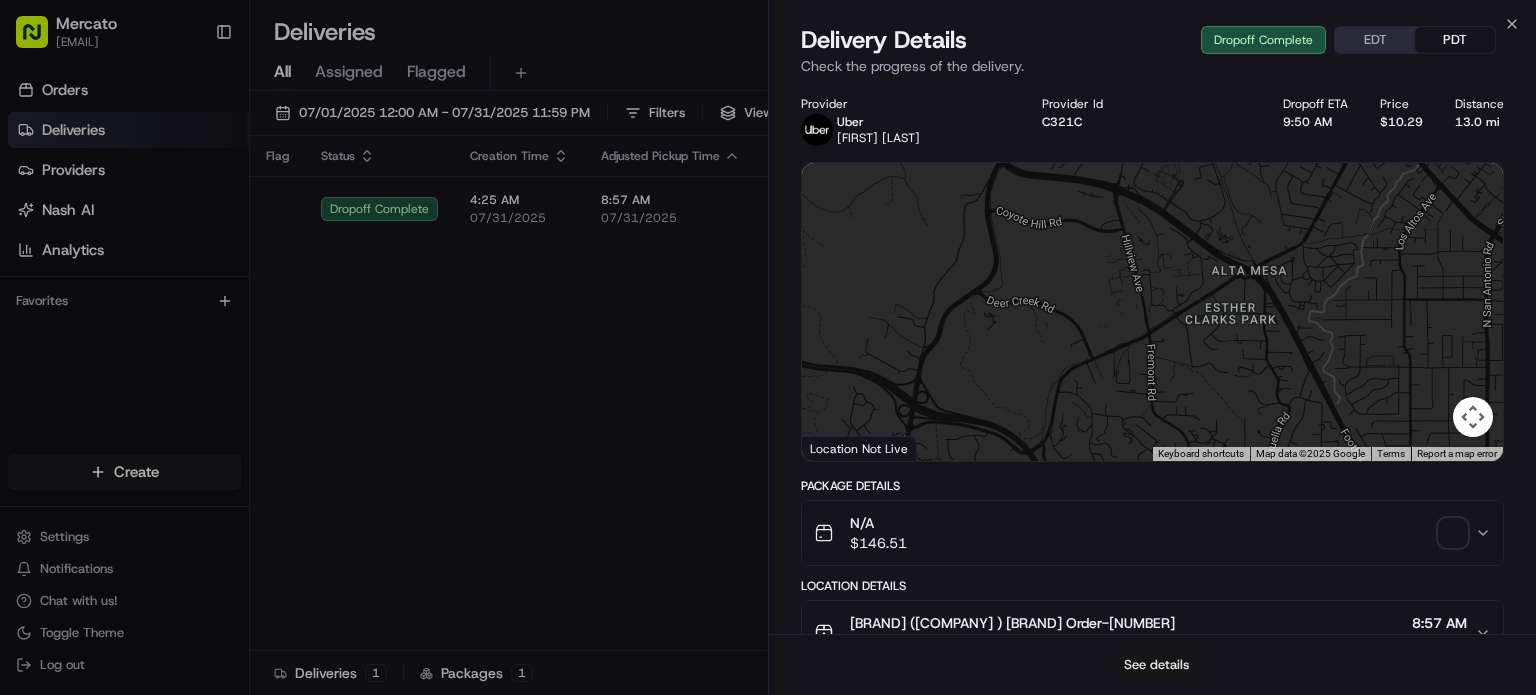 click on "See details" at bounding box center [1156, 665] 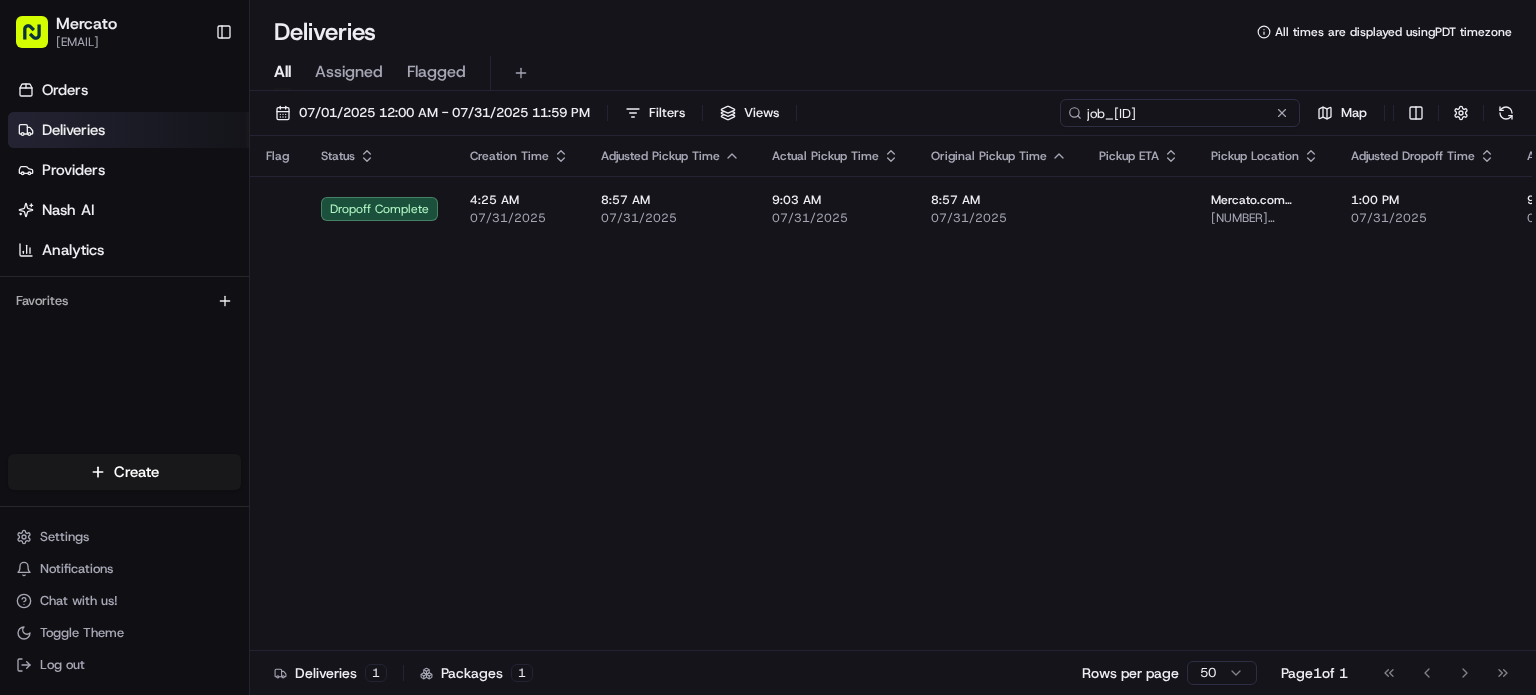 click on "job_kedtpY3QHp2k3XBpz78Vrs" at bounding box center (1180, 113) 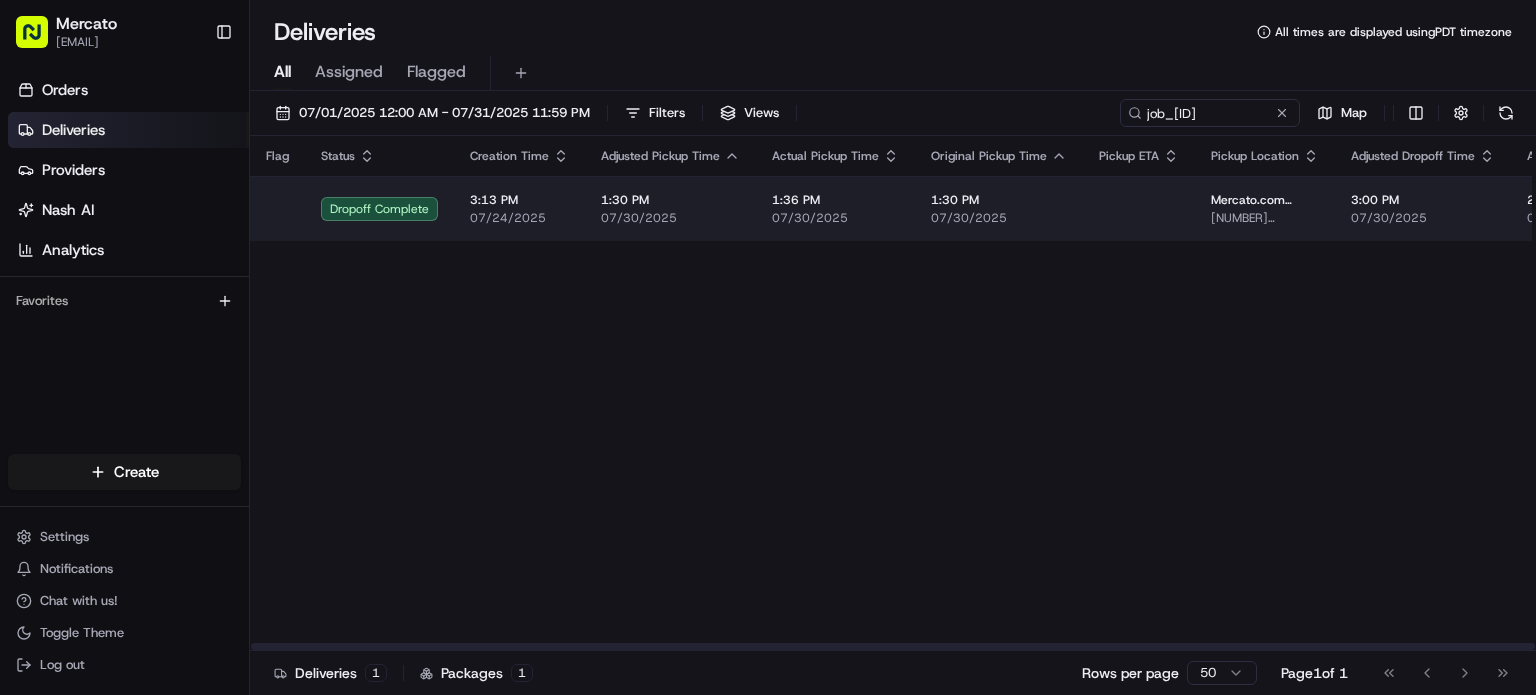 scroll, scrollTop: 0, scrollLeft: 0, axis: both 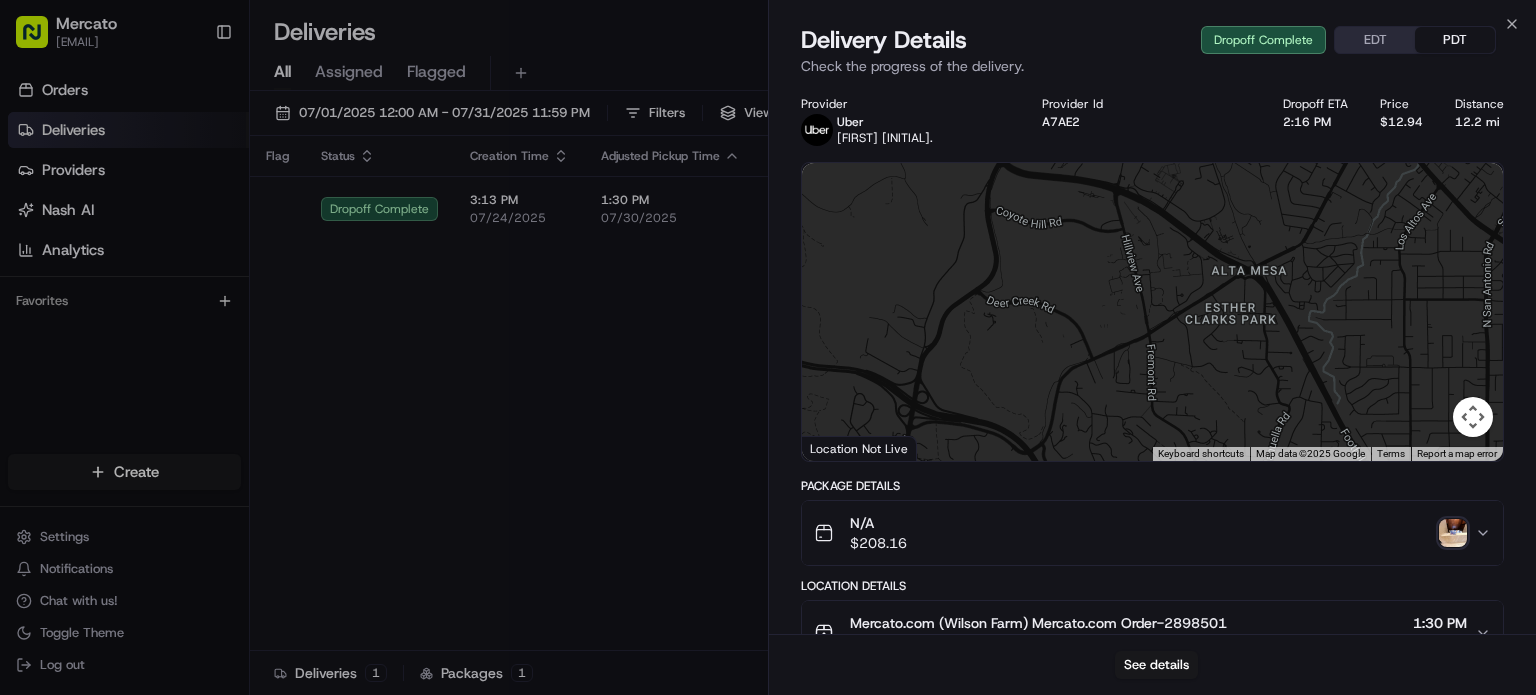 click at bounding box center [1453, 533] 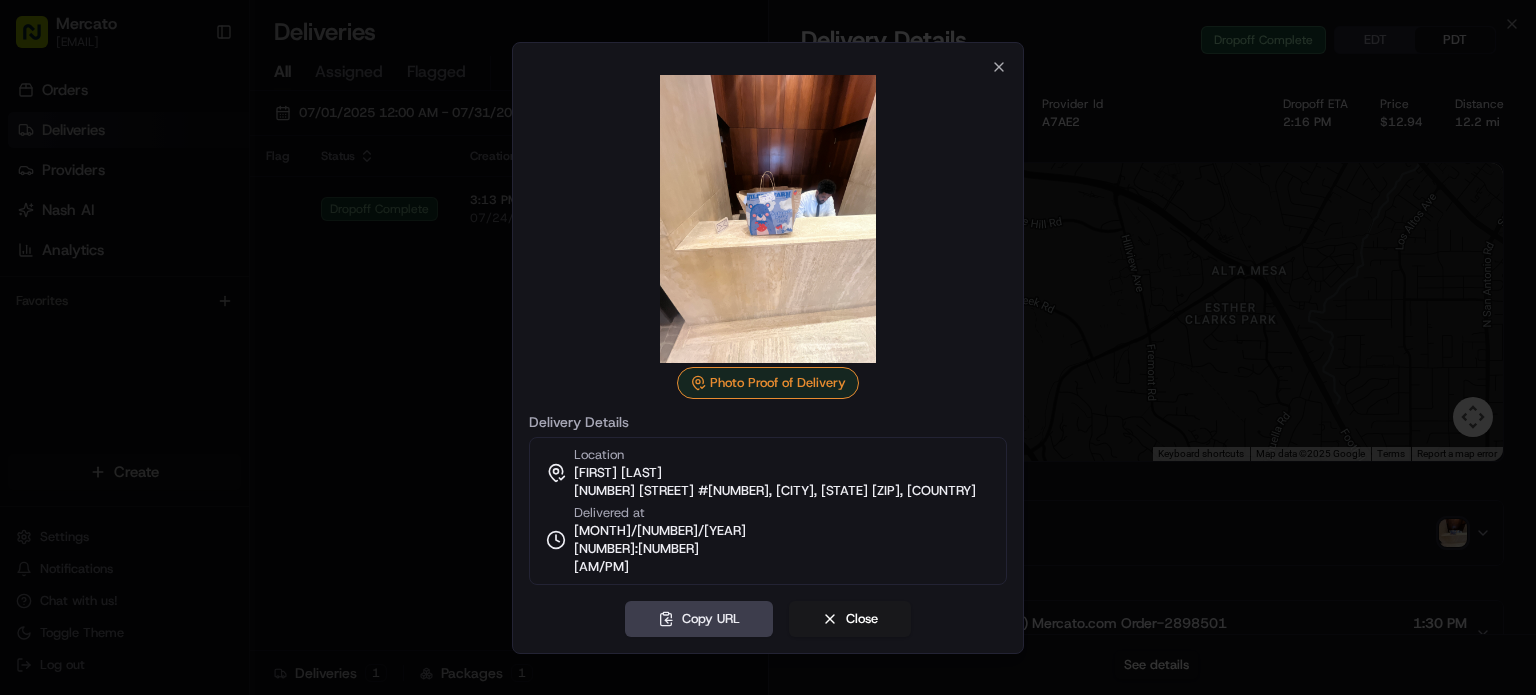 click at bounding box center (768, 347) 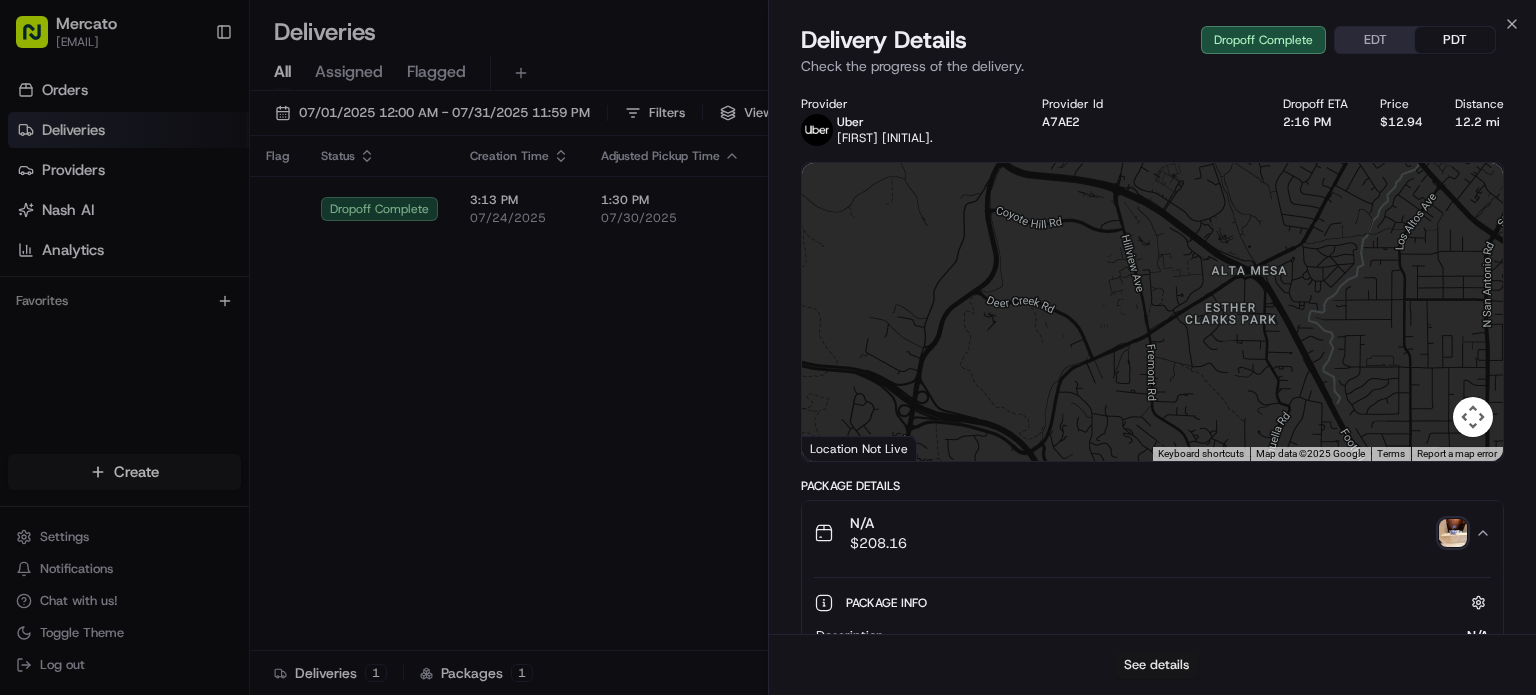click on "See details" at bounding box center (1156, 665) 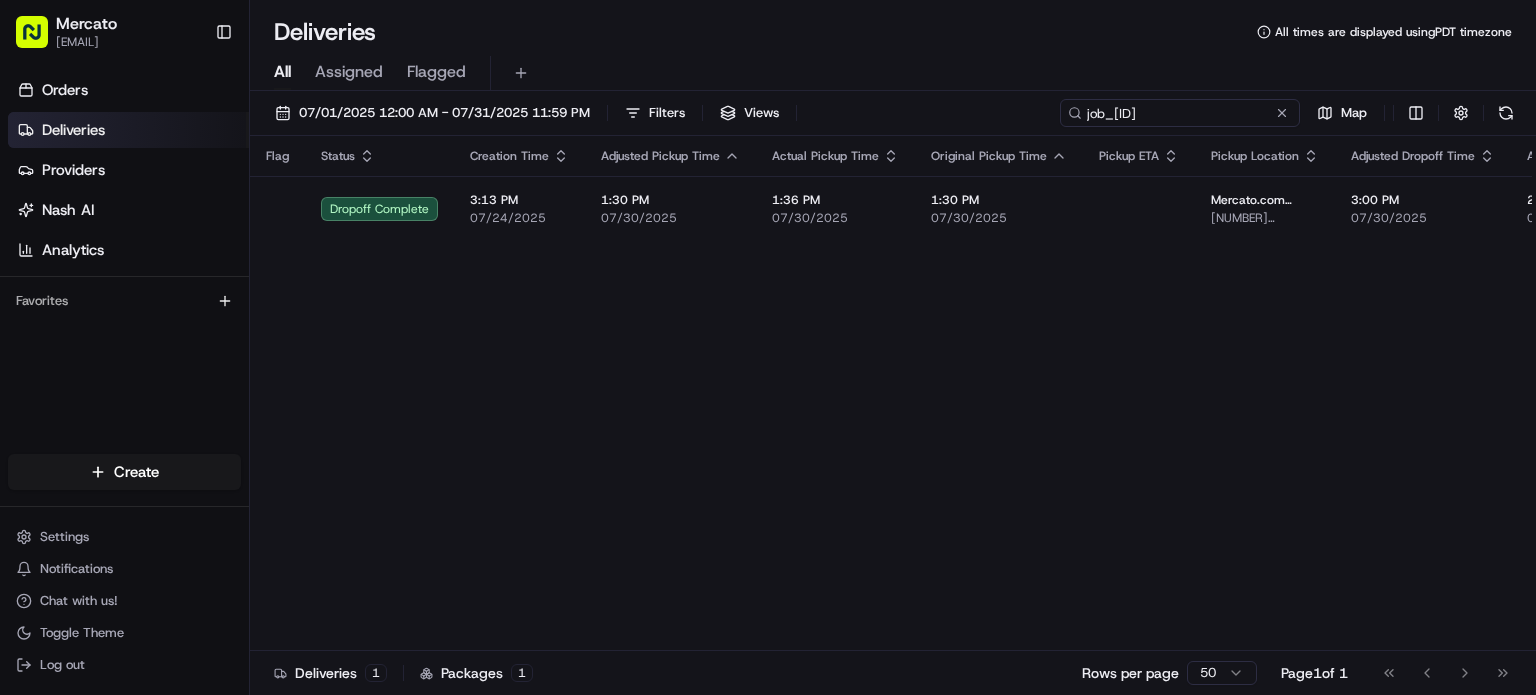 click on "job_QnWnXftcPDQrGx6YePMfeb" at bounding box center [1180, 113] 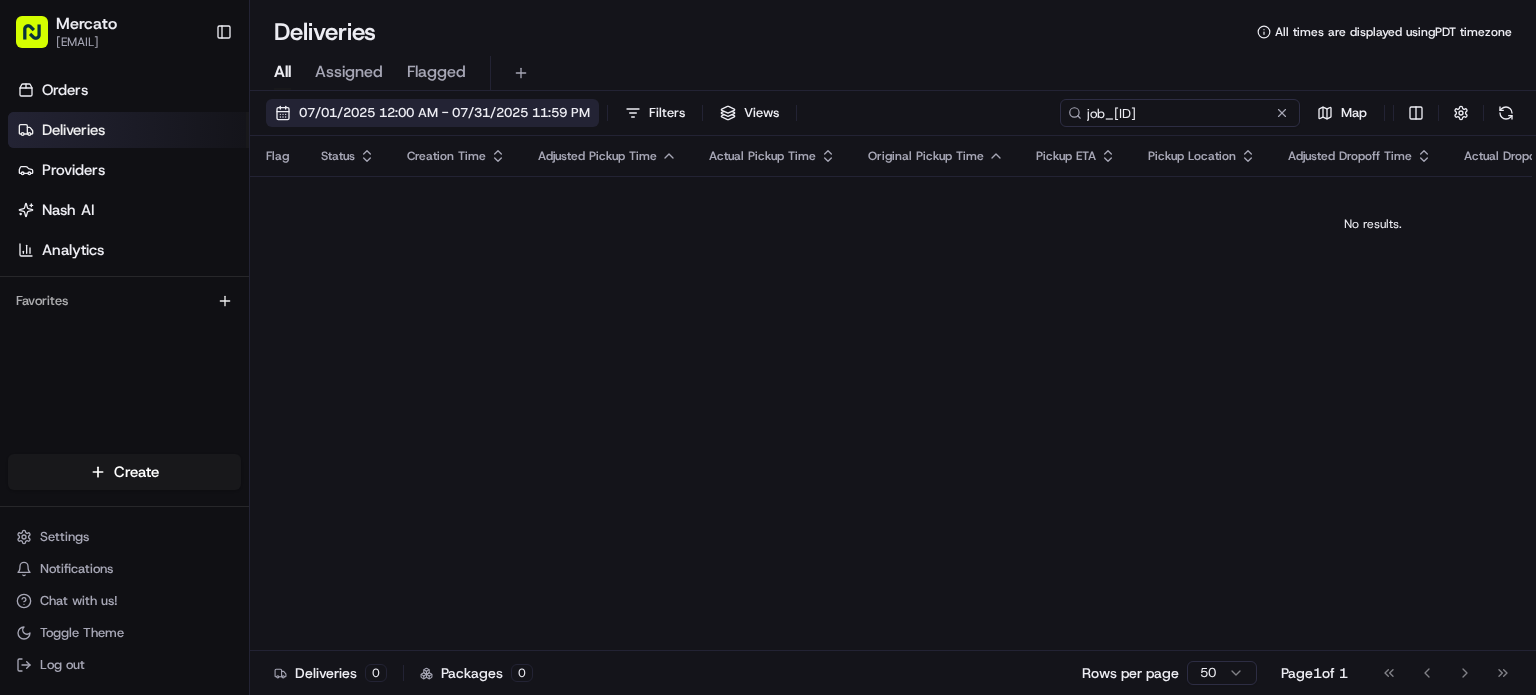 type on "job_hDipyR9g9Hqv7tFsoRA8VX" 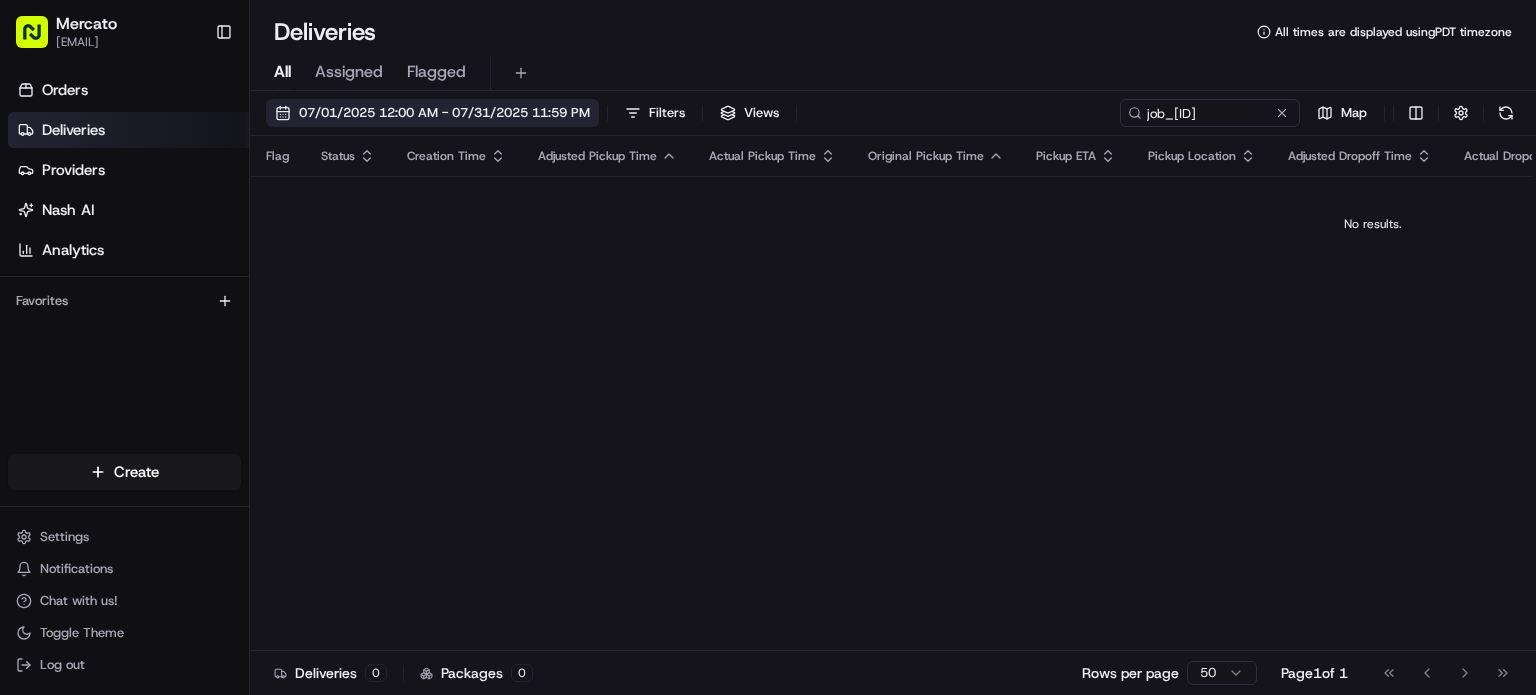 scroll, scrollTop: 0, scrollLeft: 0, axis: both 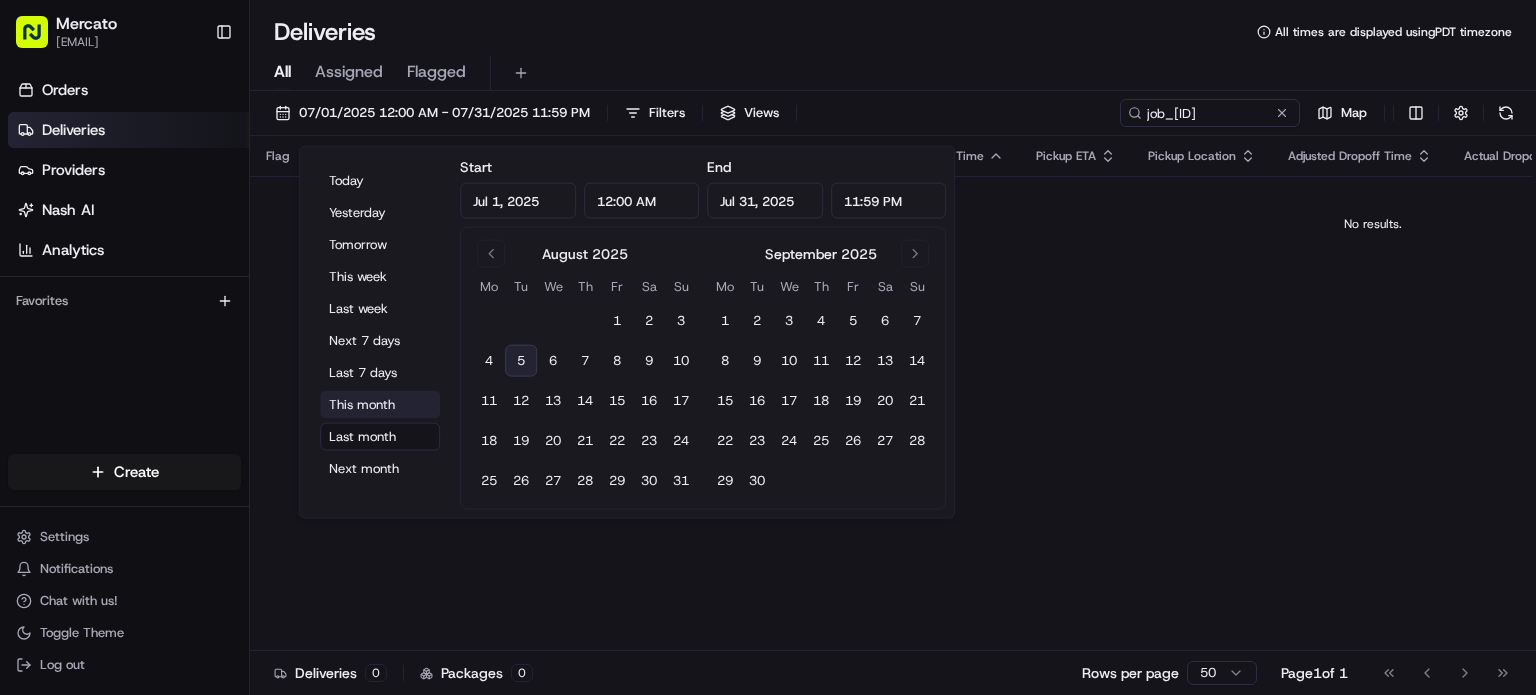 click on "This month" at bounding box center (380, 405) 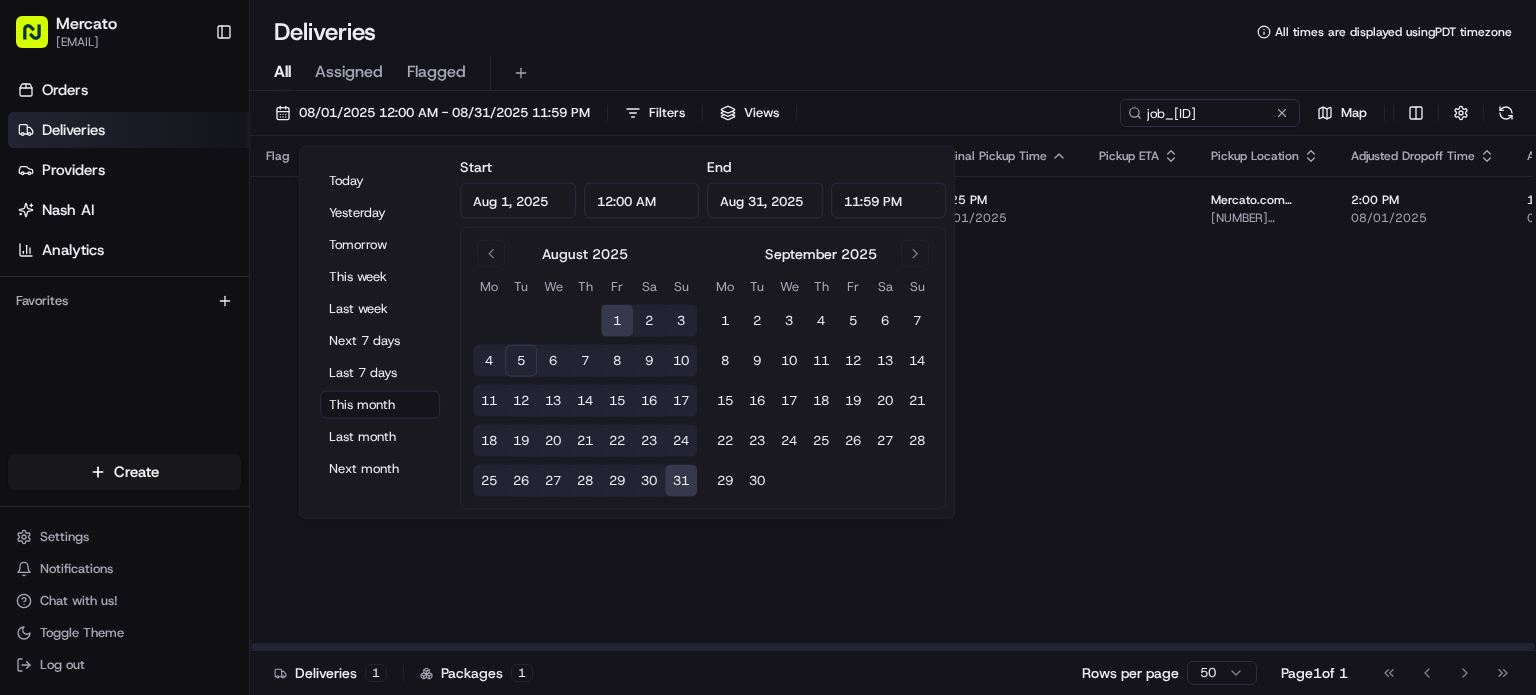 click on "All Assigned Flagged" at bounding box center (893, 73) 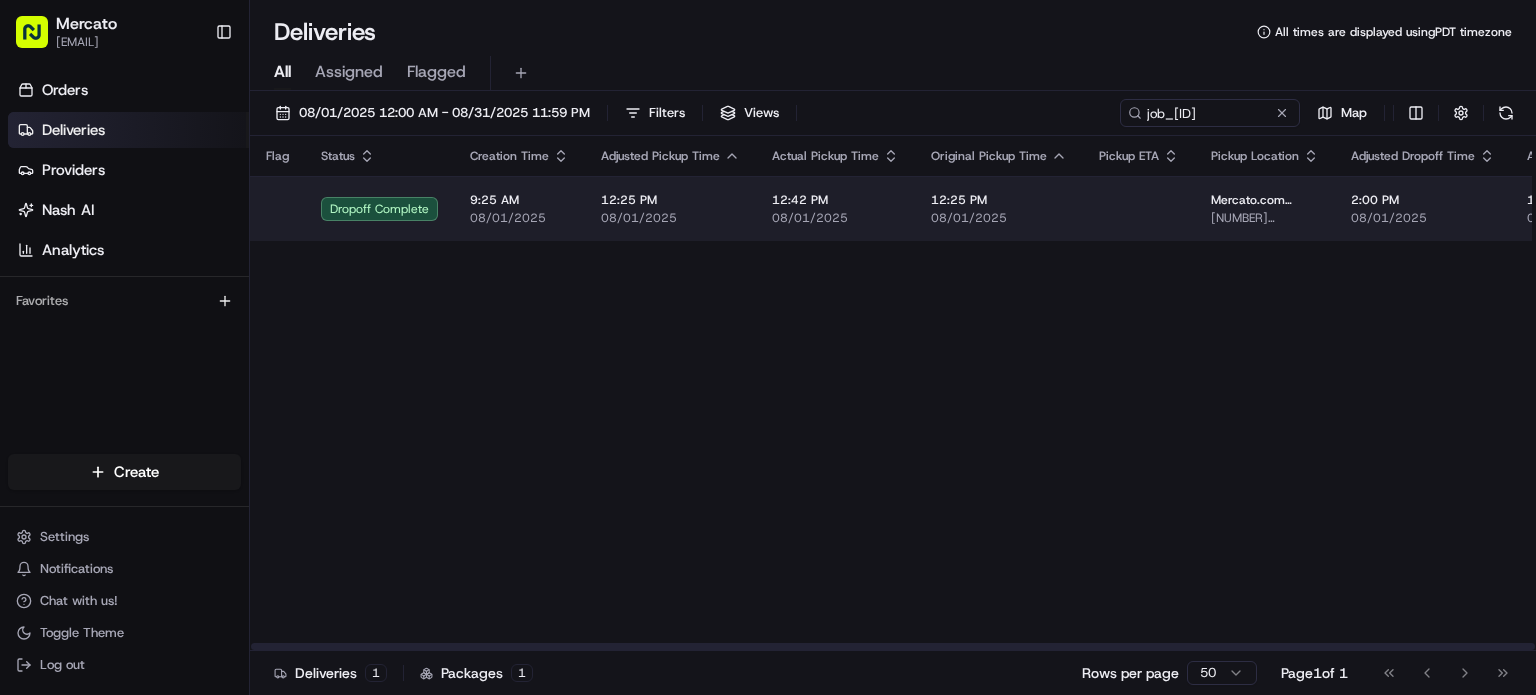 click on "12:42 PM" at bounding box center (835, 200) 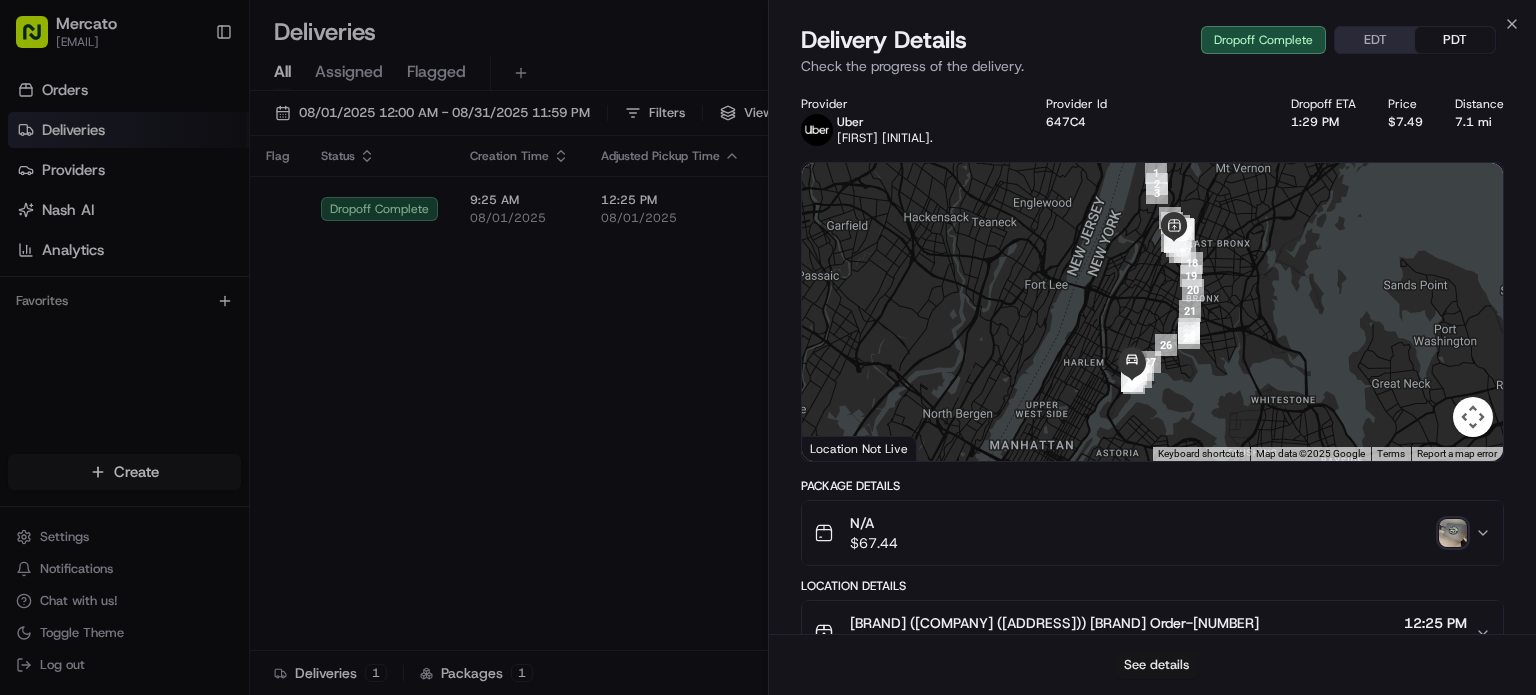 click on "See details" at bounding box center (1156, 665) 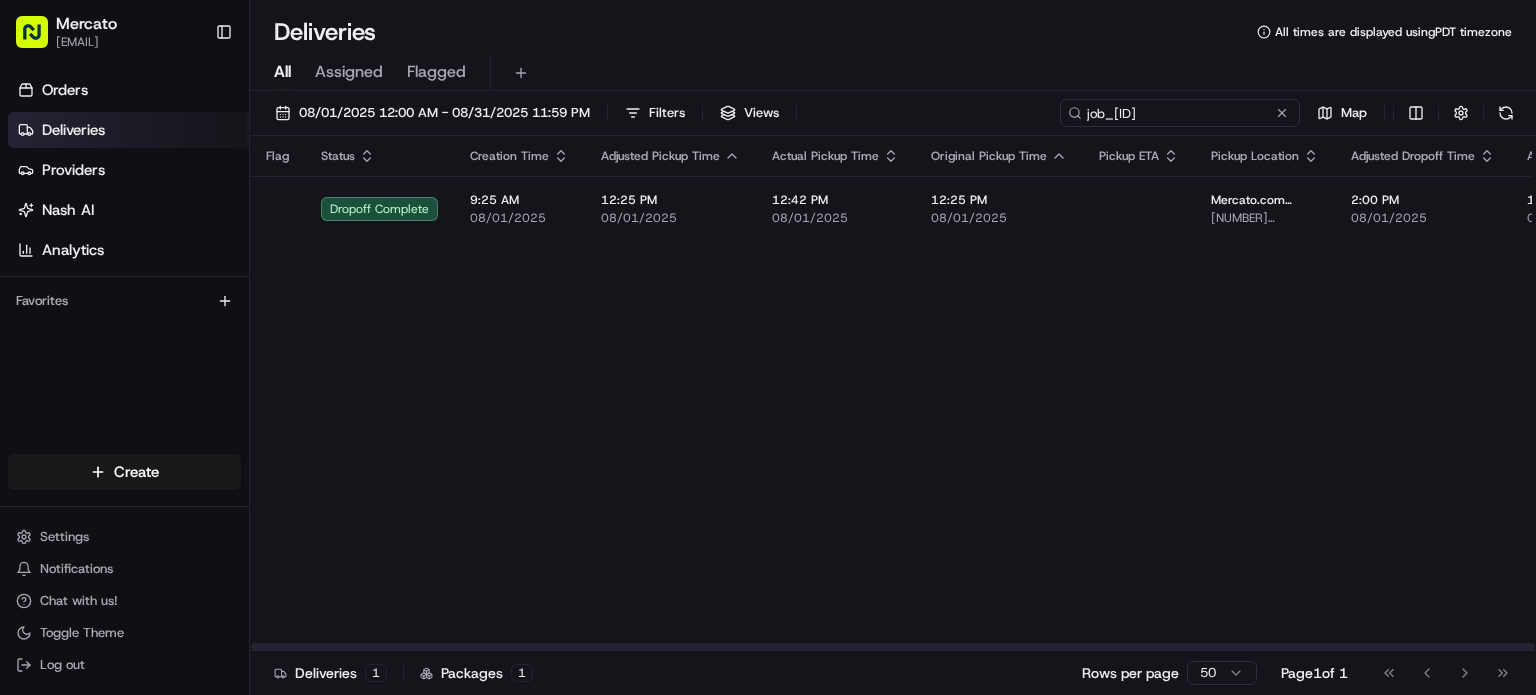 click on "job_hDipyR9g9Hqv7tFsoRA8VX" at bounding box center [1180, 113] 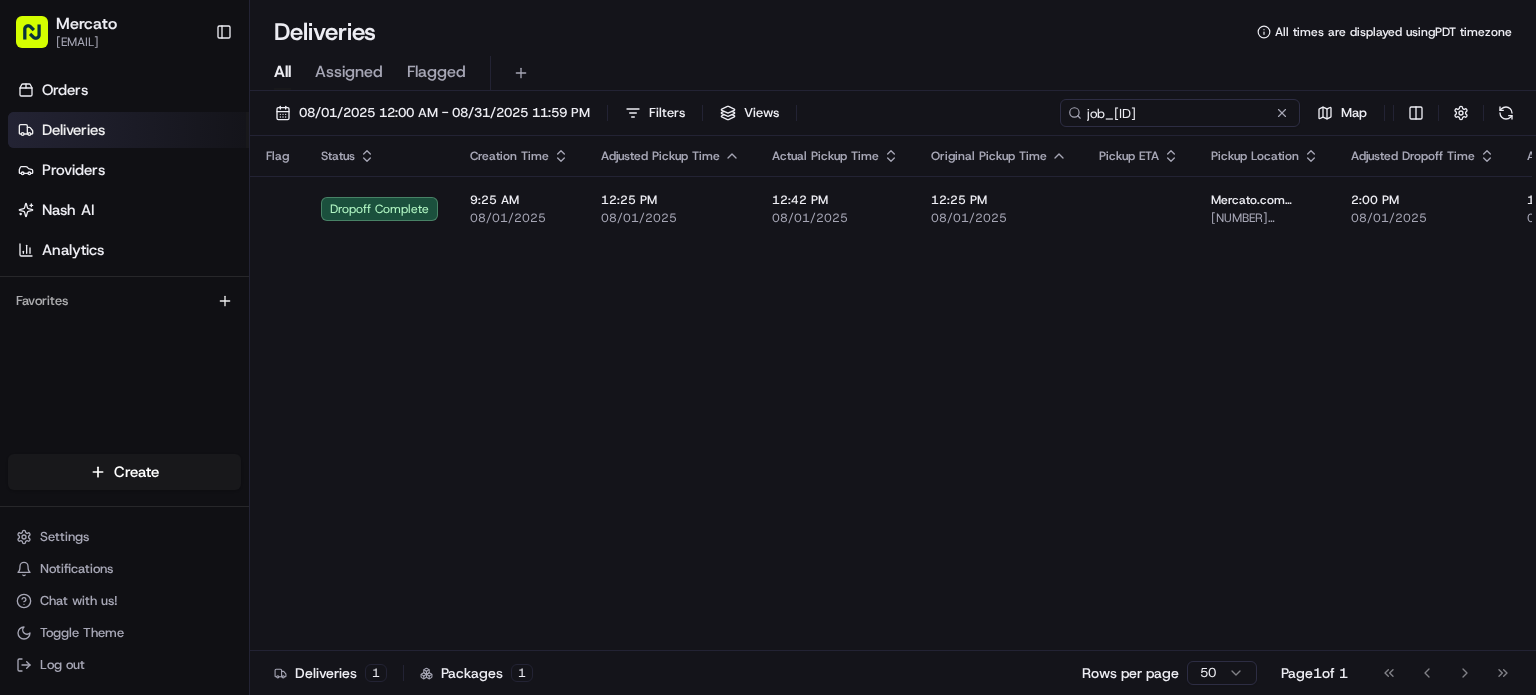 paste on "NdtmWBP9j6YjQ3DZCuQHmJ" 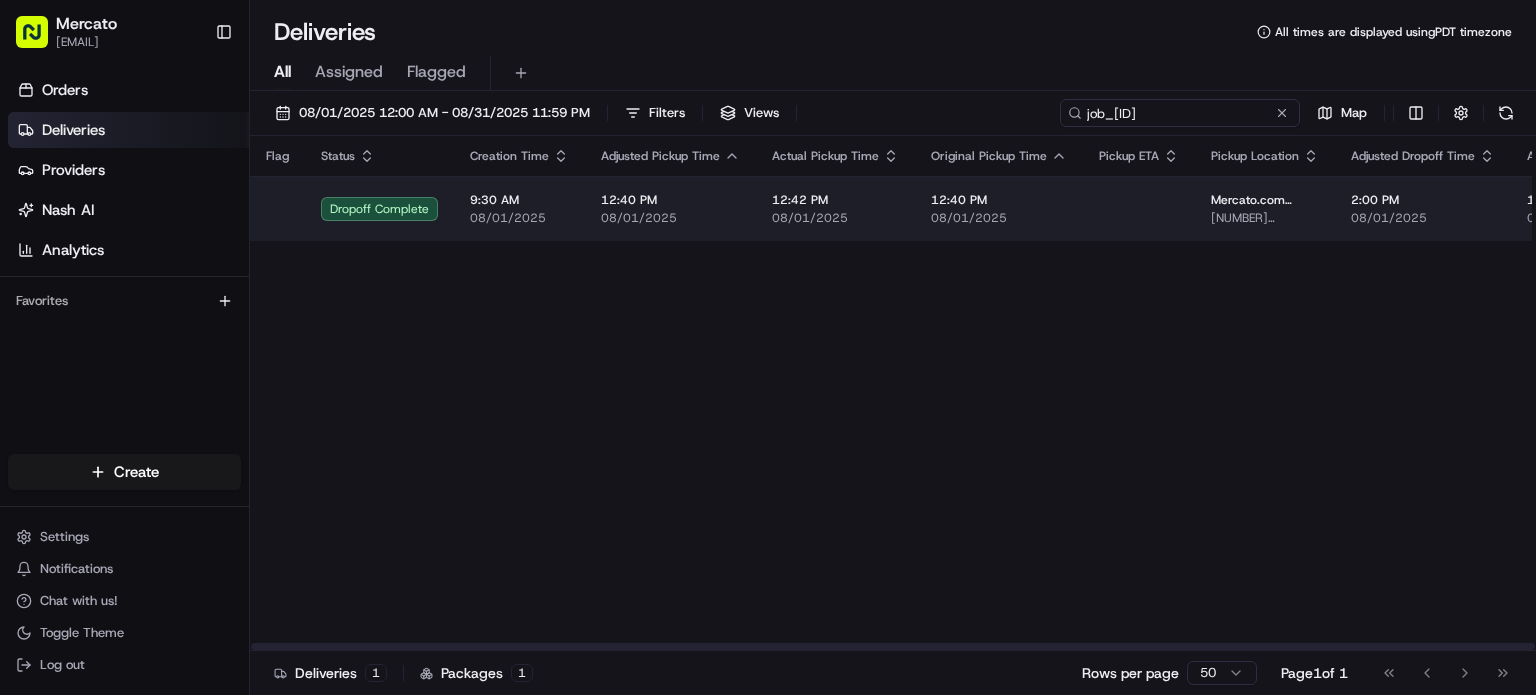 type on "job_NdtmWBP9j6YjQ3DZCuQHmJ" 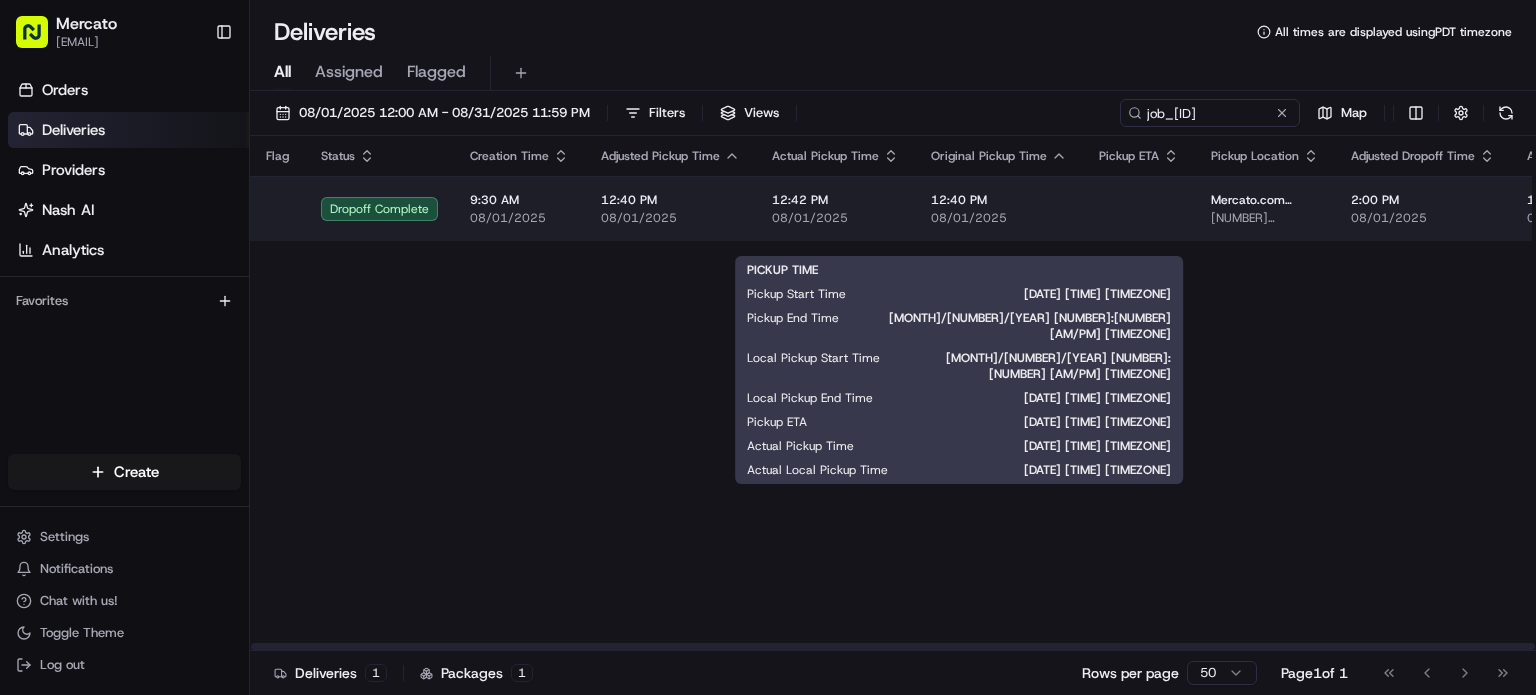 click on "12:42 PM" at bounding box center (835, 200) 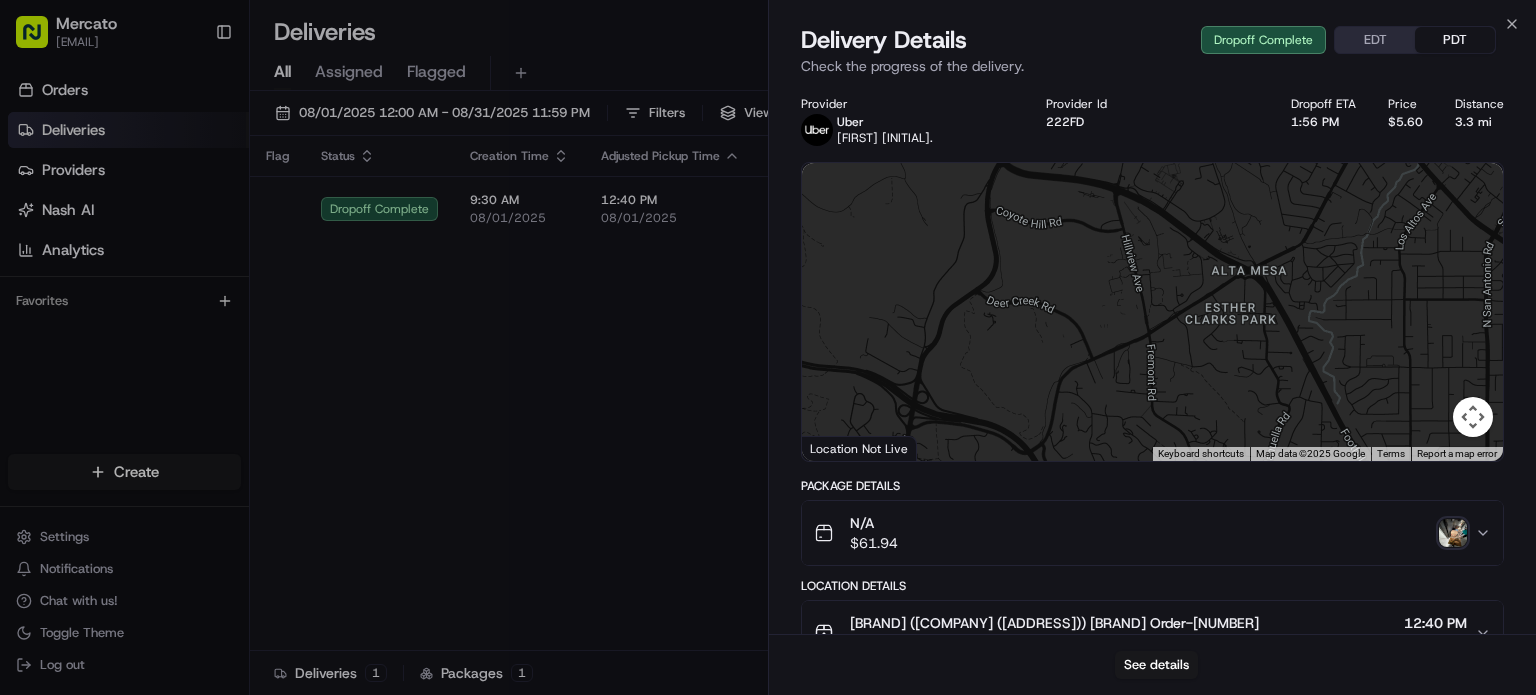 click at bounding box center (1453, 533) 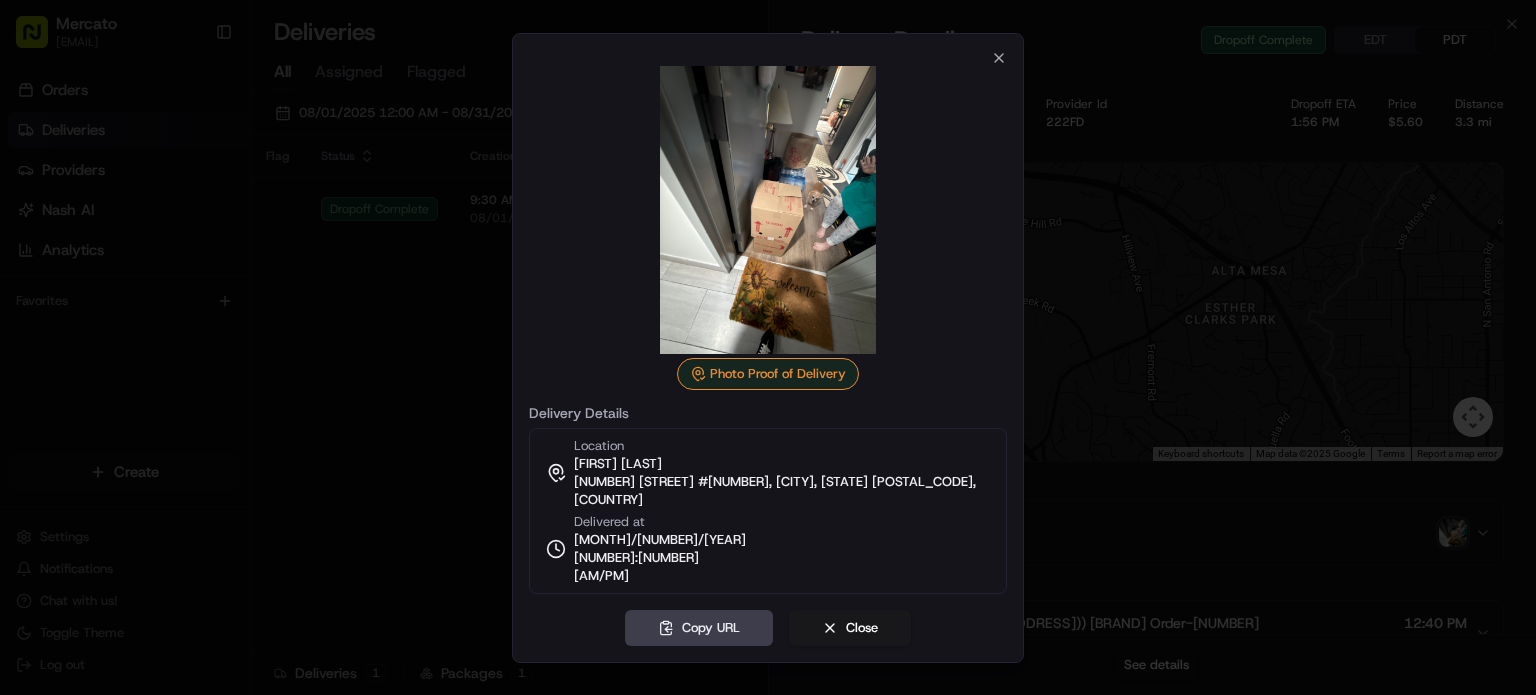 click at bounding box center (768, 347) 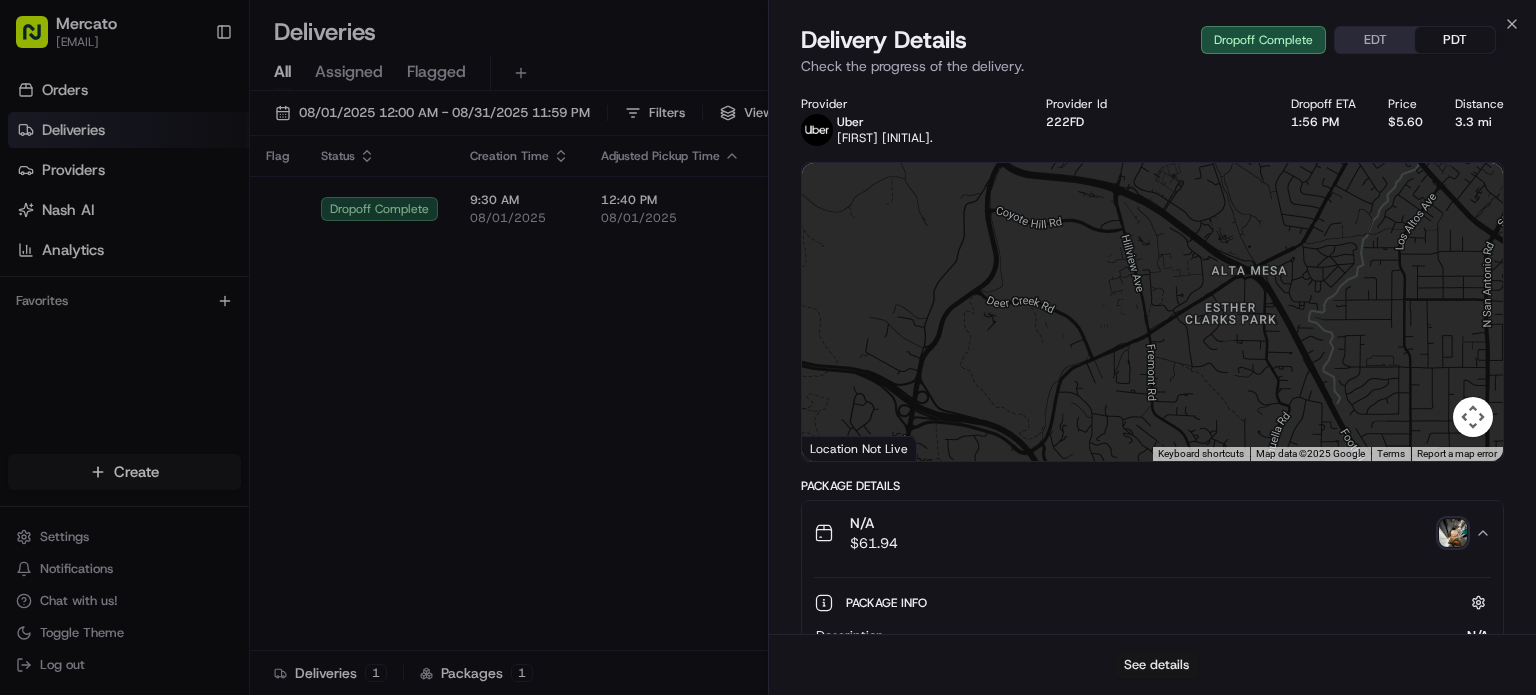 click on "See details" at bounding box center (1156, 665) 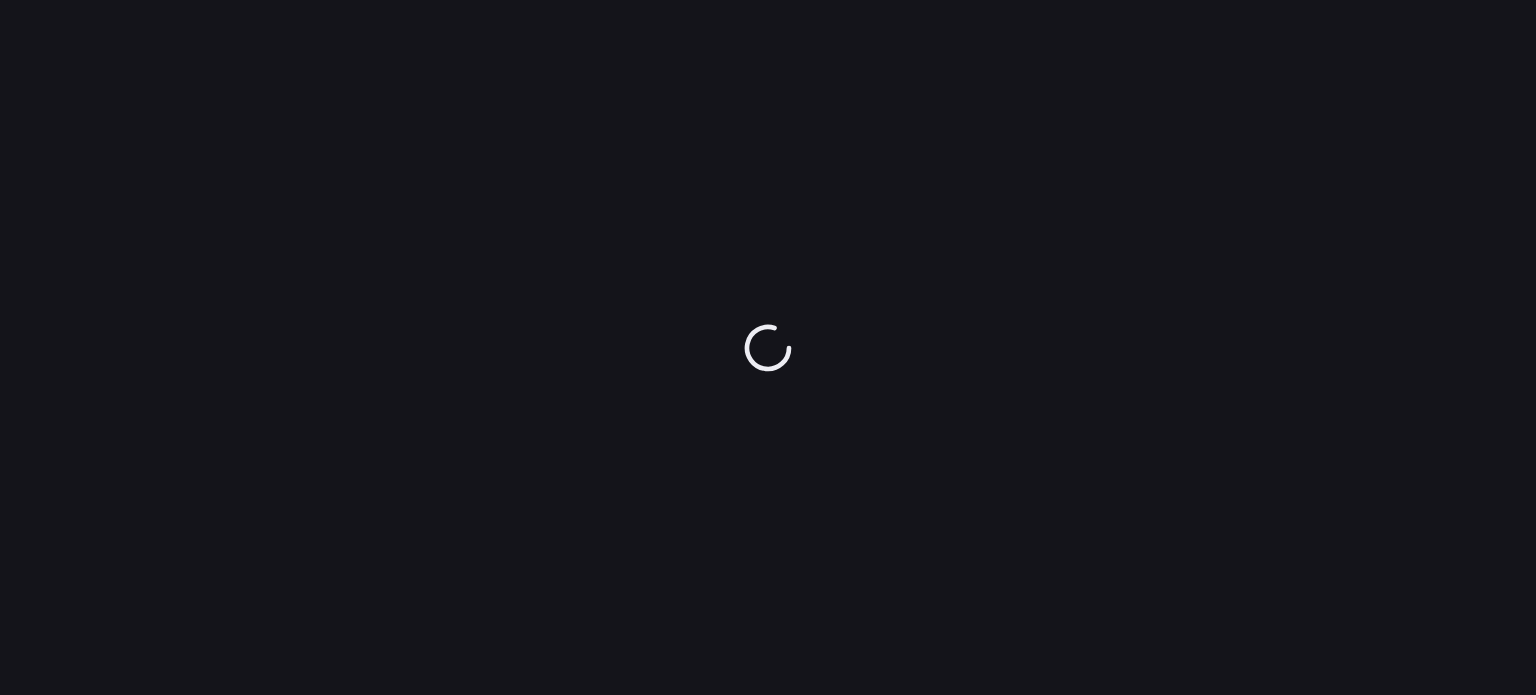 scroll, scrollTop: 0, scrollLeft: 0, axis: both 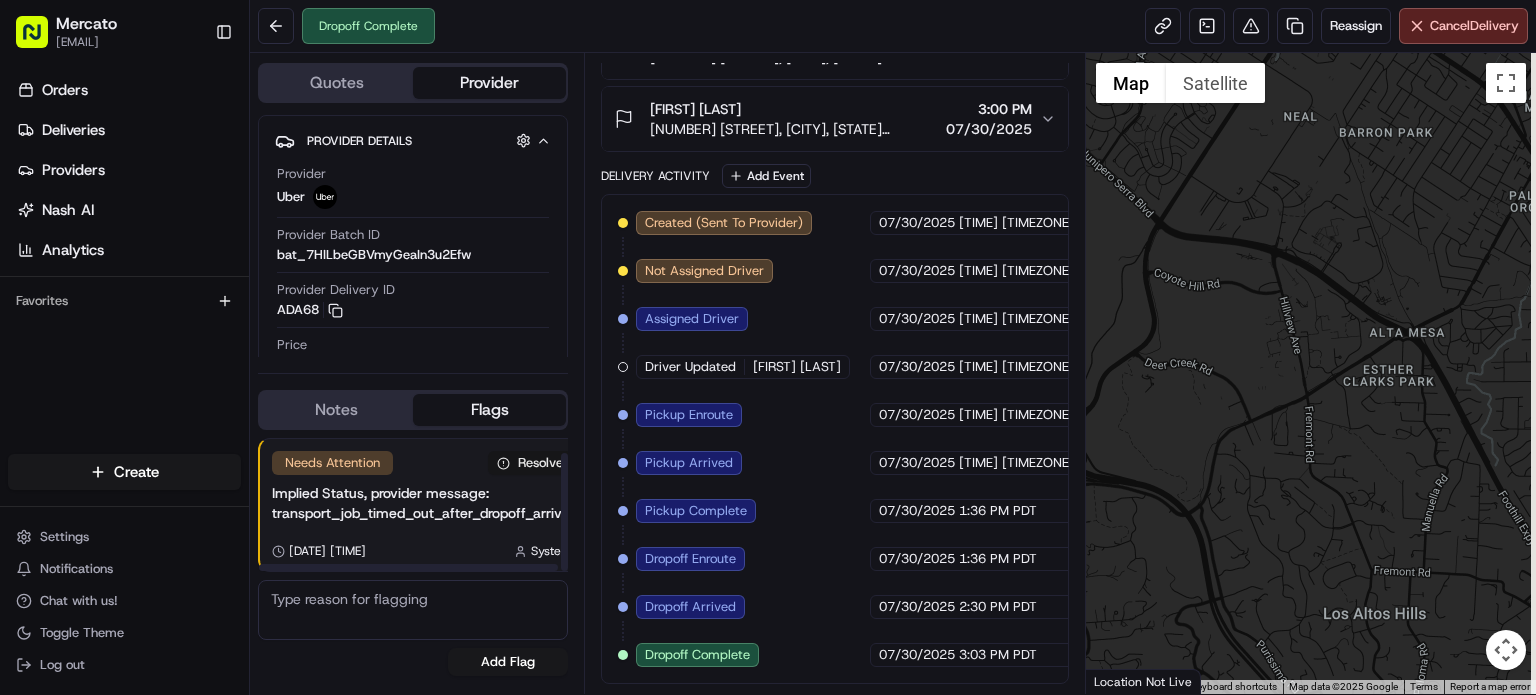 click on "Resolve" at bounding box center (530, 463) 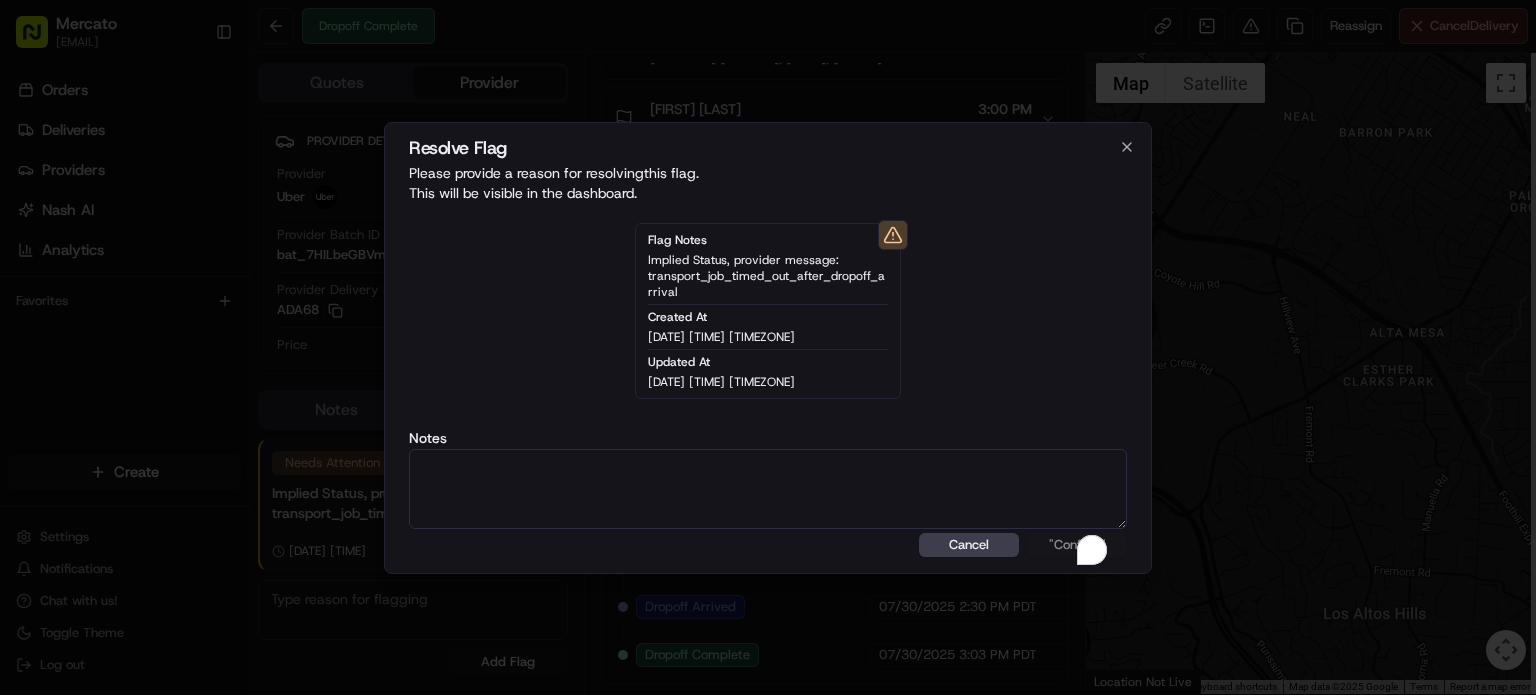 click on "Resolve Flag" at bounding box center [768, 148] 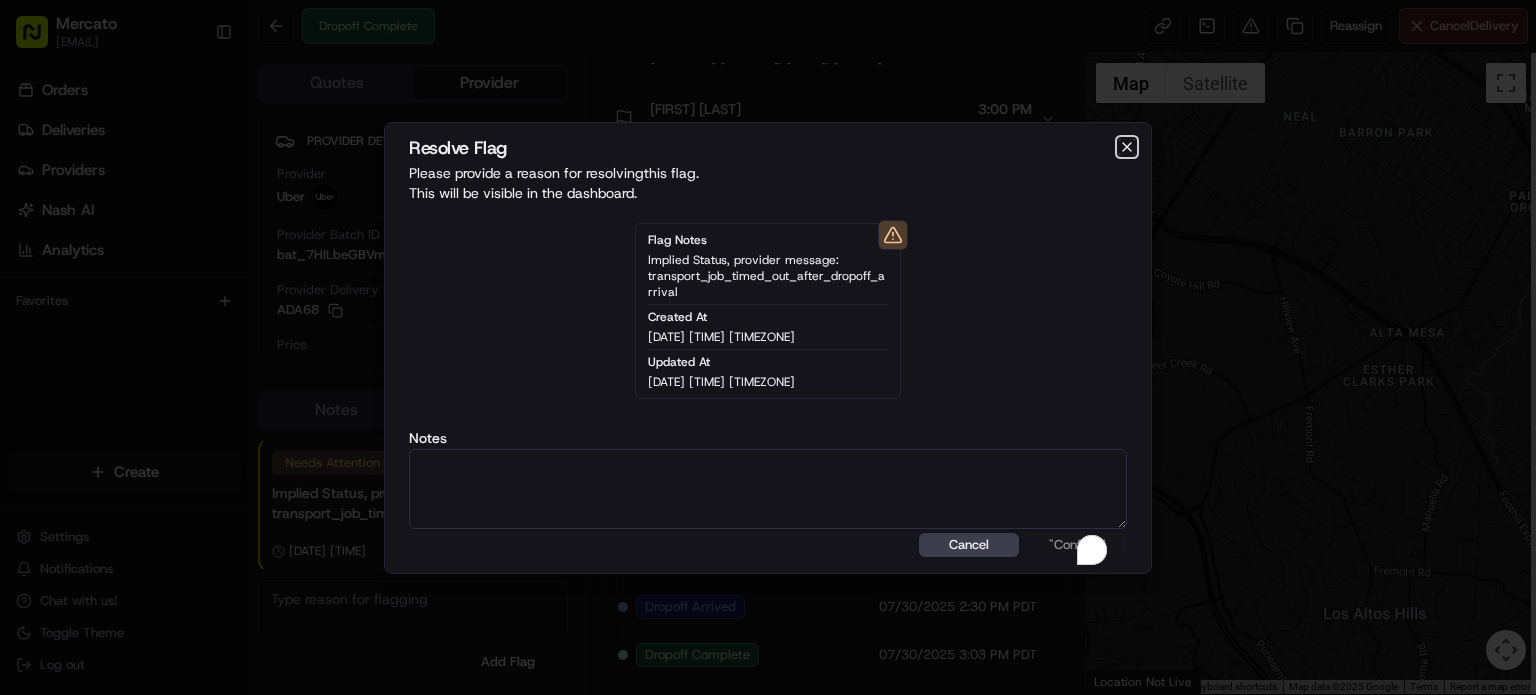 click 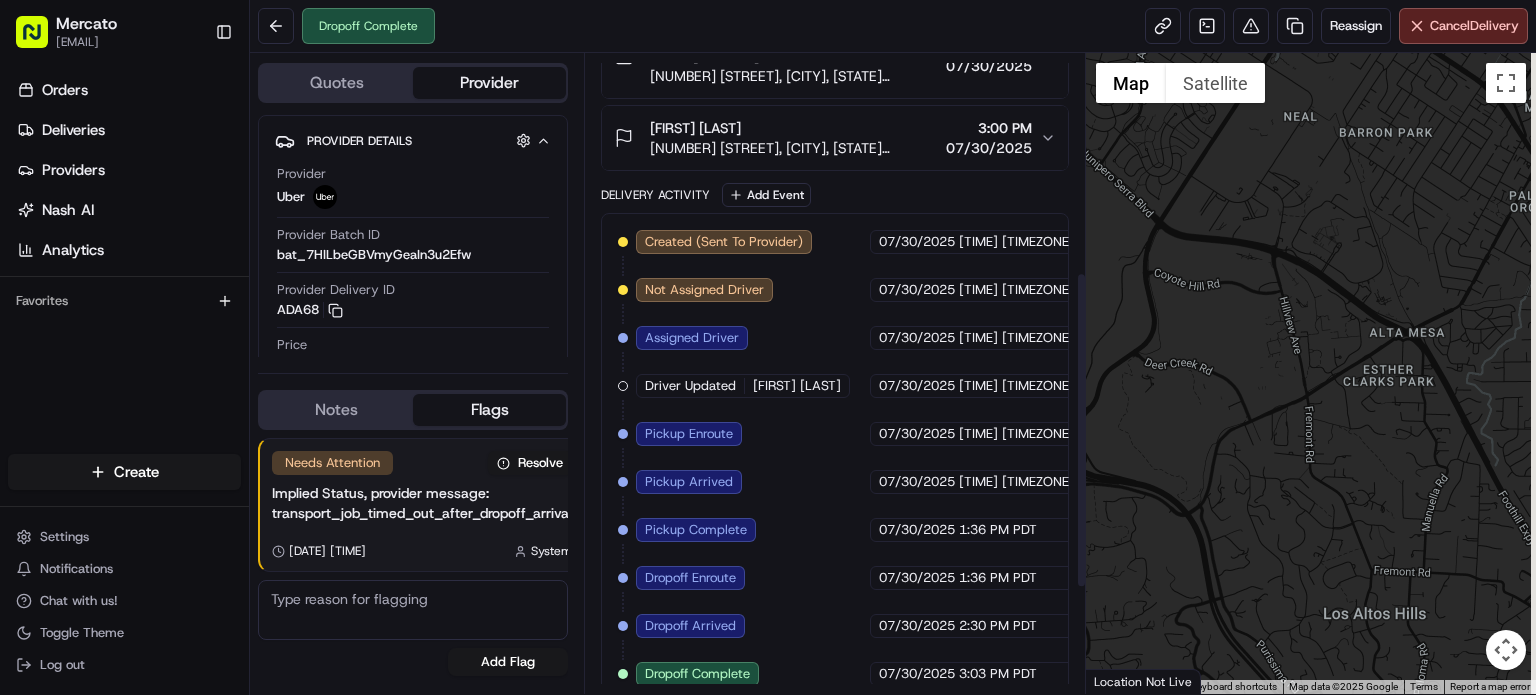 scroll, scrollTop: 0, scrollLeft: 0, axis: both 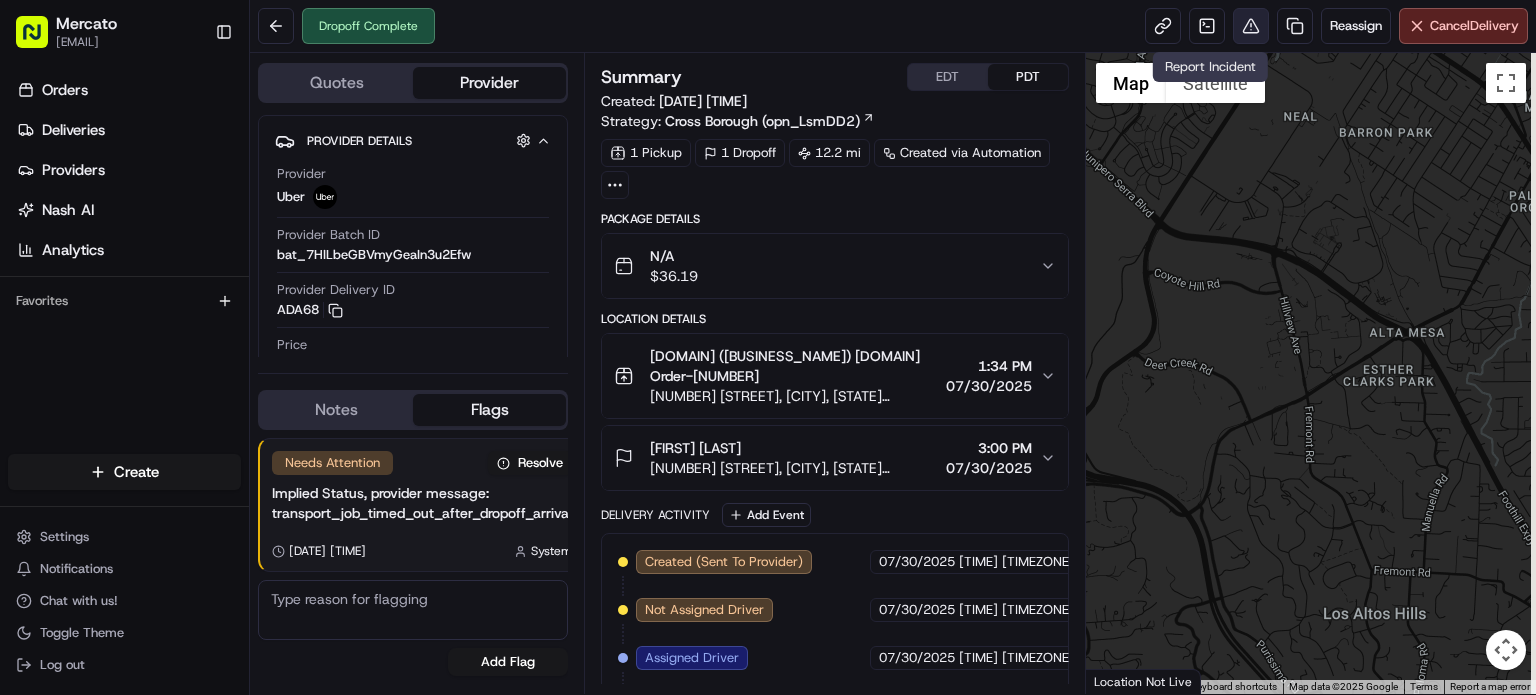 click at bounding box center (1251, 26) 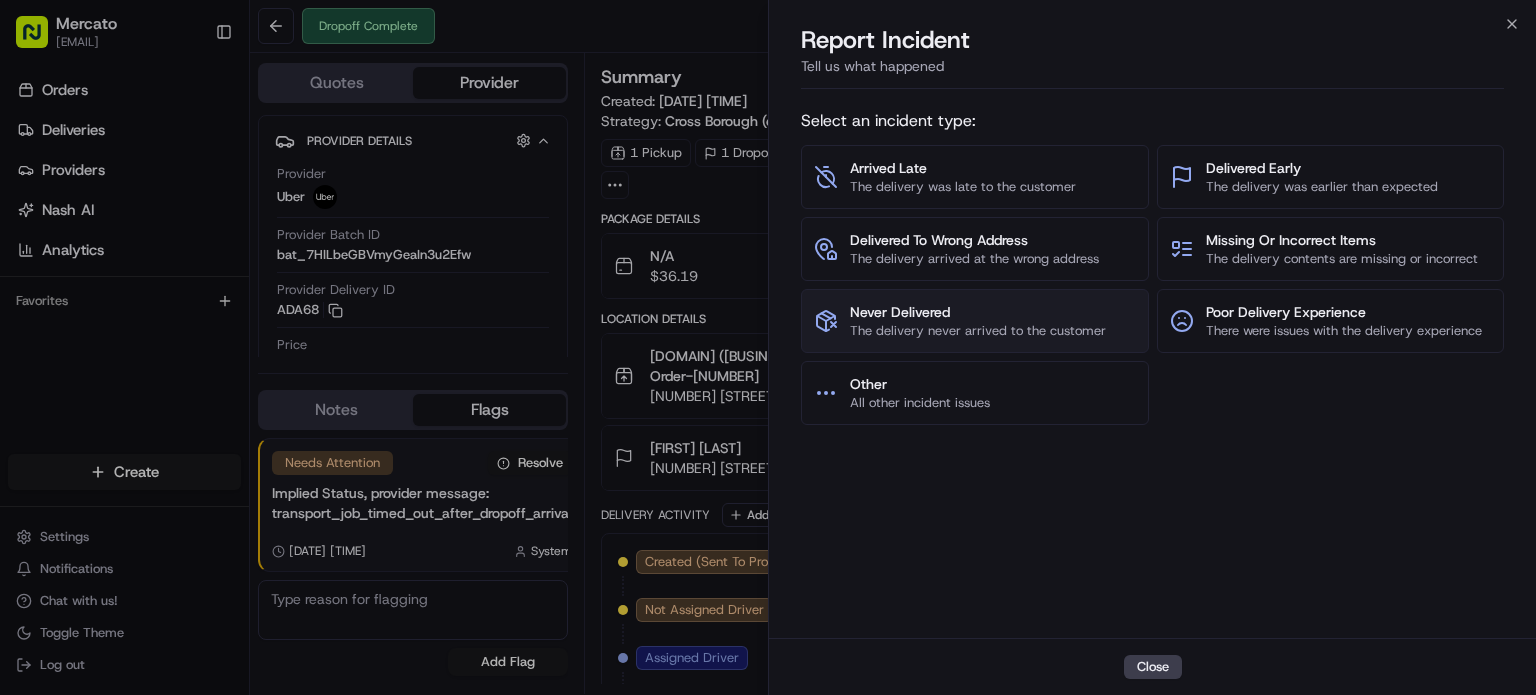 click on "Never Delivered" at bounding box center [978, 312] 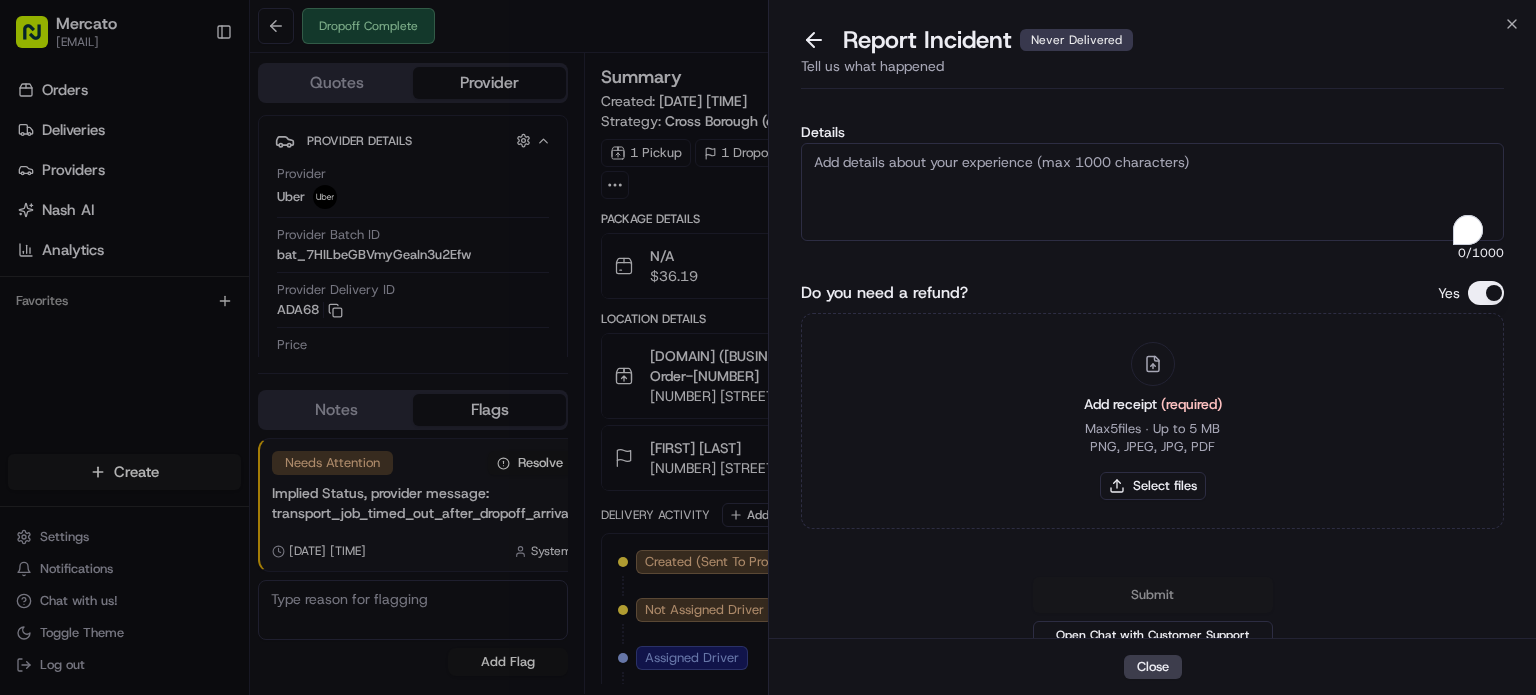 paste on "Order #2901800 – Order Marked as Delivered with No Photo Proof
The merchant confirmed the order was picked up, but the driver did not provide any photo confirmation of delivery. The customer reported they did not receive the order and were unable to locate it. This appears to be a driver error, and we are requesting full reimbursement." 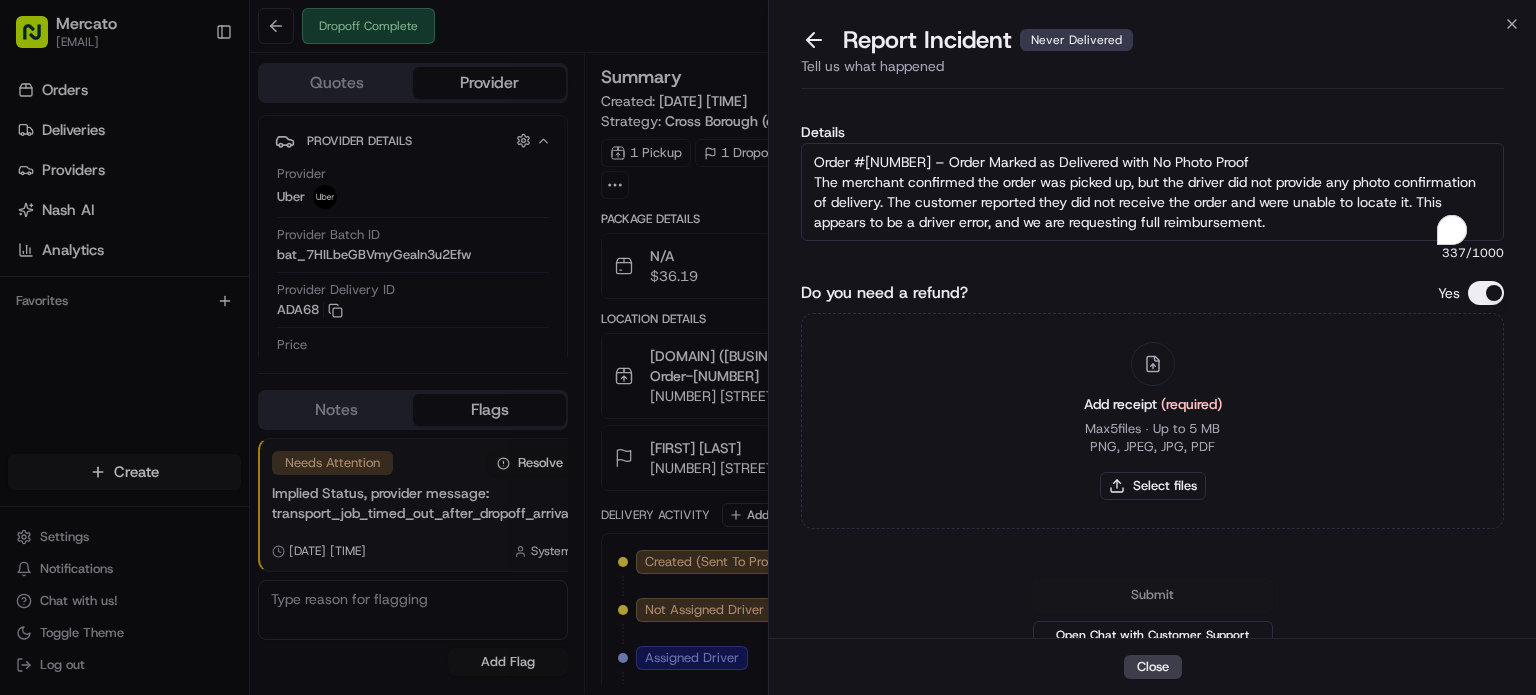 scroll, scrollTop: 12, scrollLeft: 0, axis: vertical 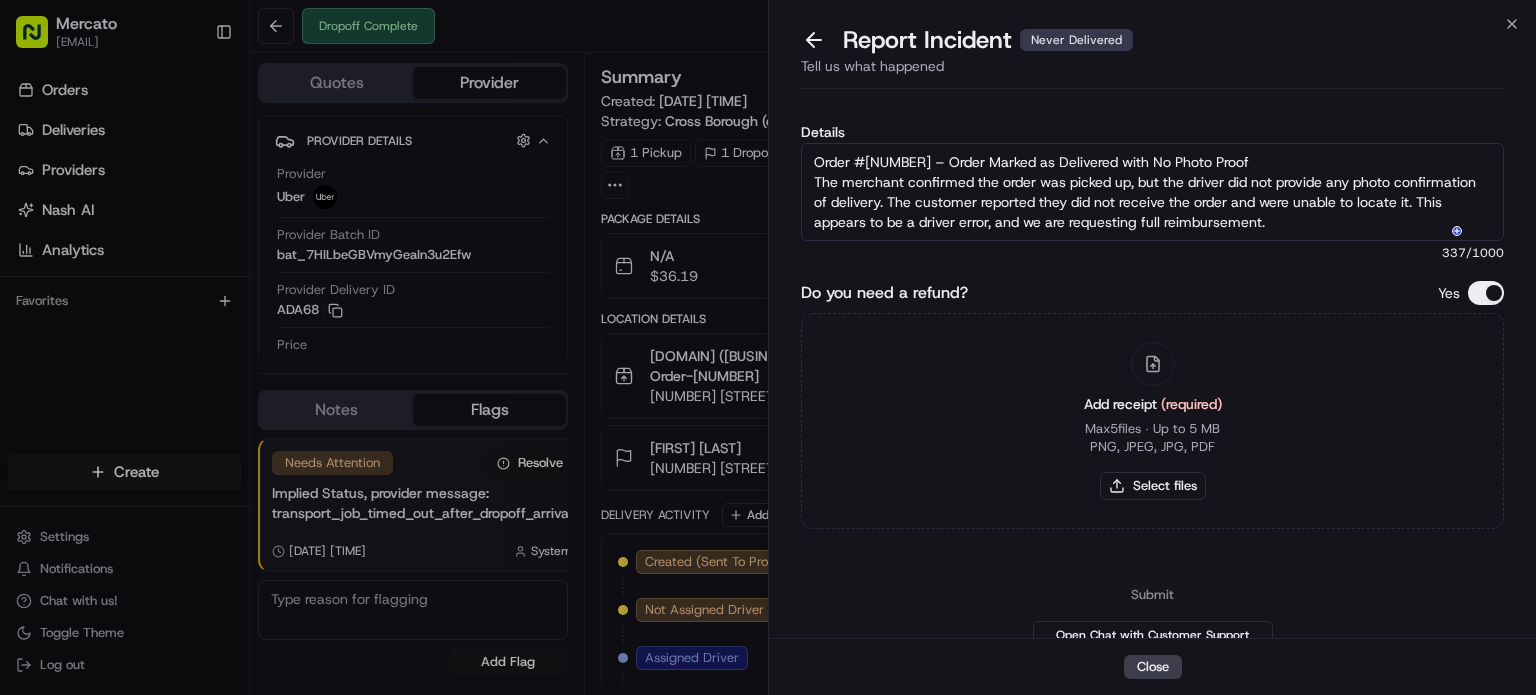 type on "Order #2901800 – Order Marked as Delivered with No Photo Proof
The merchant confirmed the order was picked up, but the driver did not provide any photo confirmation of delivery. The customer reported they did not receive the order and were unable to locate it. This appears to be a driver error, and we are requesting full reimbursement." 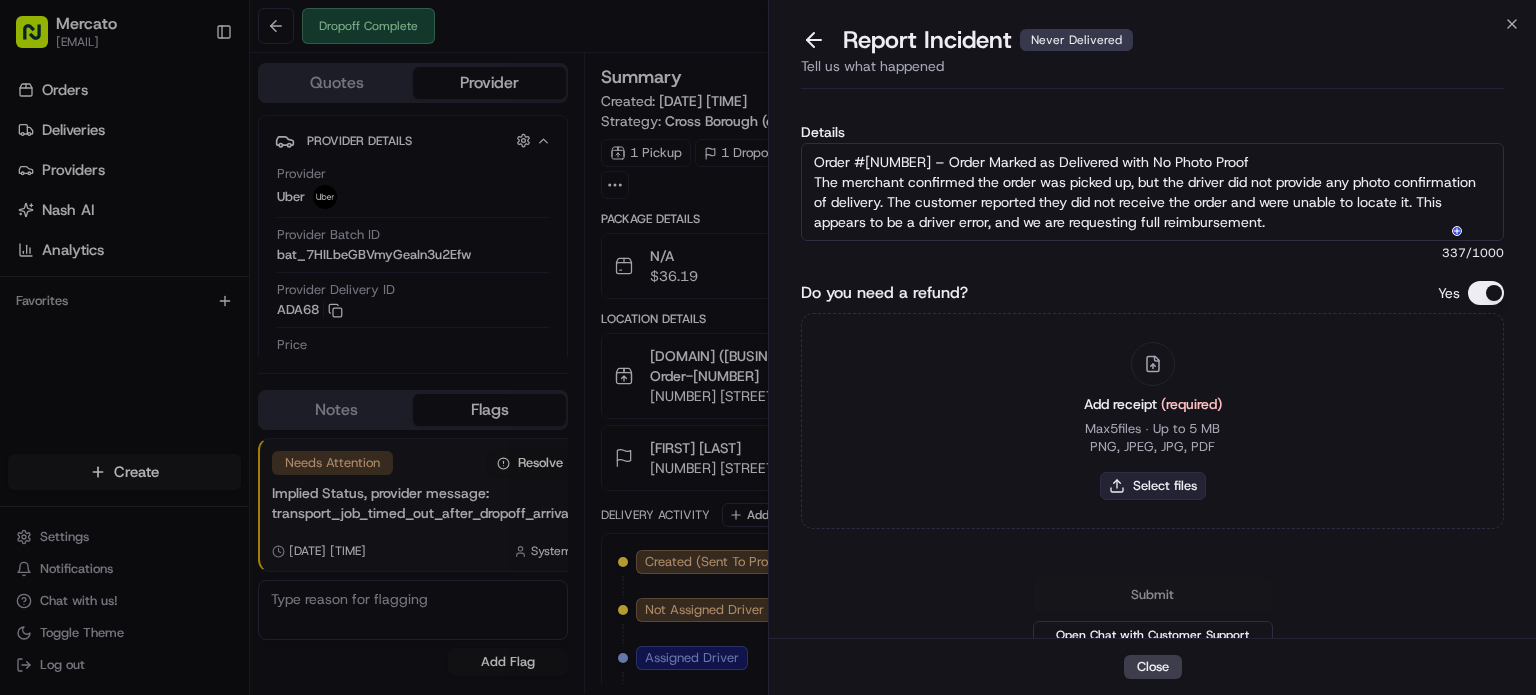 click on "Select files" at bounding box center [1153, 486] 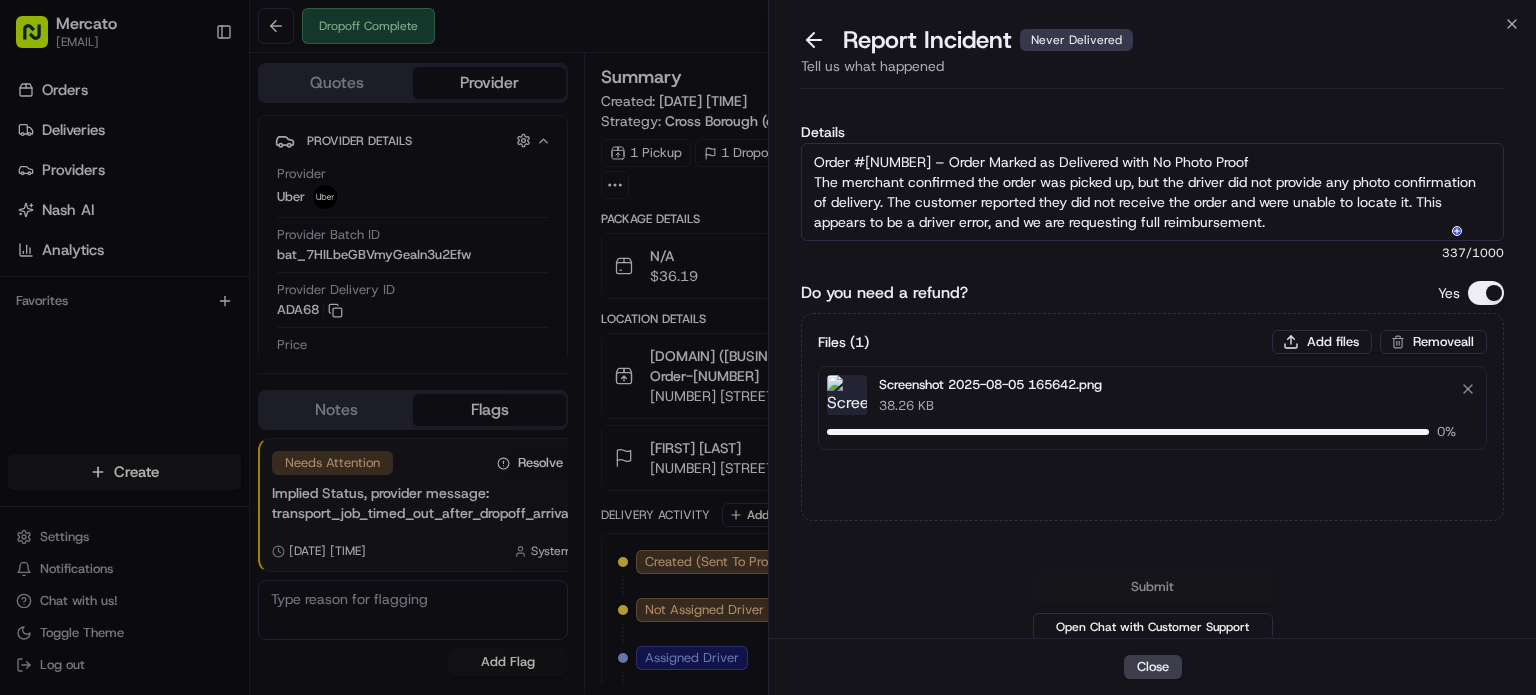 type 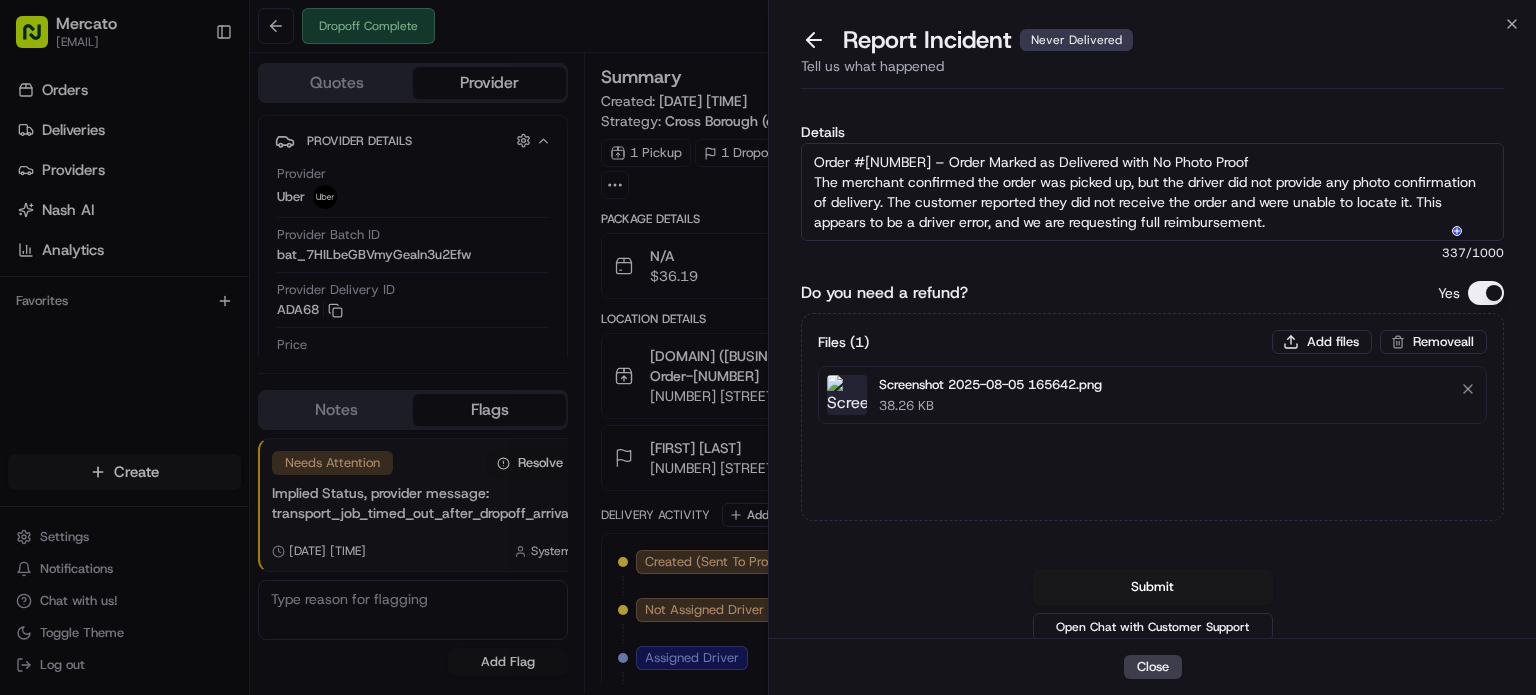 scroll, scrollTop: 18, scrollLeft: 0, axis: vertical 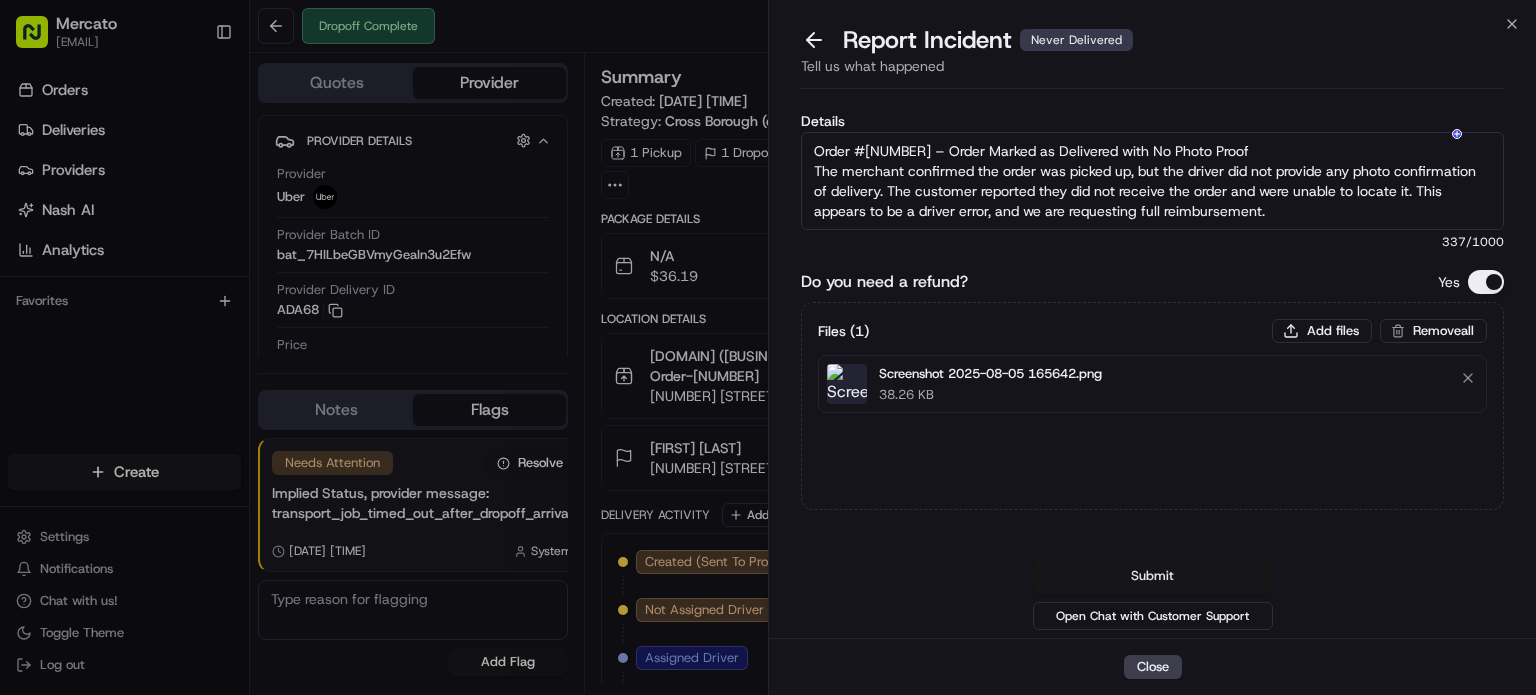 click on "Submit" at bounding box center (1153, 576) 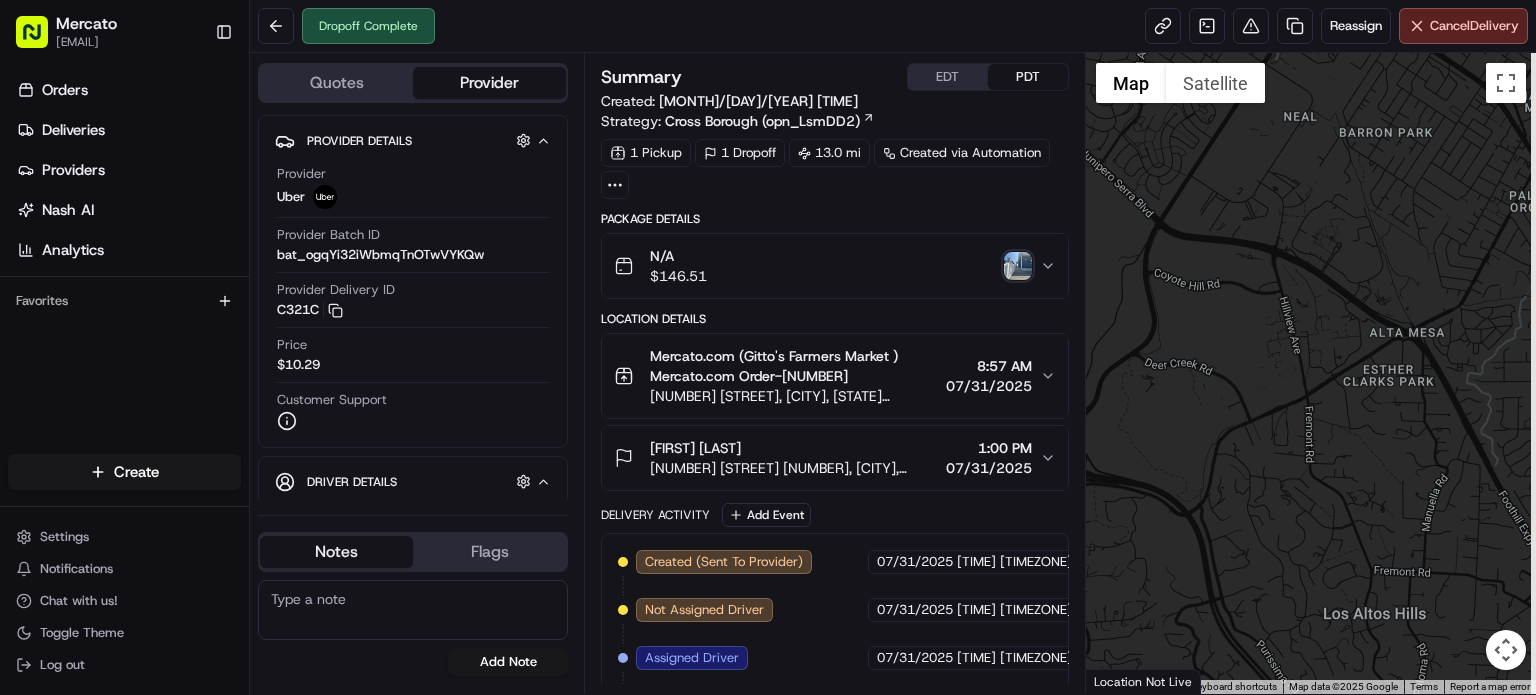 scroll, scrollTop: 0, scrollLeft: 0, axis: both 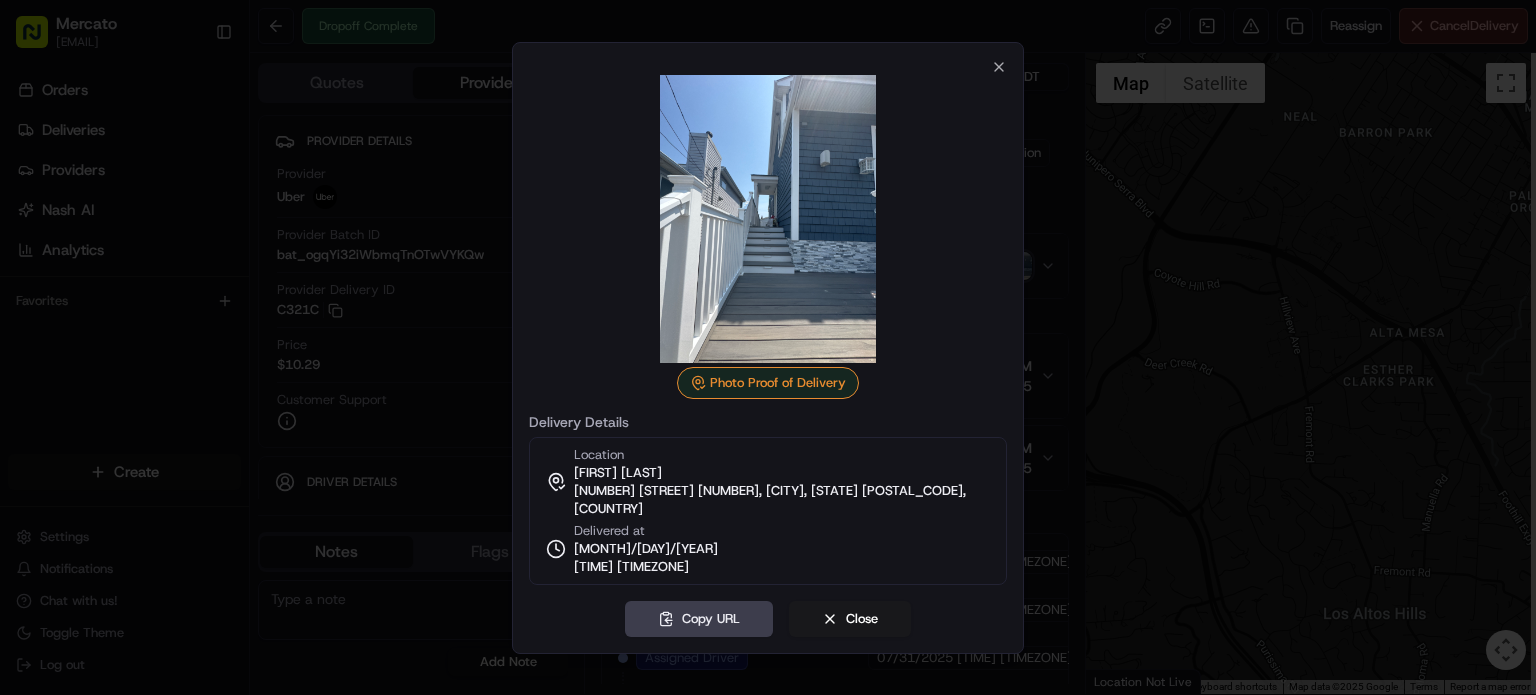click at bounding box center [768, 347] 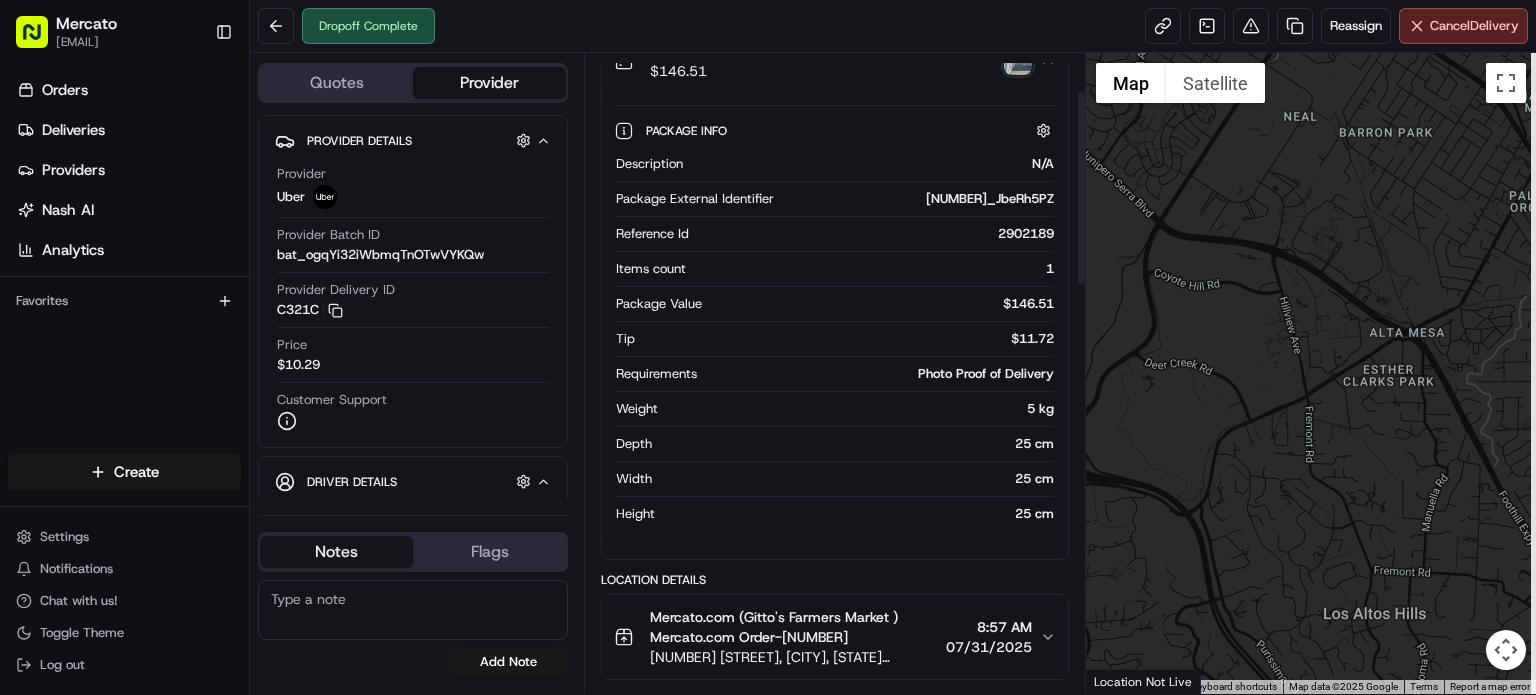 scroll, scrollTop: 120, scrollLeft: 0, axis: vertical 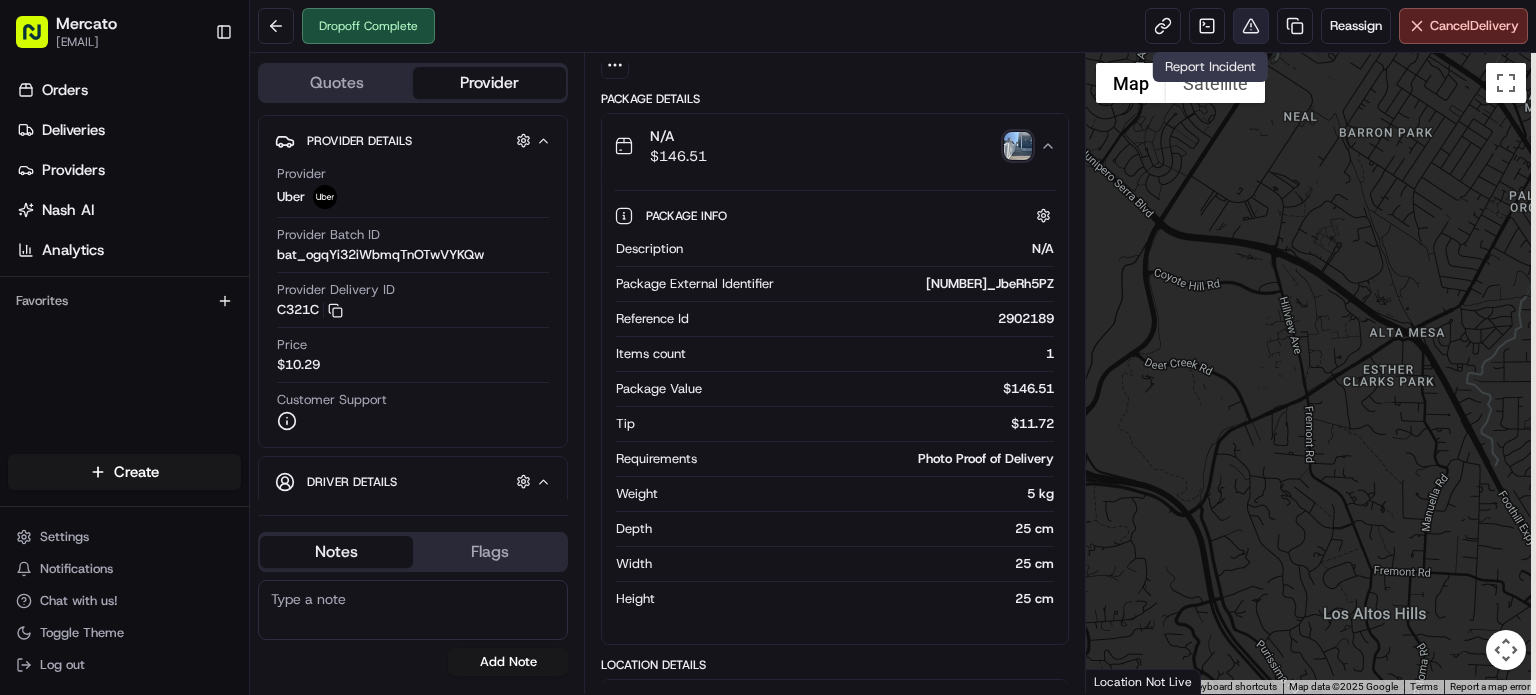 click at bounding box center (1251, 26) 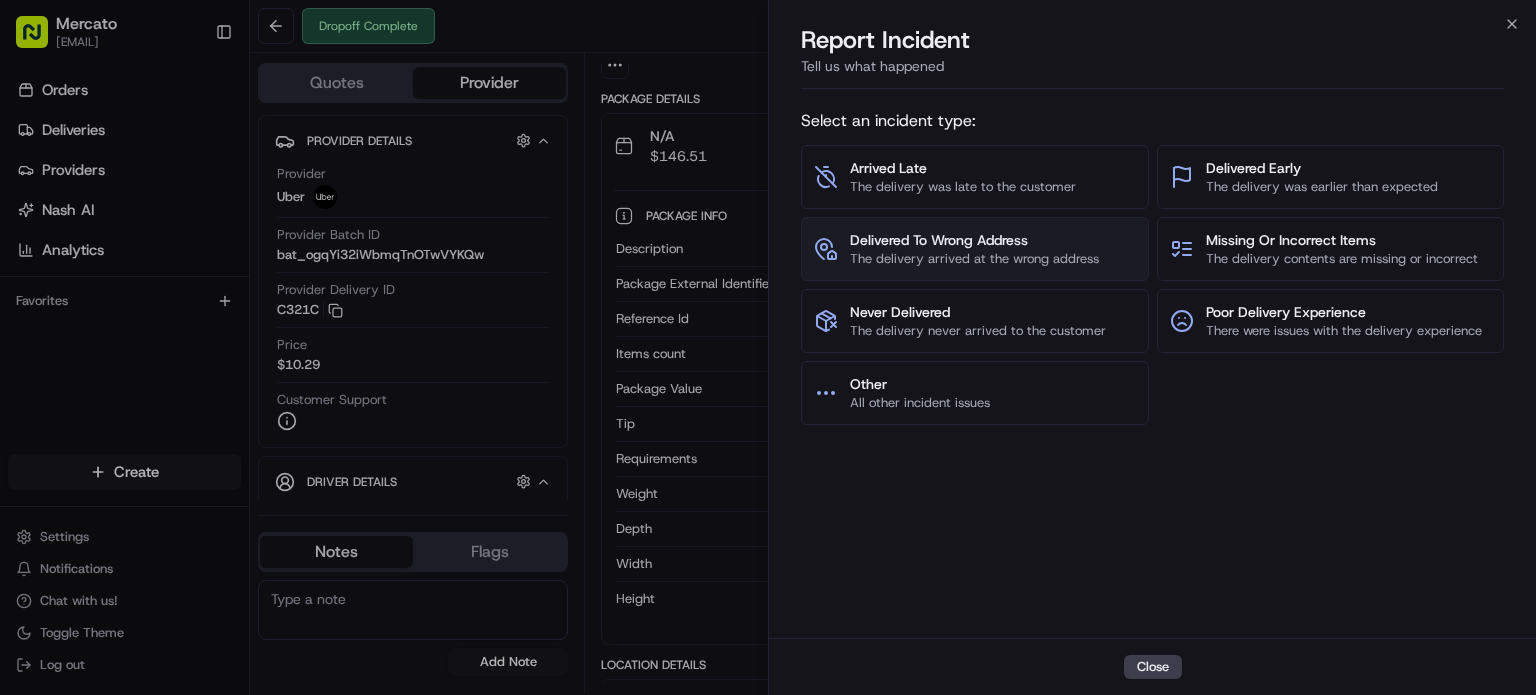 click on "The delivery arrived at the wrong address" at bounding box center (974, 259) 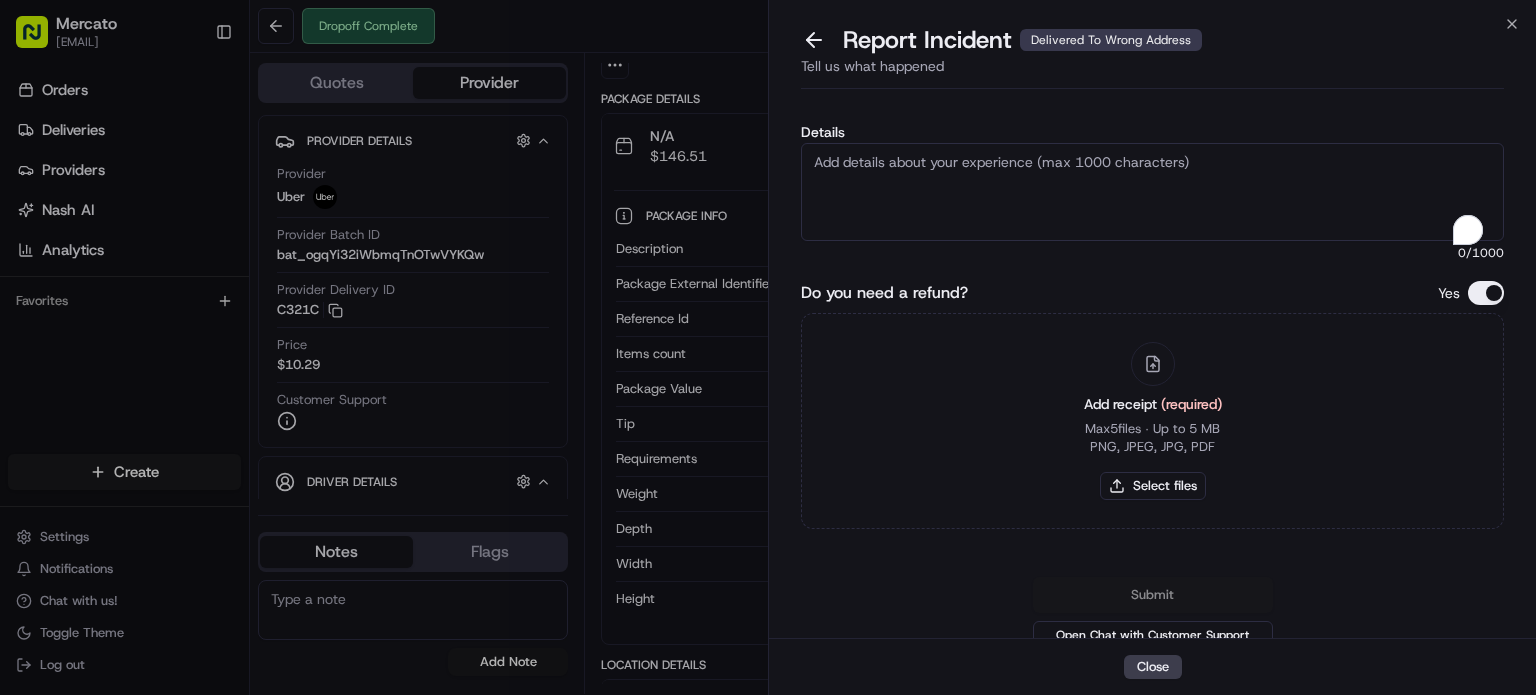 paste on "Order #2902189 – Order Delivered to Incorrect Location
The customer does not recognize the drop-off location shown in the delivery photo. The courier delivered the order to a completely different location than what was listed on the Nash map. The customer did not receive their order. This was a driver error, and we are requesting full reimbursement." 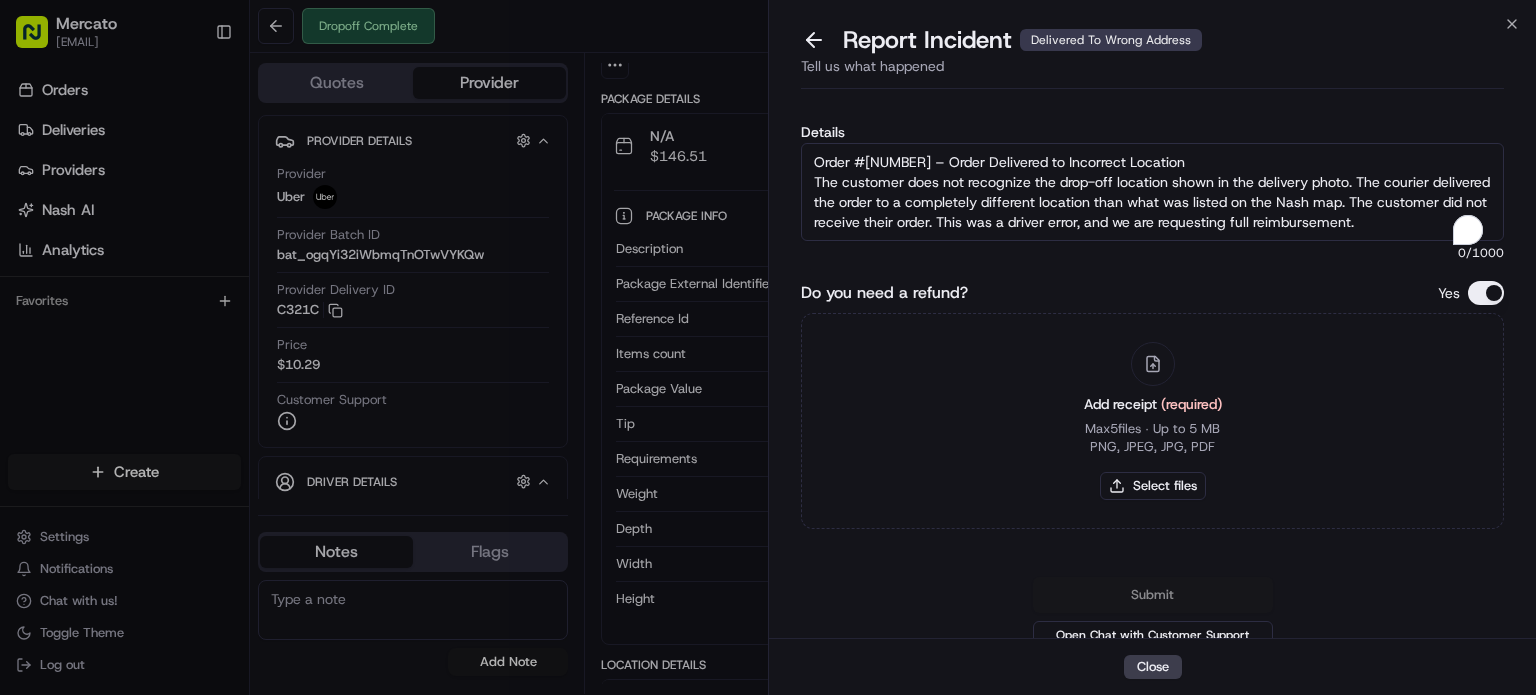 scroll, scrollTop: 12, scrollLeft: 0, axis: vertical 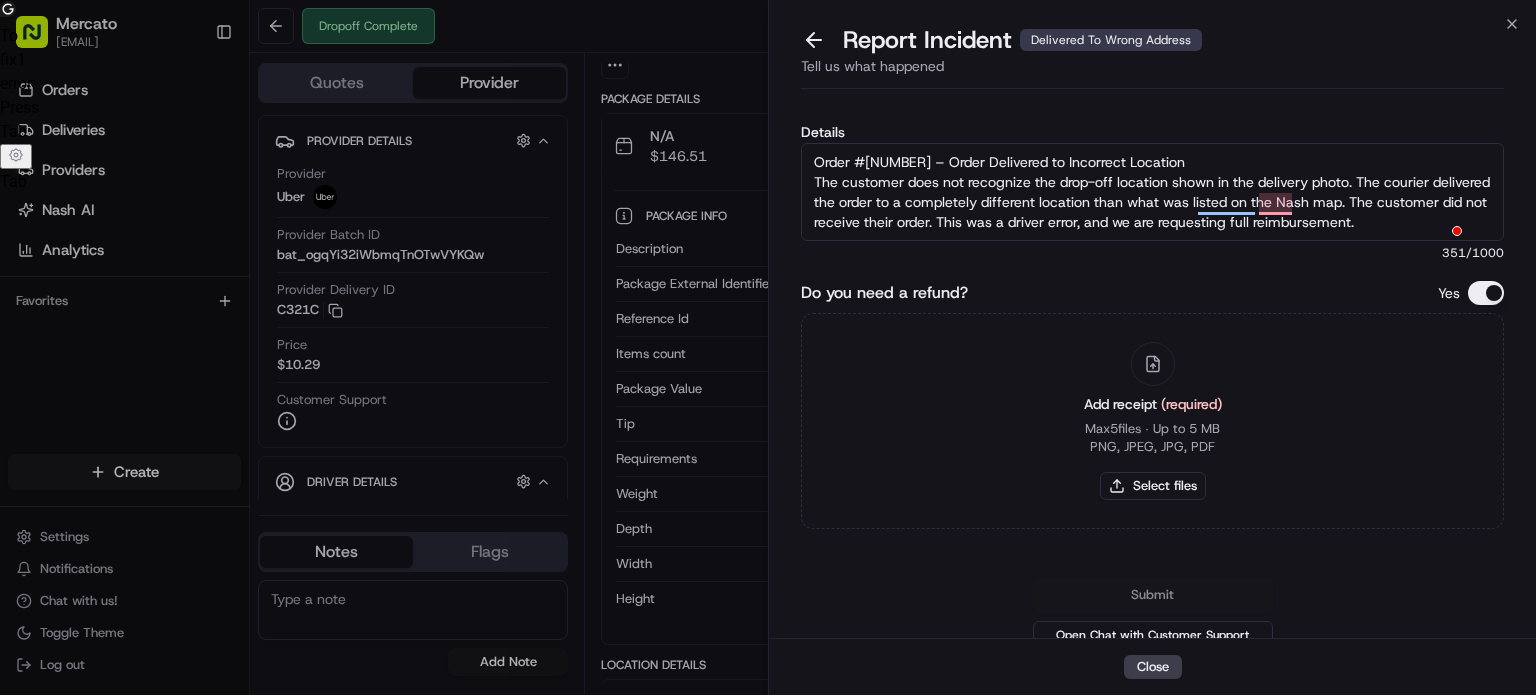 type on "Order #2902189 – Order Delivered to Incorrect Location
The customer does not recognize the drop-off location shown in the delivery photo. The courier delivered the order to a completely different location than what was listed on the Nash map. The customer did not receive their order. This was a driver error, and we are requesting full reimbursement." 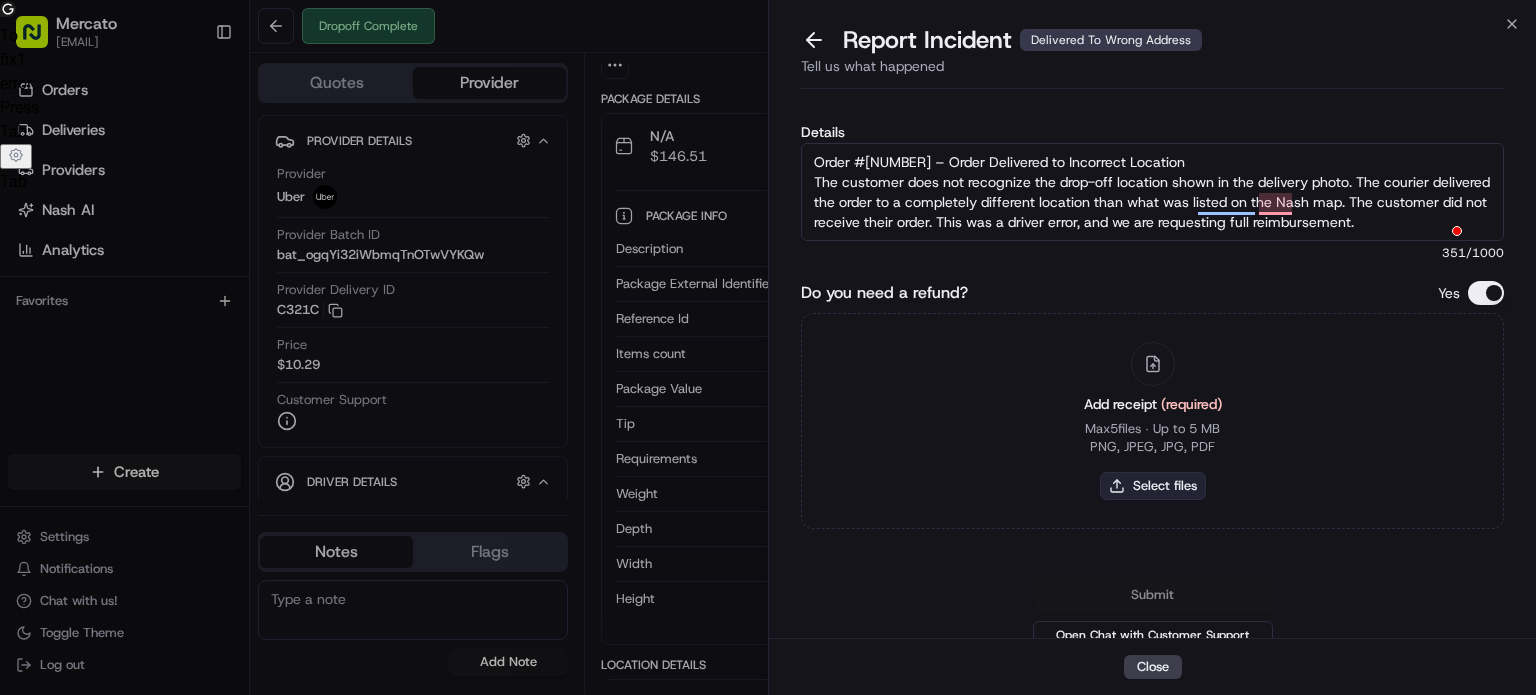 click on "Select files" at bounding box center [1153, 486] 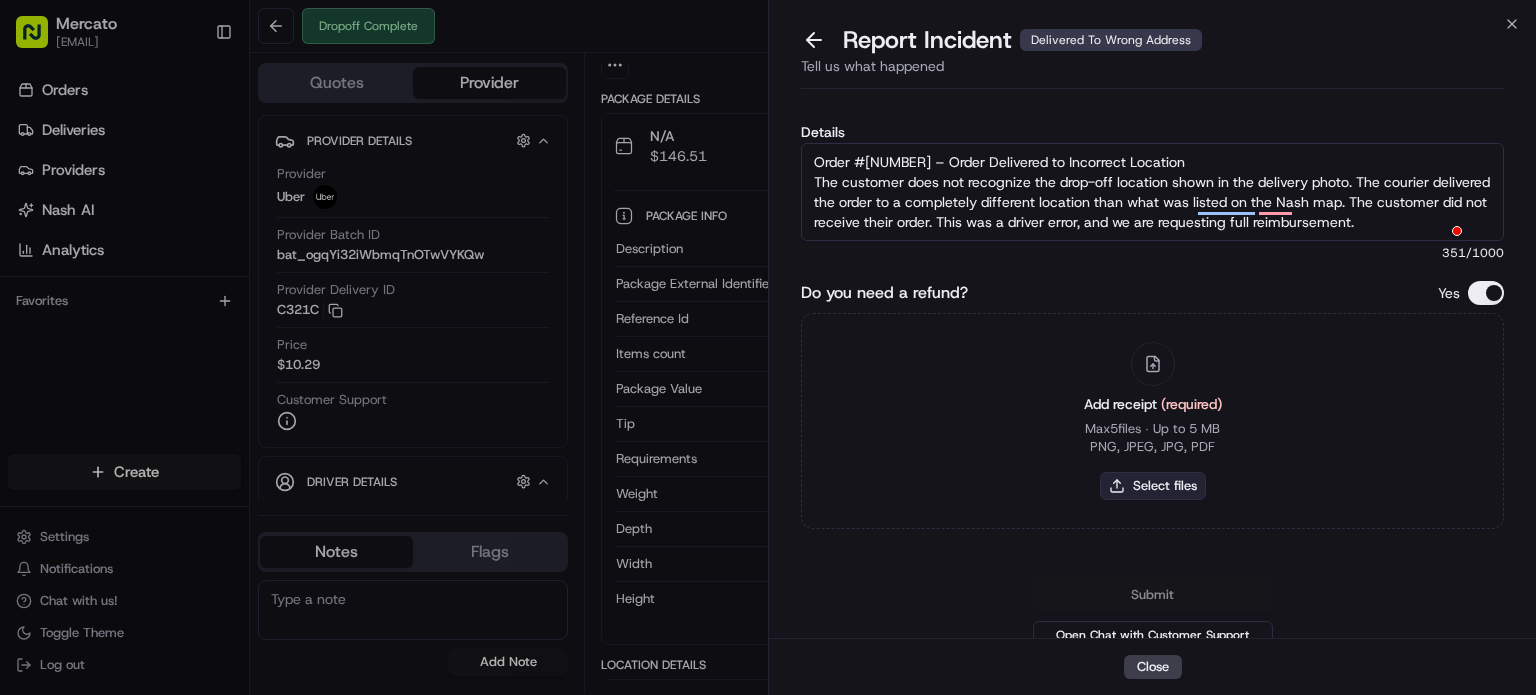 type on "C:\fakepath\Screenshot 2025-08-05 170729.png" 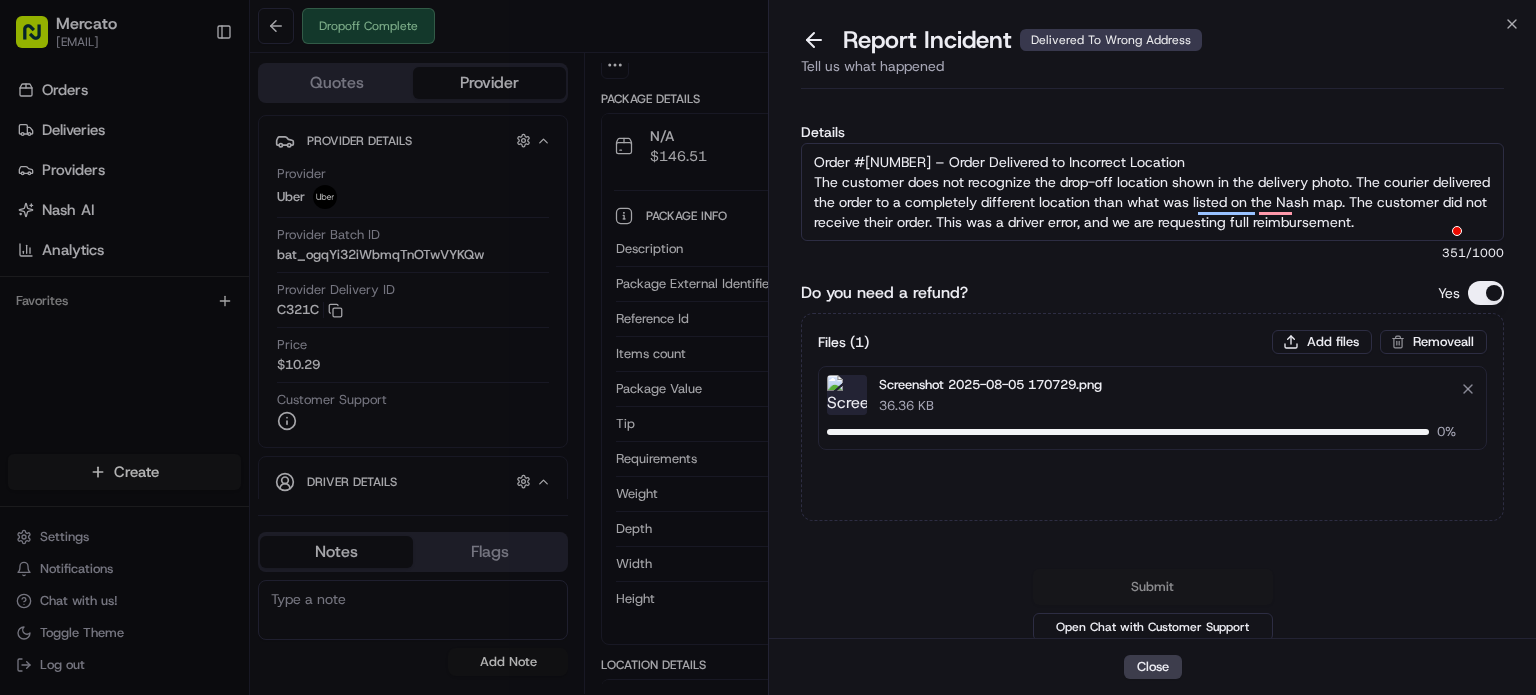 type 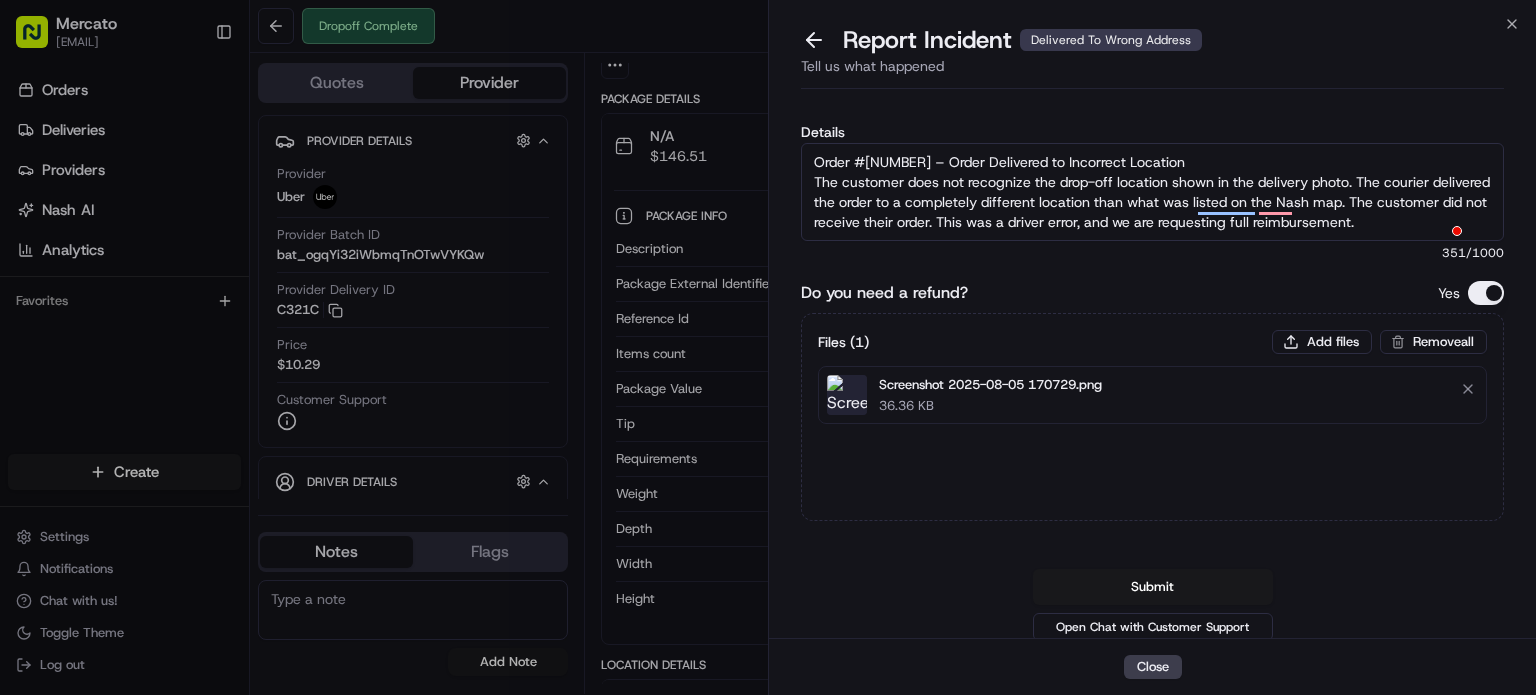scroll, scrollTop: 65, scrollLeft: 0, axis: vertical 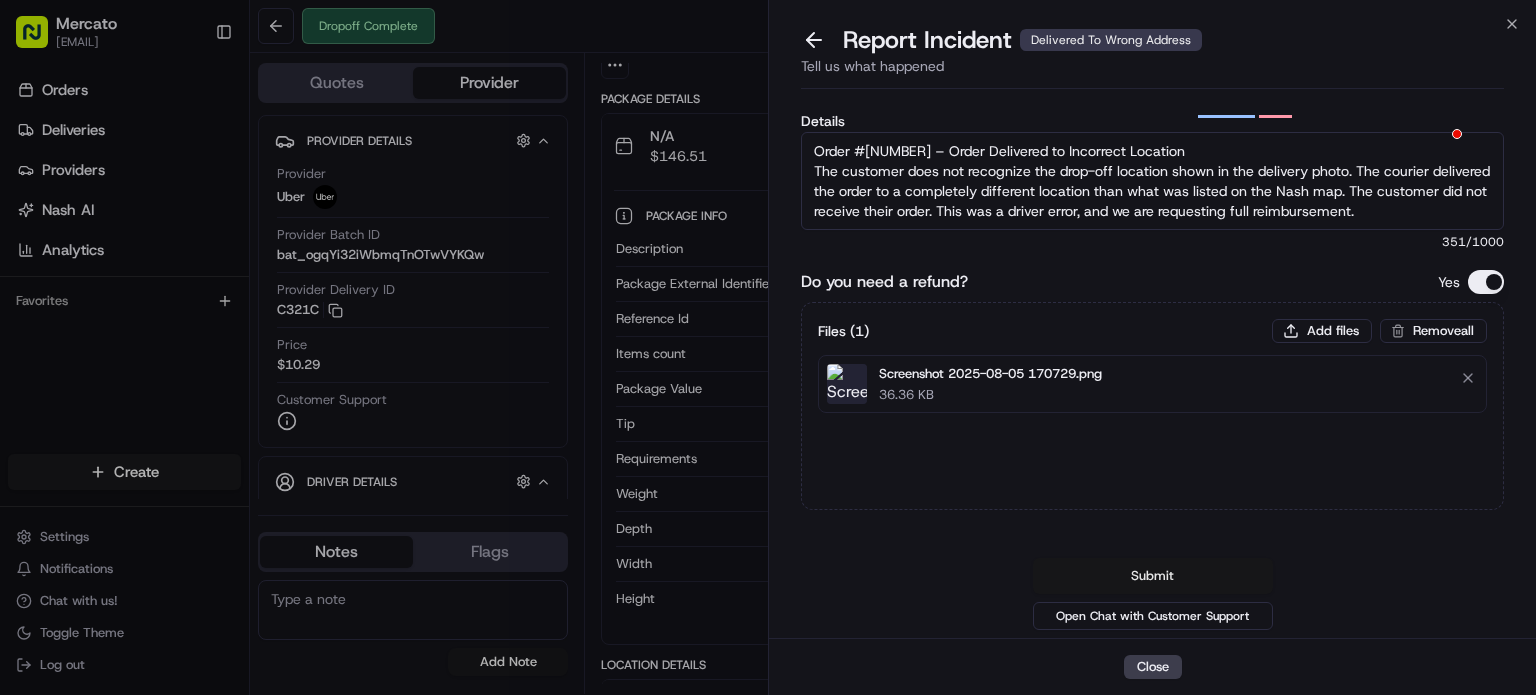 click on "Submit" at bounding box center [1153, 576] 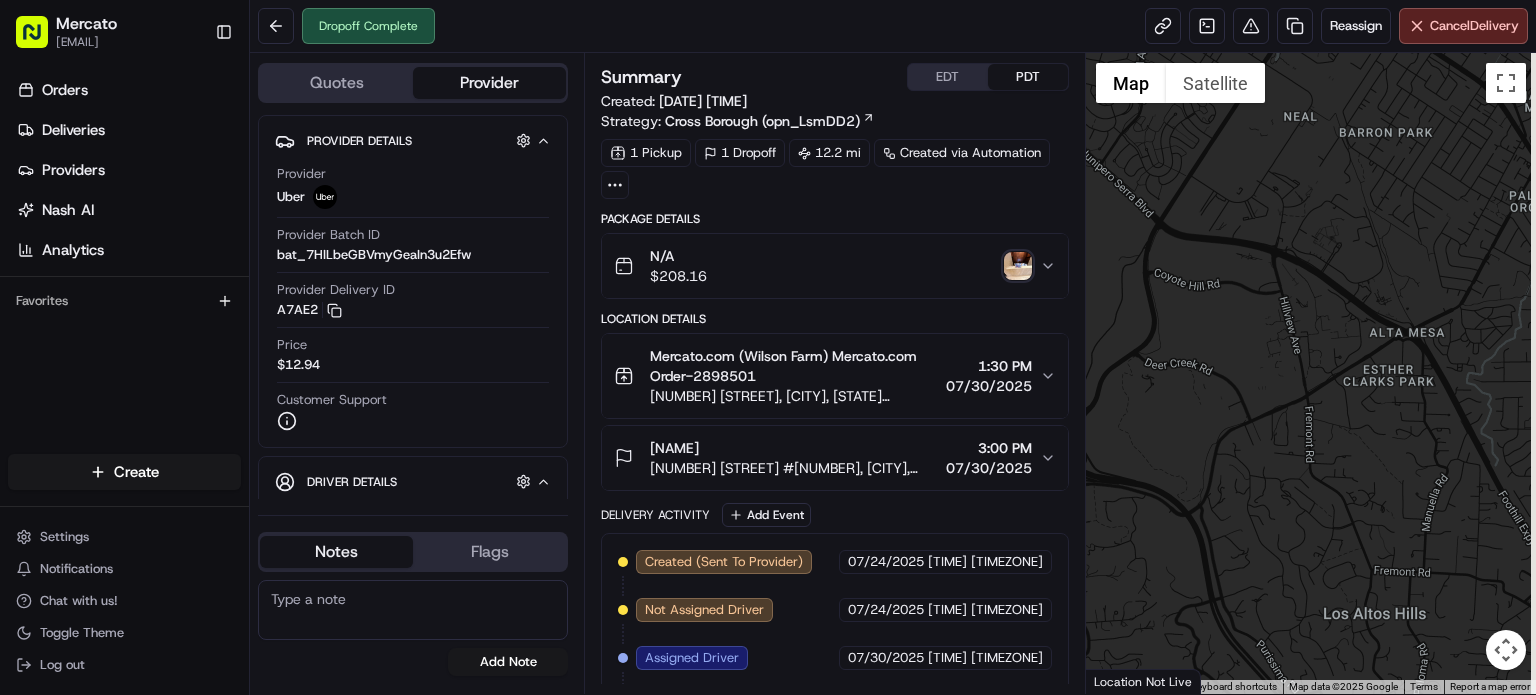 scroll, scrollTop: 0, scrollLeft: 0, axis: both 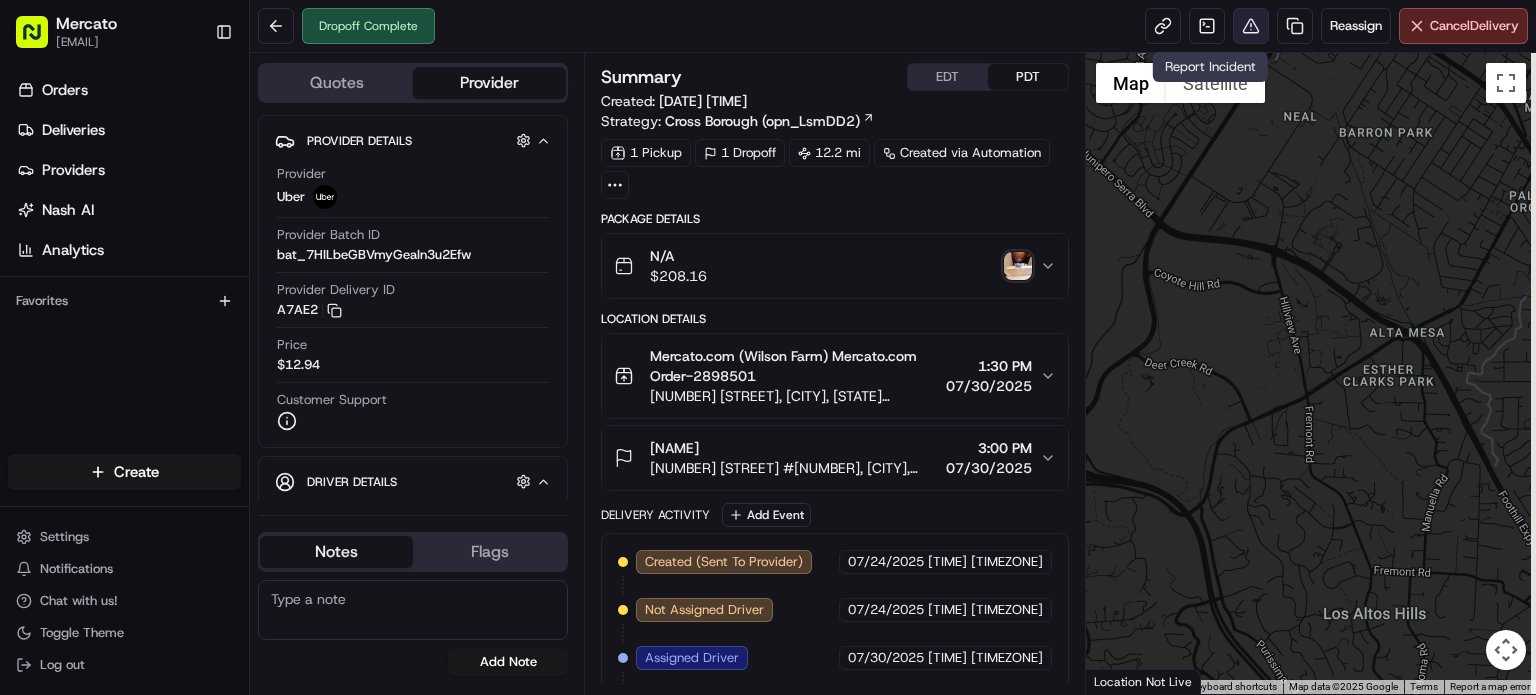 click at bounding box center [1251, 26] 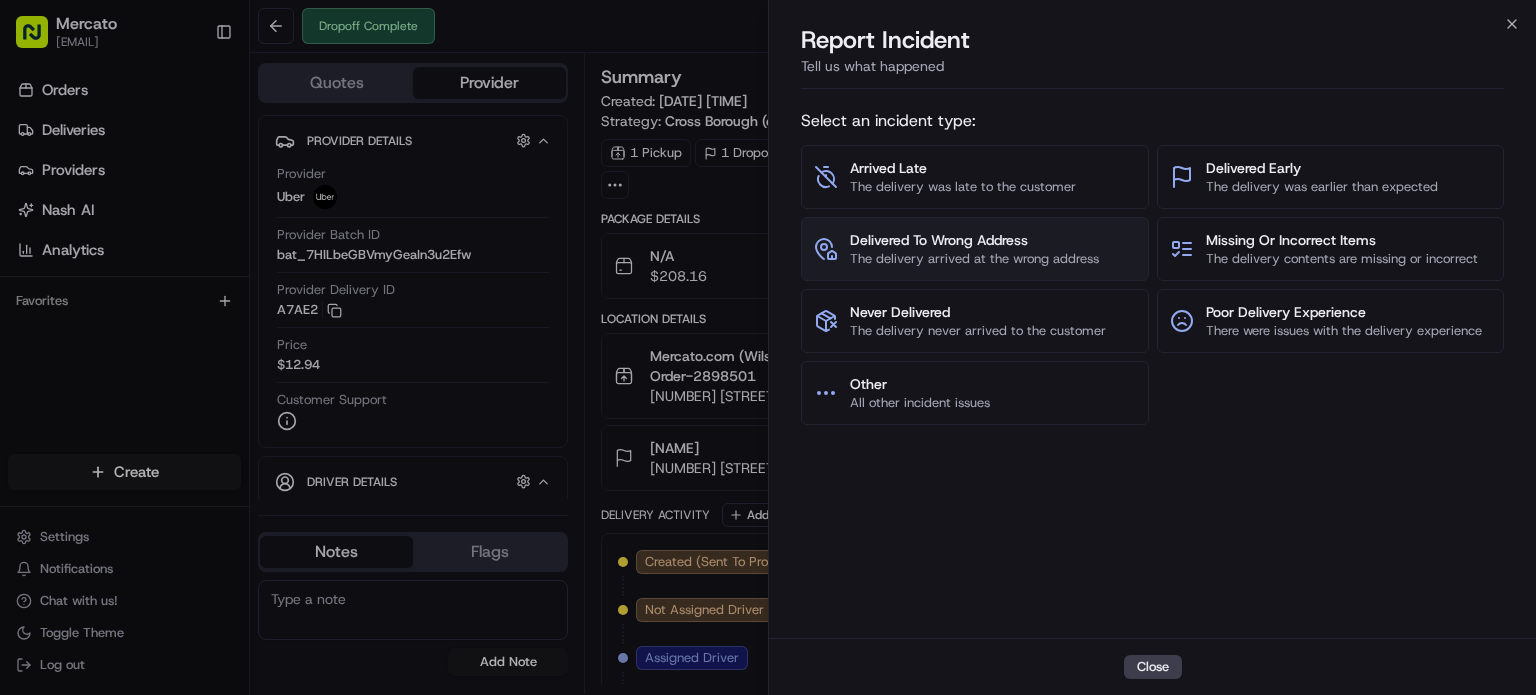 click on "The delivery arrived at the wrong address" at bounding box center [974, 259] 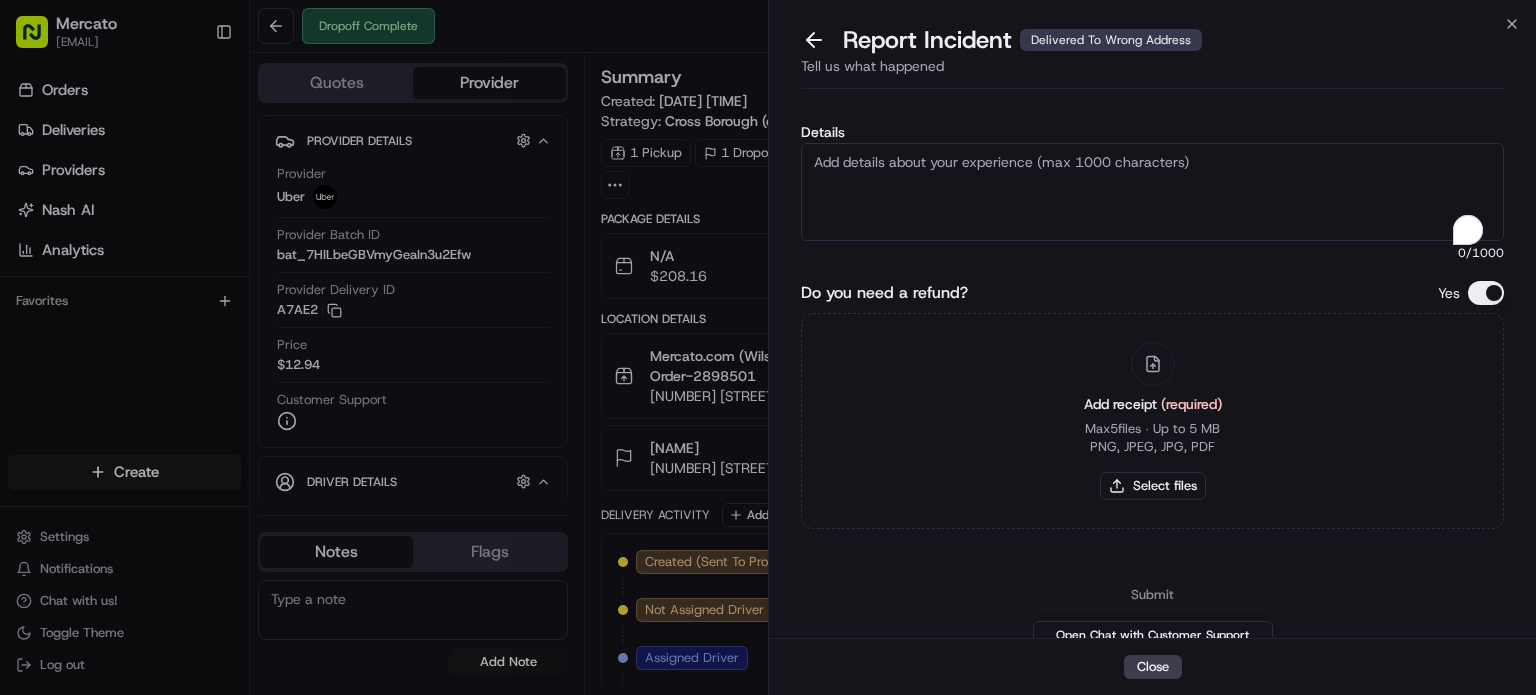 paste on "Order #2898501 – Wrong Order Delivered
The customer reported receiving the wrong order. She confirmed that she only received a single salad, and the delivery photo shows just one bag labeled with a different name—not Robert Berstein. This appears to be a driver mix-up, and the customer did not receive their full order. We are requesting full reimbursement for this delivery error." 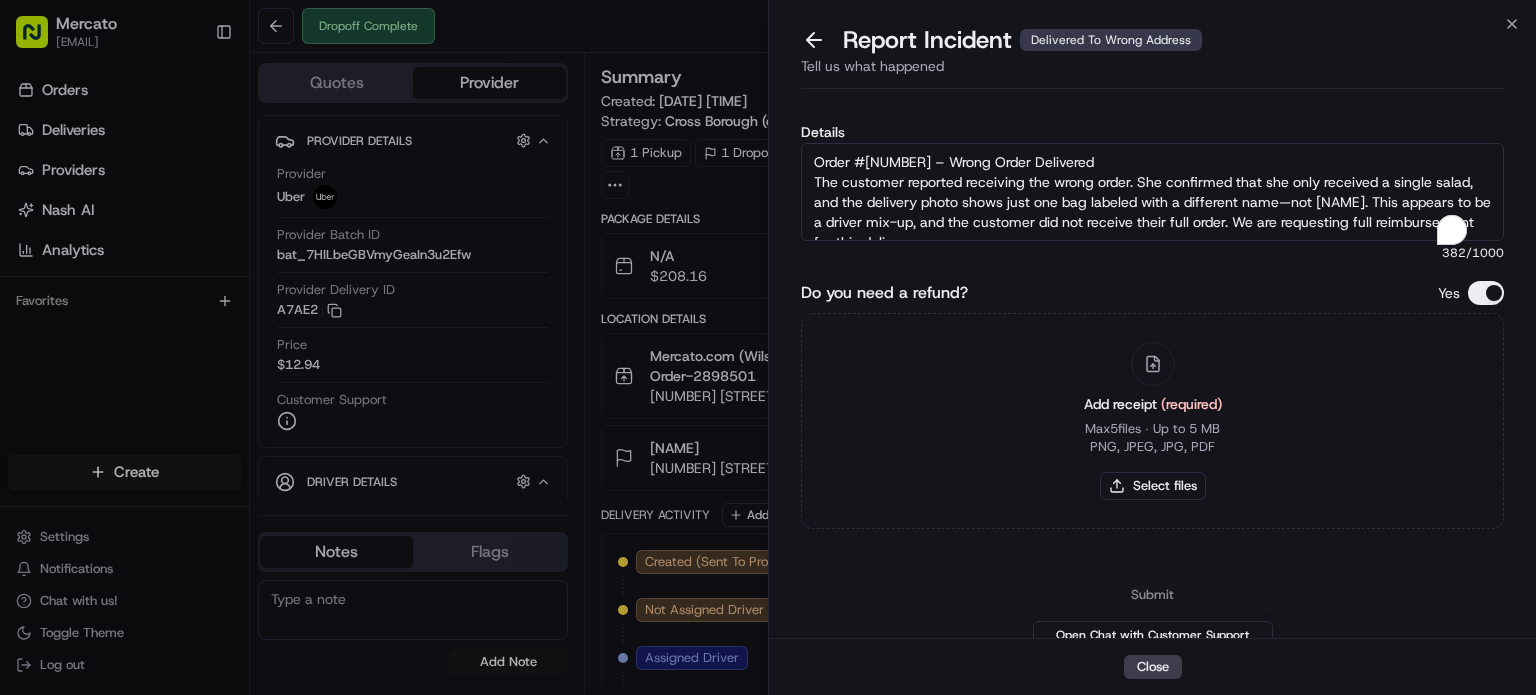 scroll, scrollTop: 12, scrollLeft: 0, axis: vertical 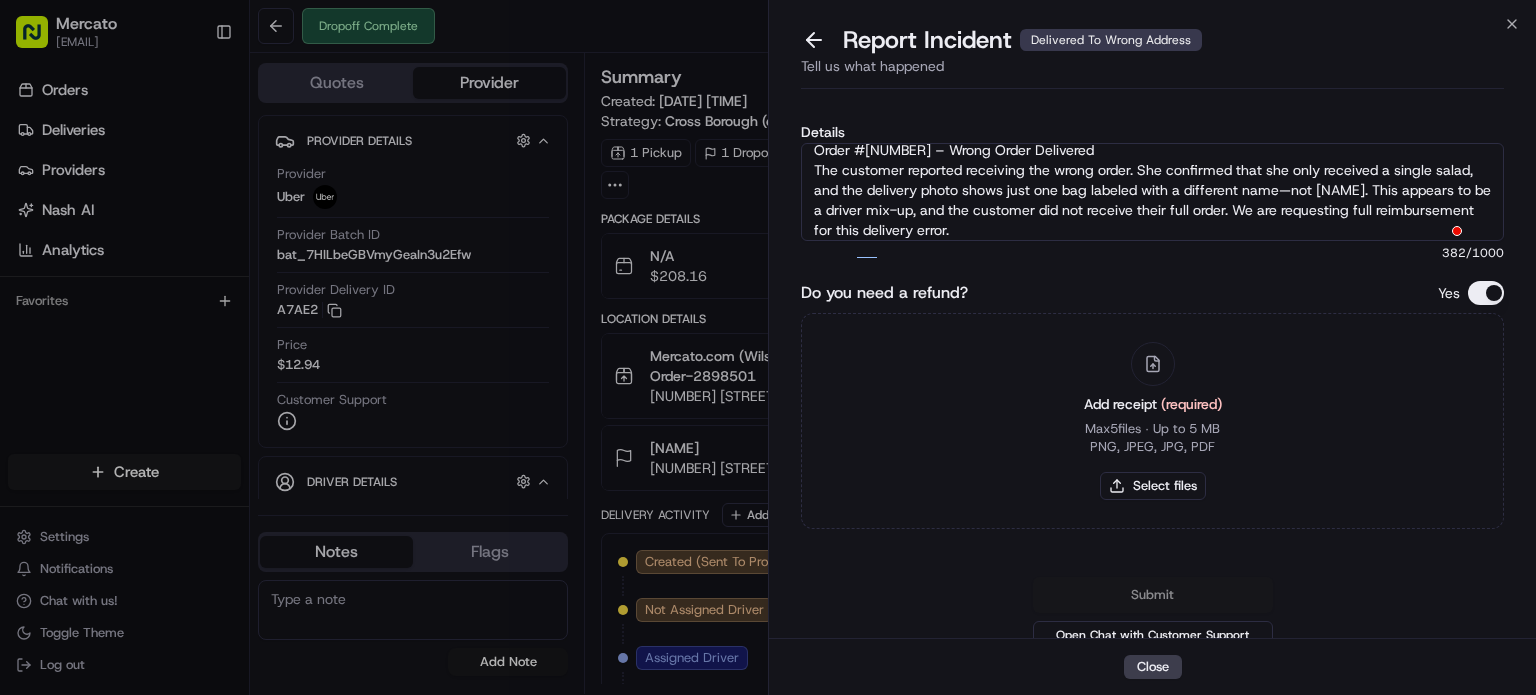 type on "Order #2898501 – Wrong Order Delivered
The customer reported receiving the wrong order. She confirmed that she only received a single salad, and the delivery photo shows just one bag labeled with a different name—not Robert Berstein. This appears to be a driver mix-up, and the customer did not receive their full order. We are requesting full reimbursement for this delivery error." 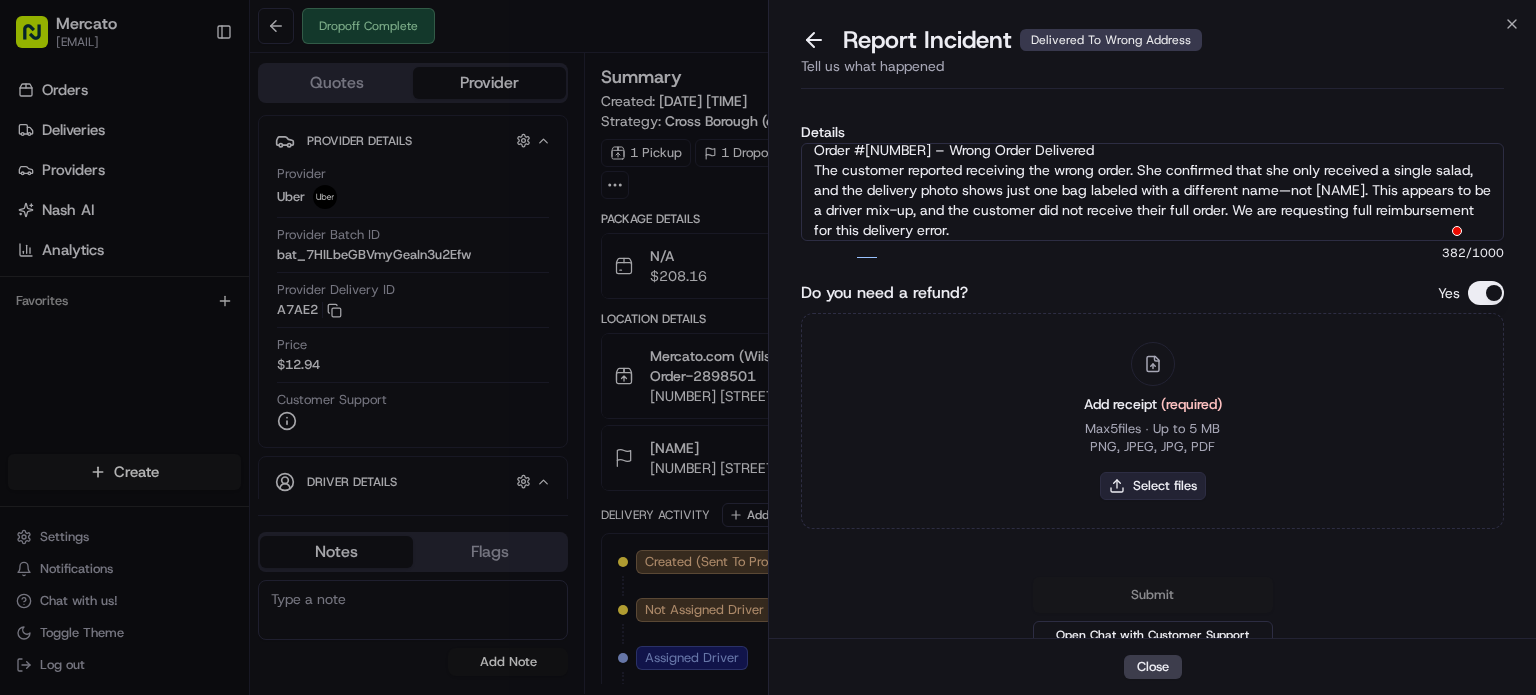 click on "Select files" at bounding box center [1153, 486] 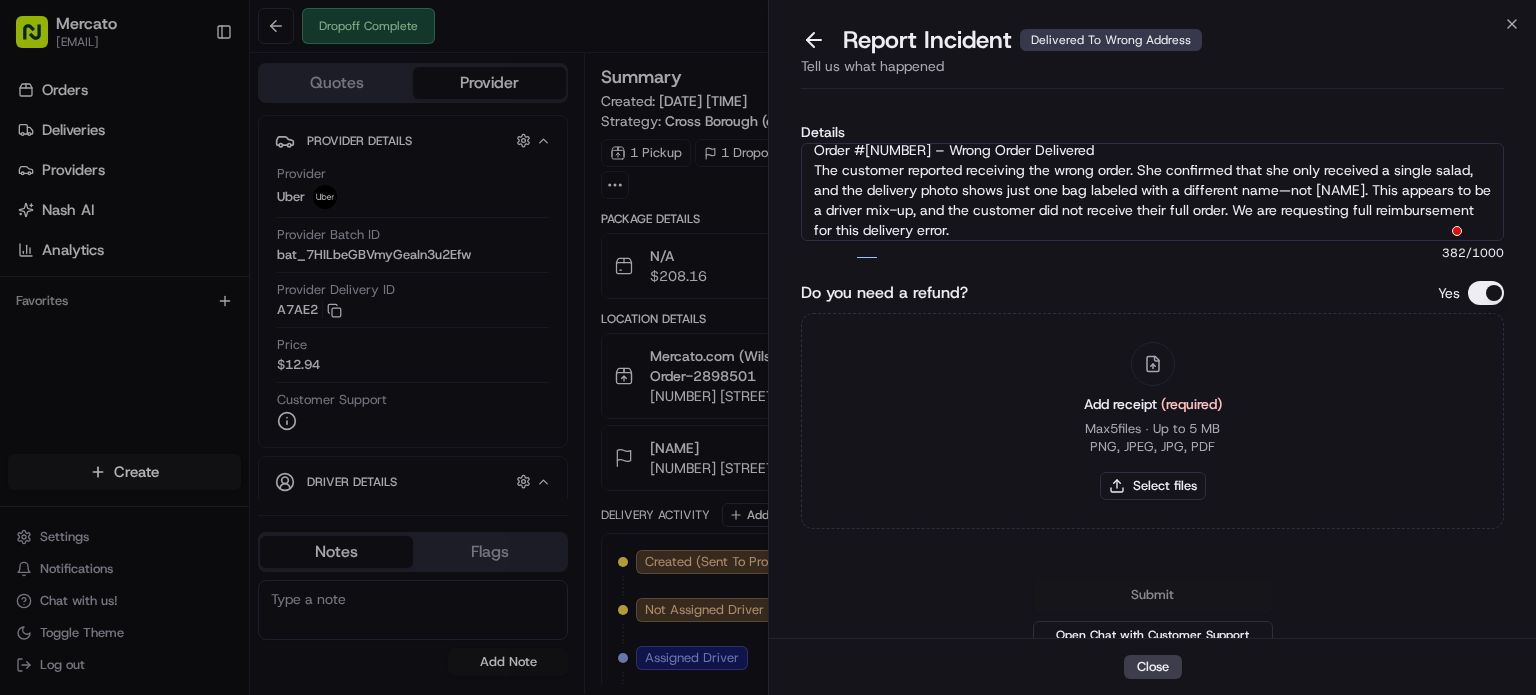 type 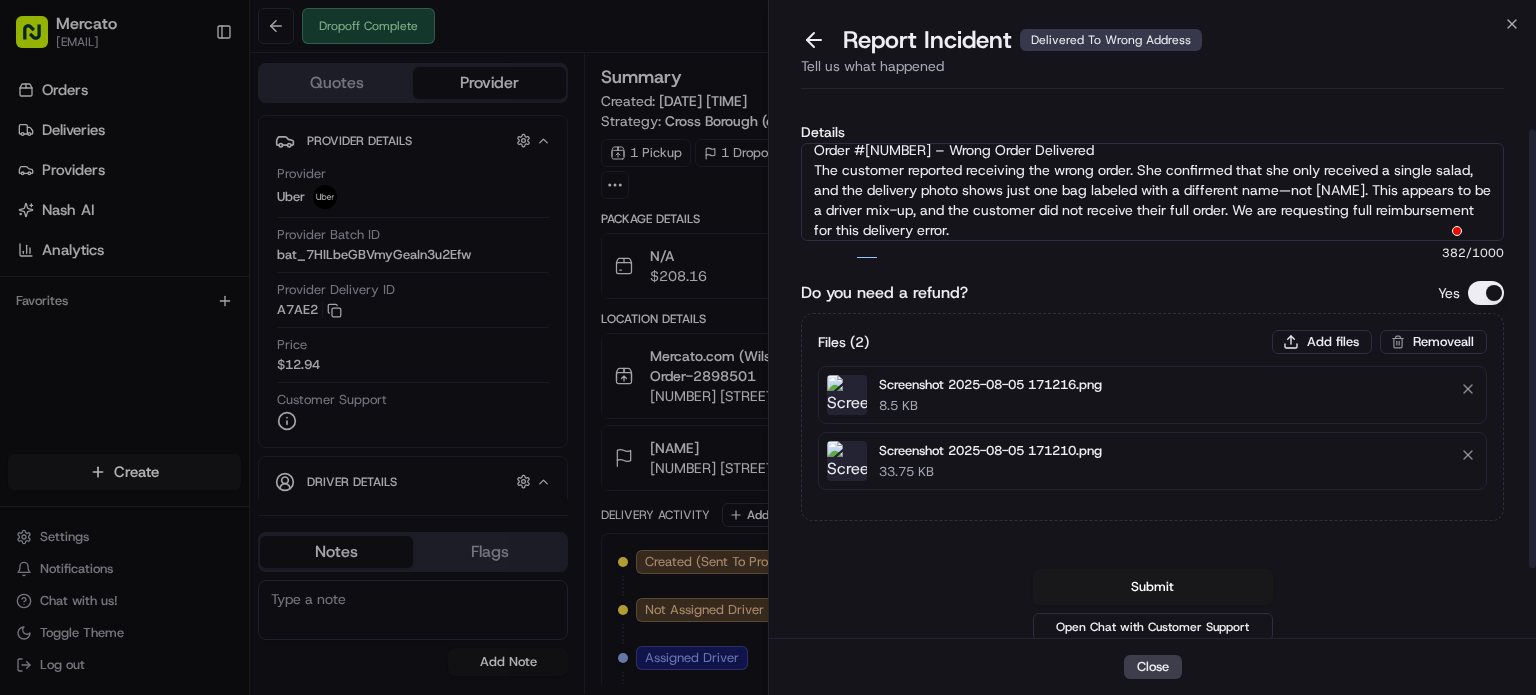 scroll, scrollTop: 53, scrollLeft: 0, axis: vertical 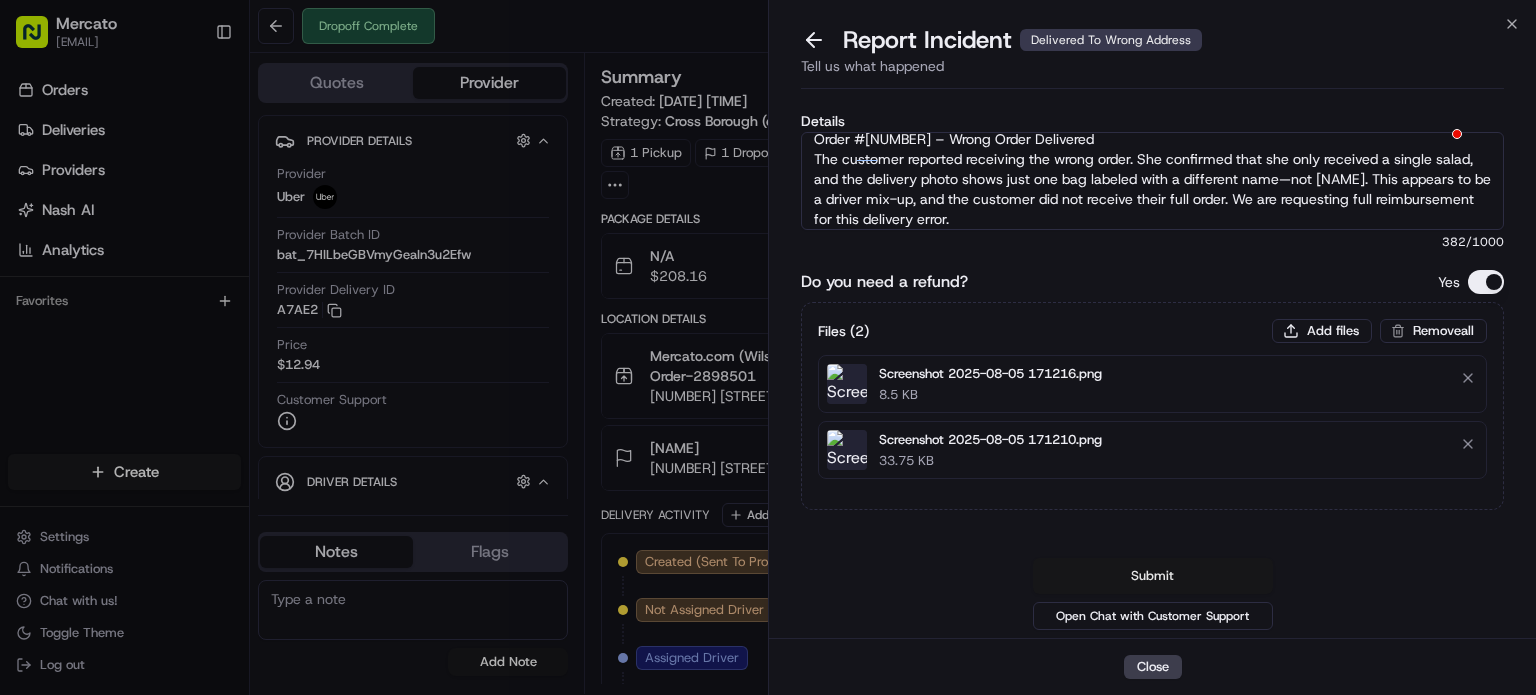 click on "Submit" at bounding box center [1153, 576] 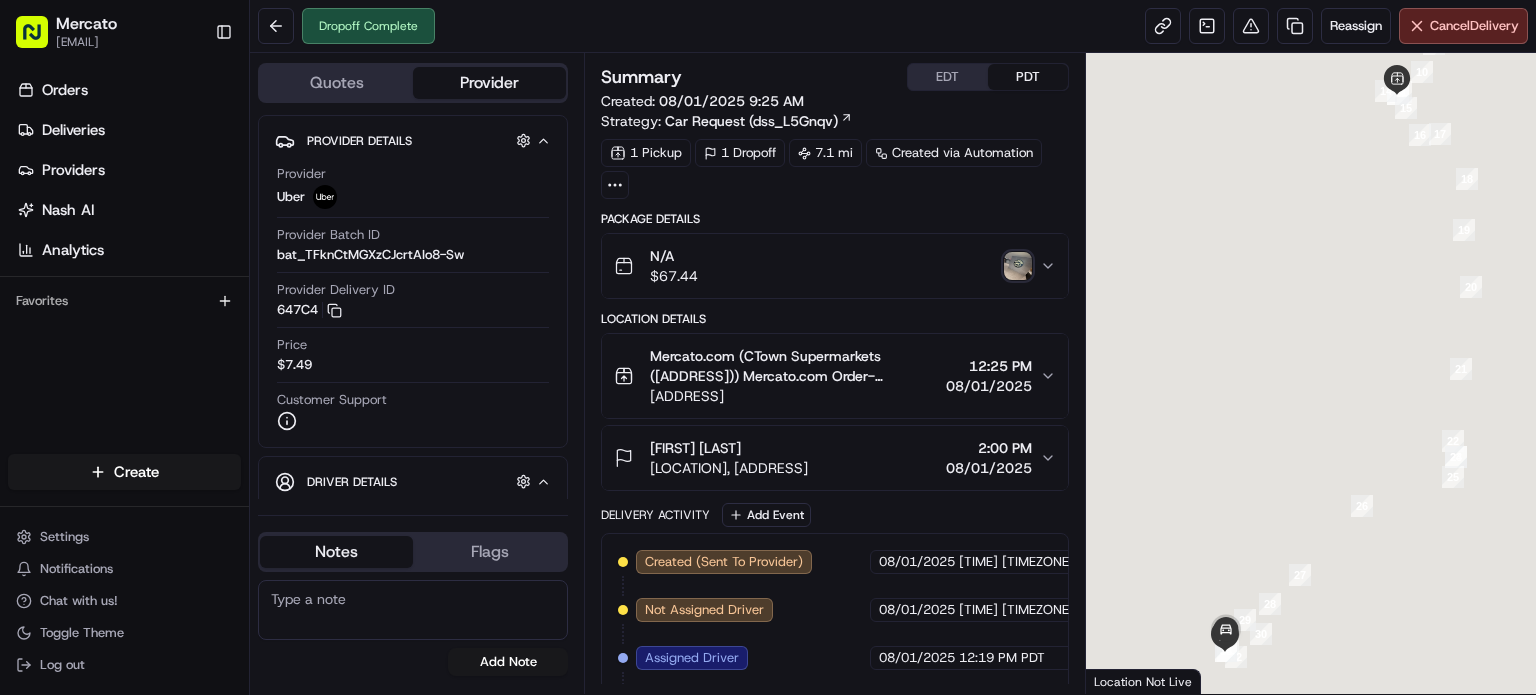 scroll, scrollTop: 0, scrollLeft: 0, axis: both 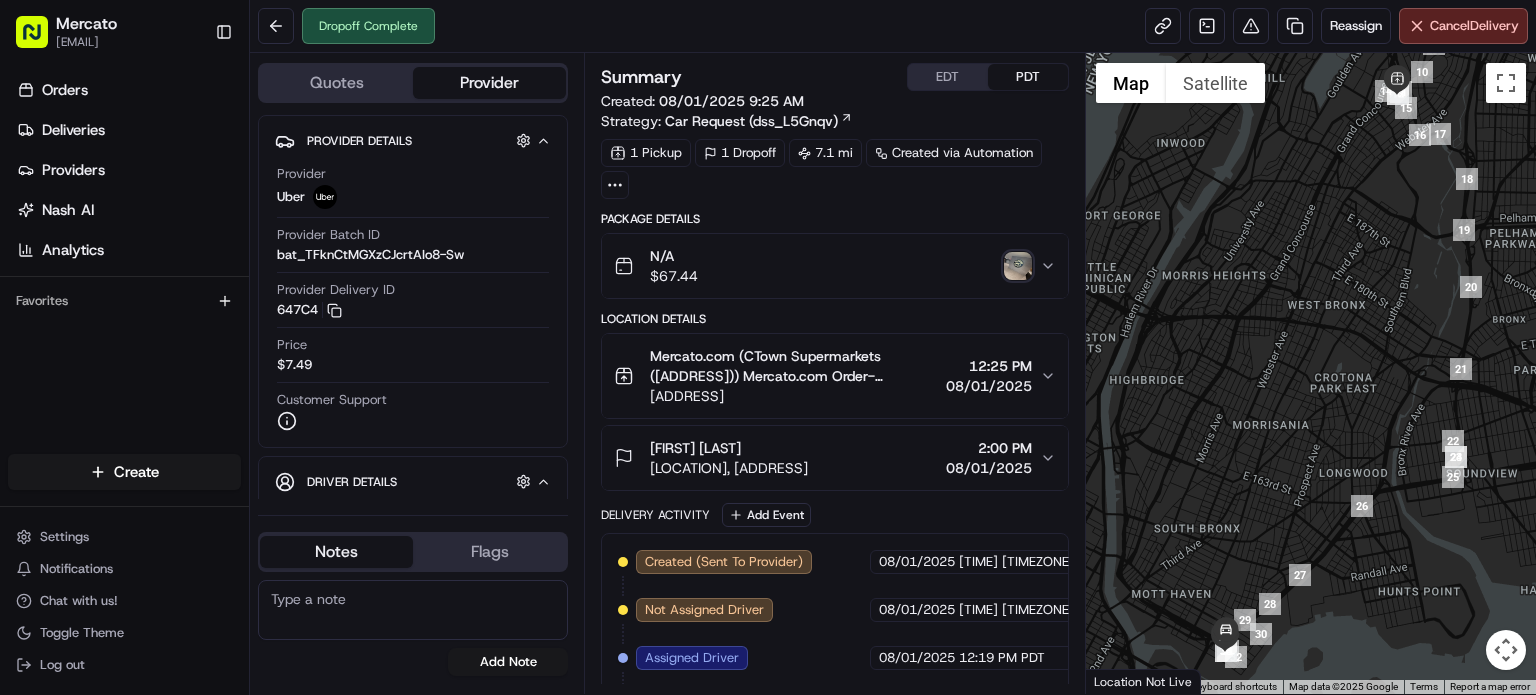 click at bounding box center (1018, 266) 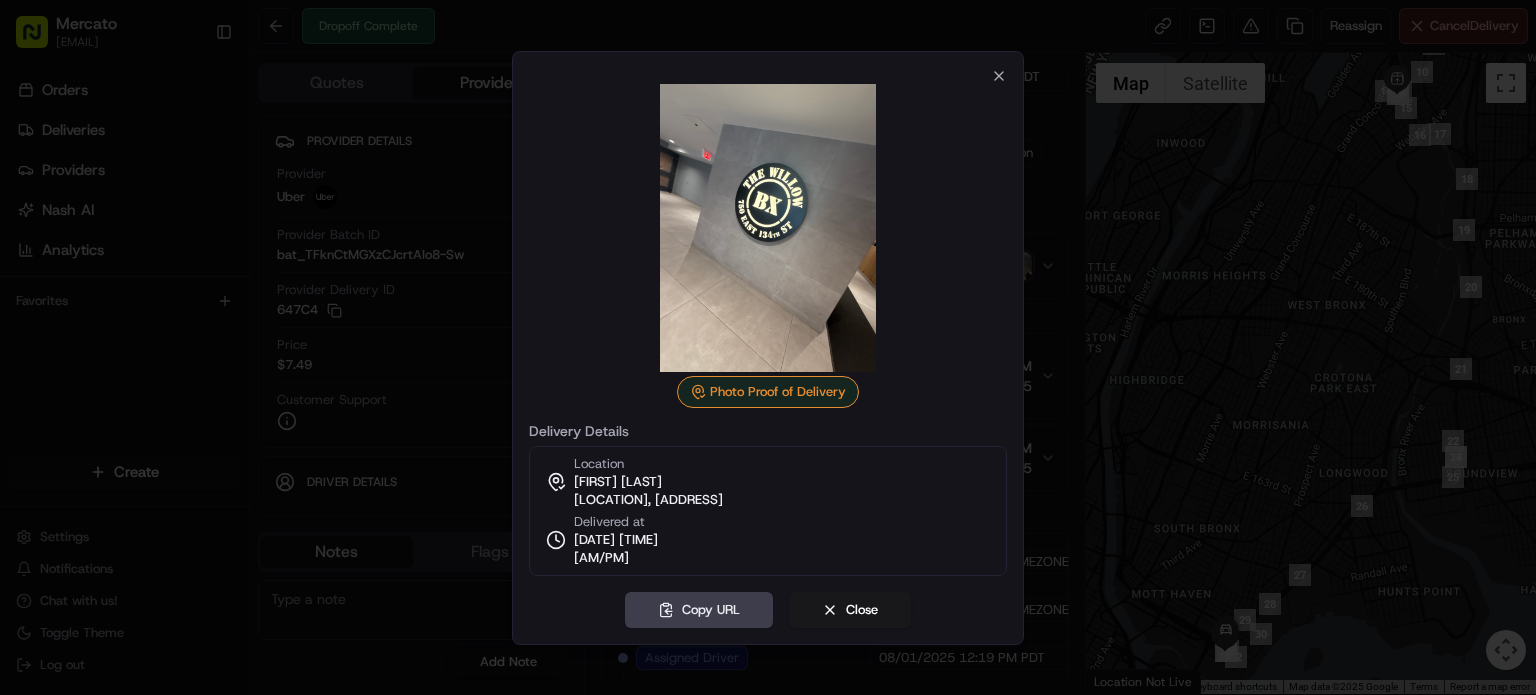 click at bounding box center (768, 347) 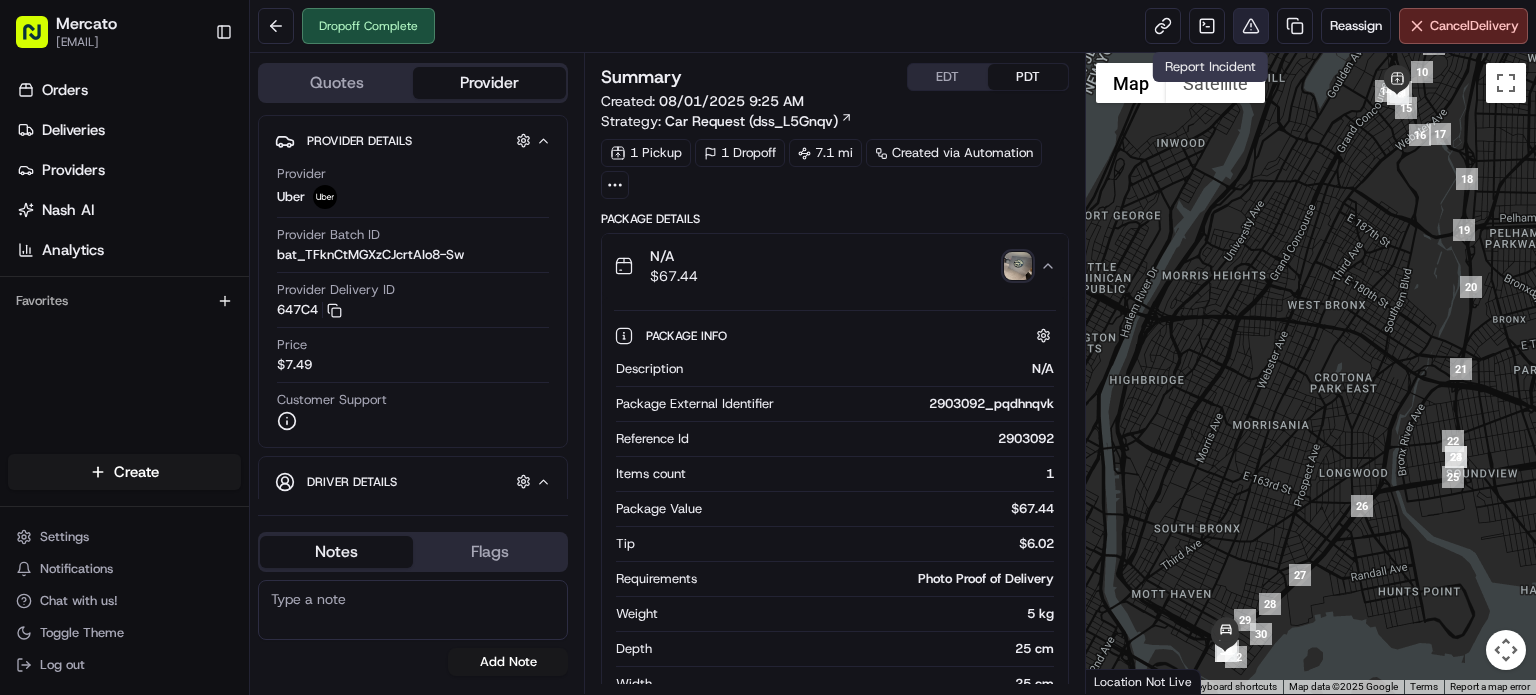 click at bounding box center [1251, 26] 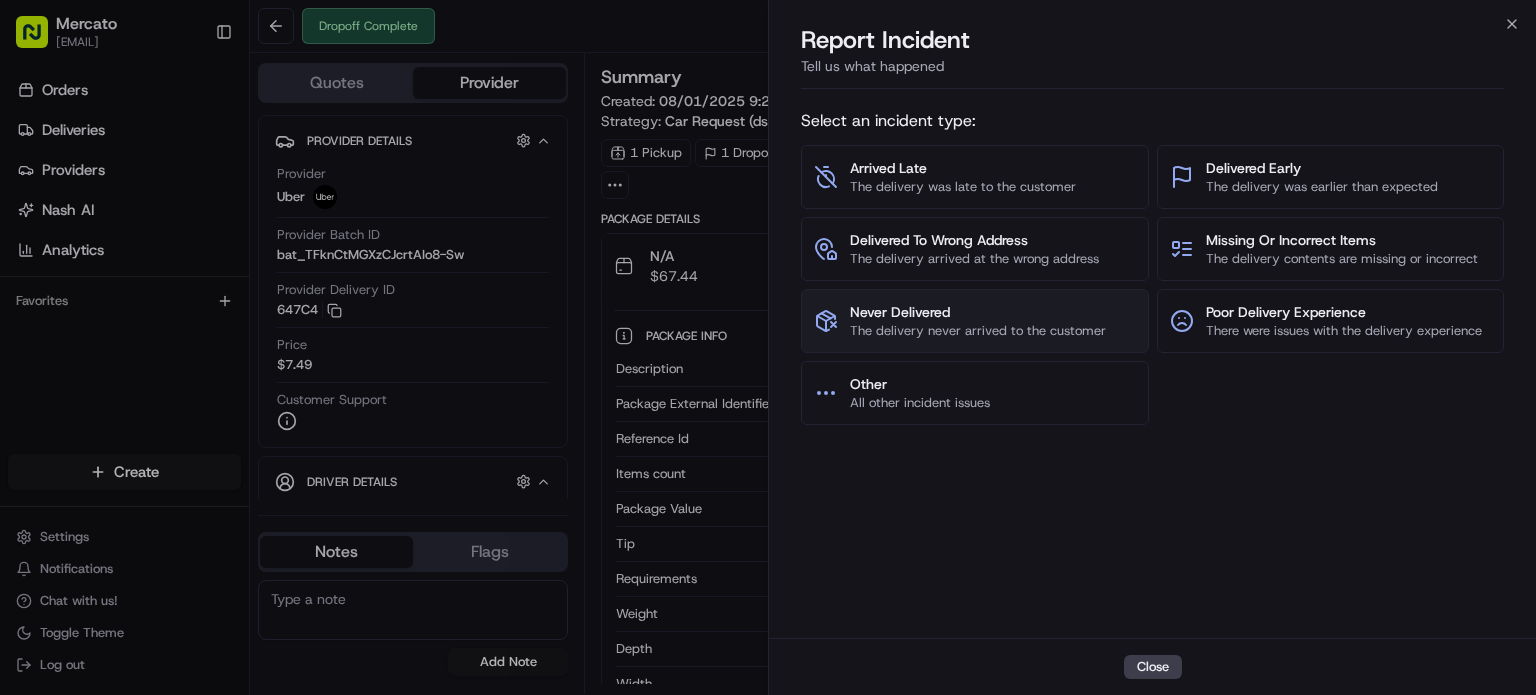 click on "Never Delivered" at bounding box center (978, 312) 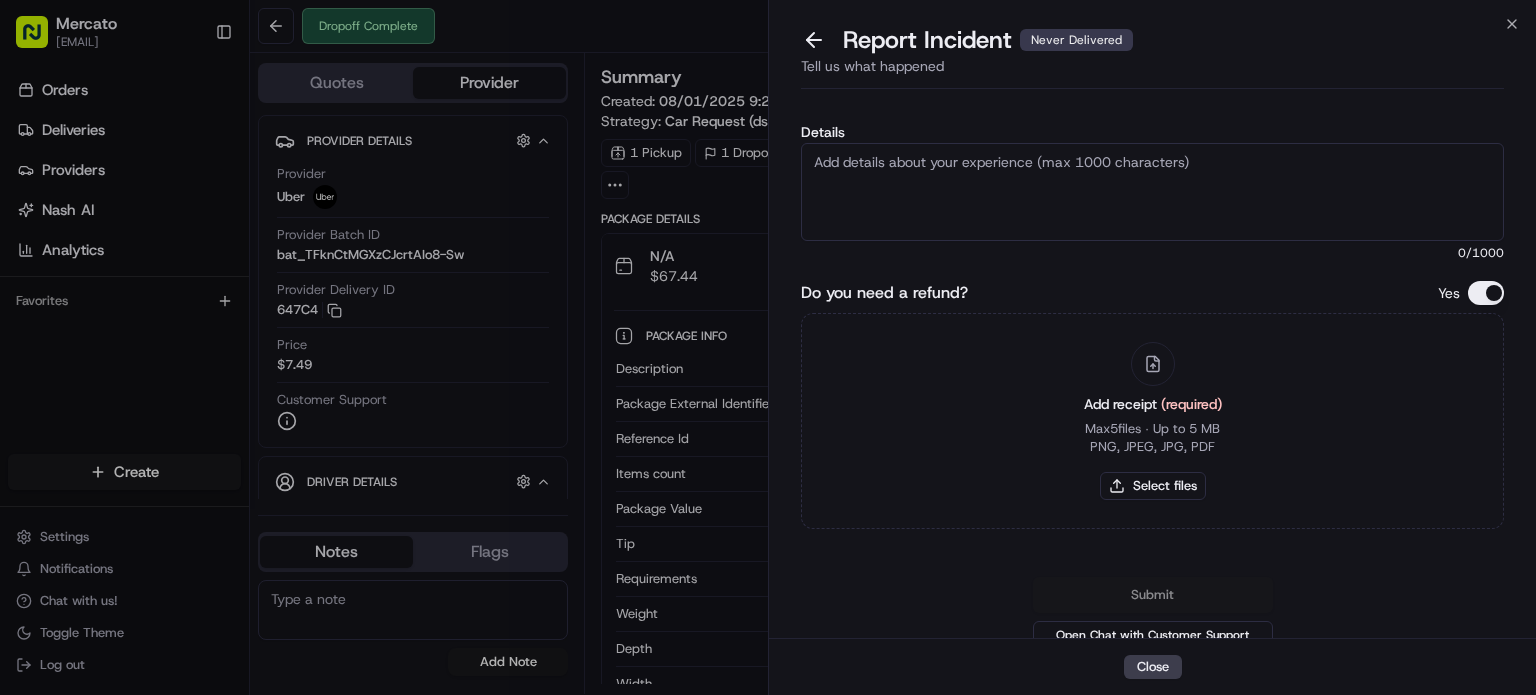 click on "Details" at bounding box center [1152, 192] 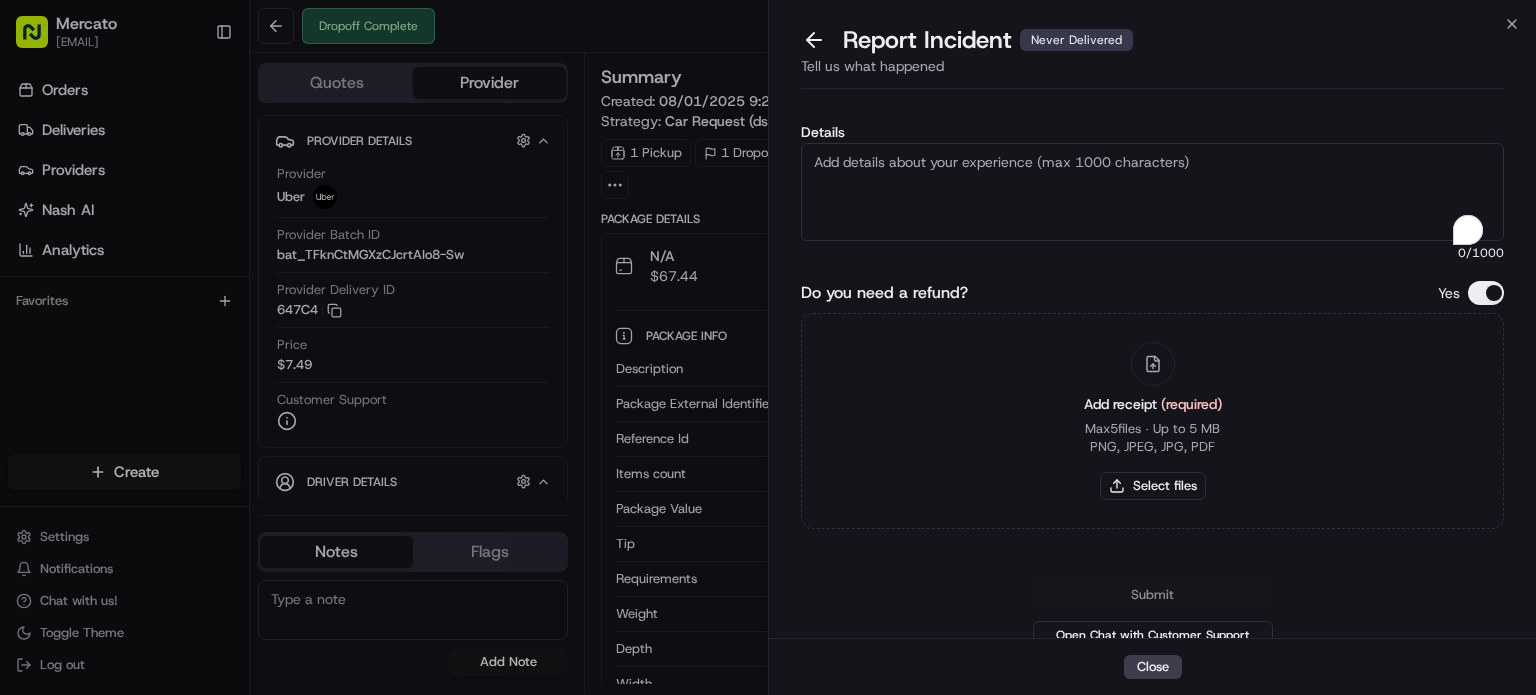 paste on "Order #[NUMBER] – Partial Delivery Missing, No Proof of Drop-Off
The merchant confirmed the order was picked up, but the portion from CTown Supermarkets ([ADDRESS]) was never delivered. The other portion of the order, fulfilled by a different courier, arrived without issue. The driver for the missing portion did not provide photo proof or indicate where the order was left. The customer was unable to locate it in the lobby or outside their apartment. This appears to be a driver error, and we are requesting full reimbursement for the missing portion." 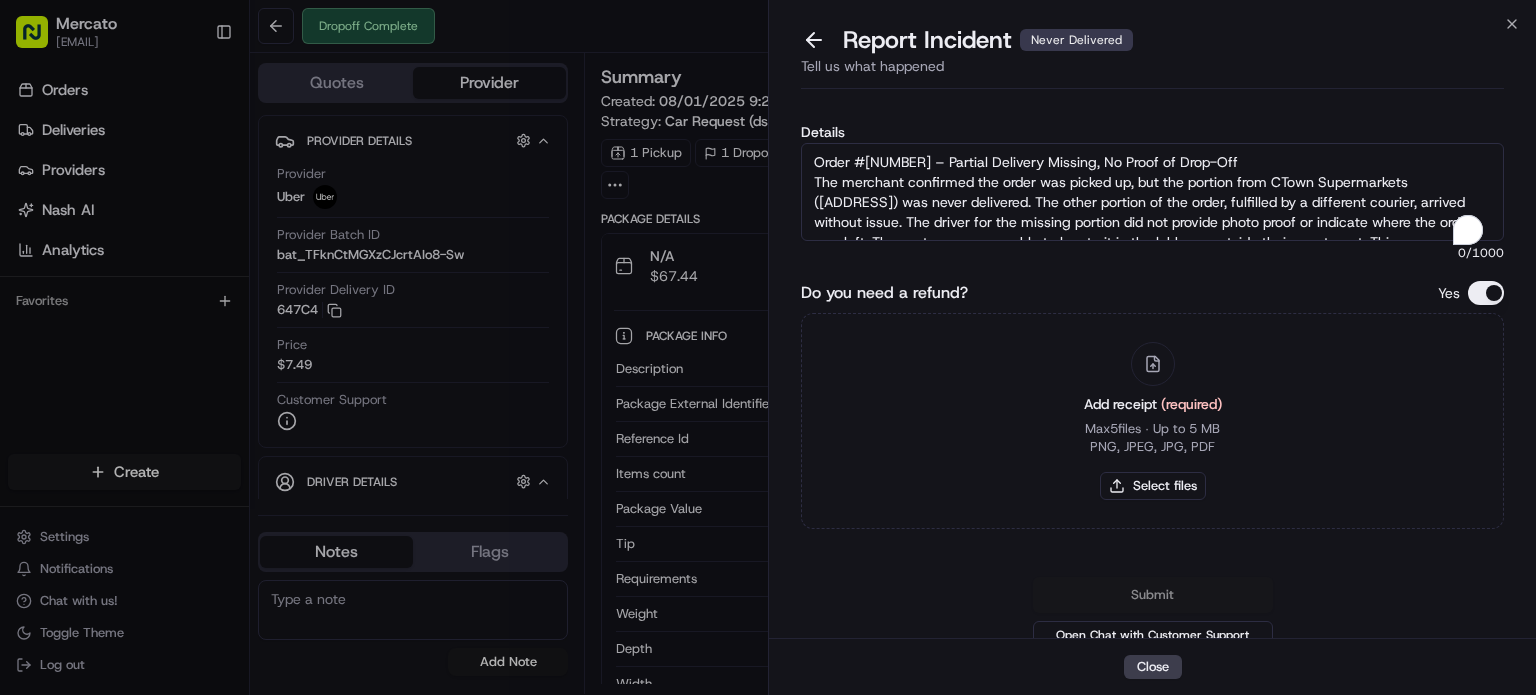 scroll, scrollTop: 57, scrollLeft: 0, axis: vertical 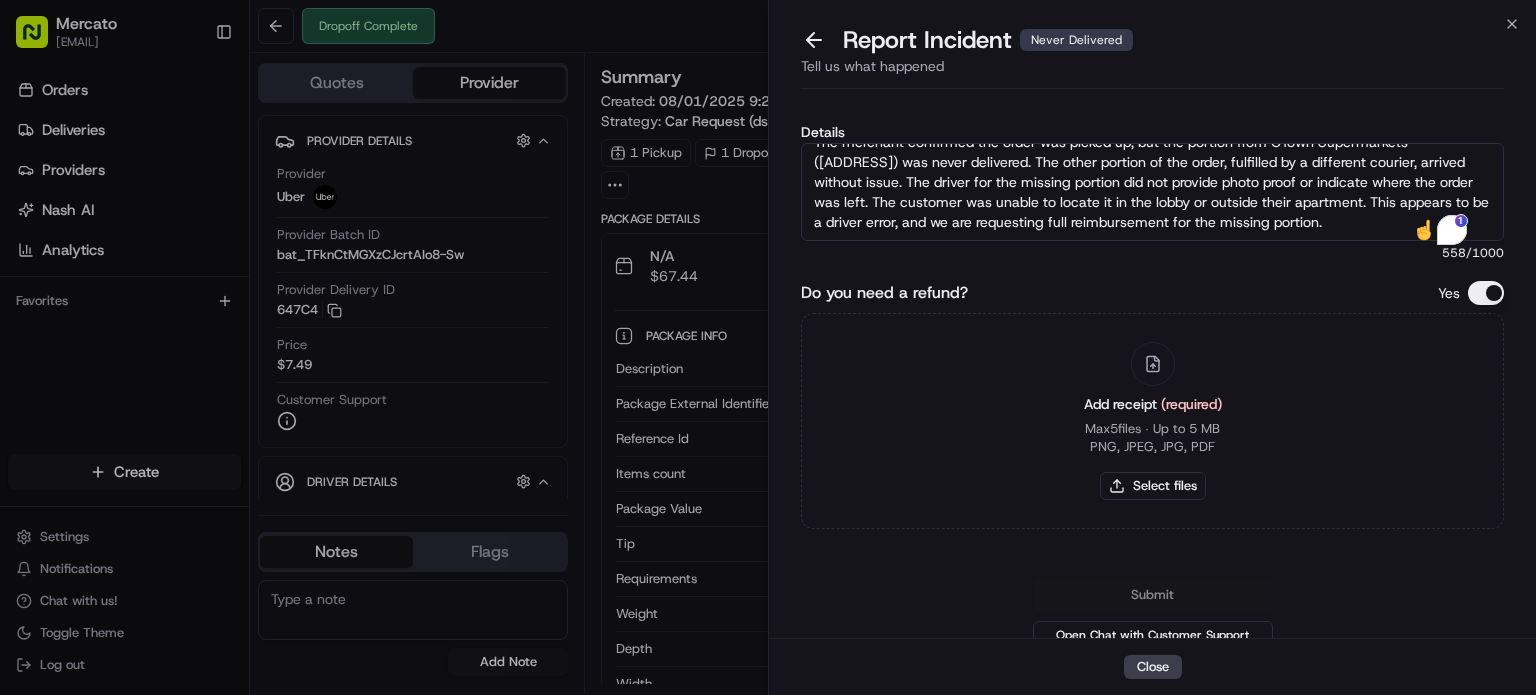 type on "Order #[NUMBER] – Partial Delivery Missing, No Proof of Drop-Off
The merchant confirmed the order was picked up, but the portion from CTown Supermarkets ([ADDRESS]) was never delivered. The other portion of the order, fulfilled by a different courier, arrived without issue. The driver for the missing portion did not provide photo proof or indicate where the order was left. The customer was unable to locate it in the lobby or outside their apartment. This appears to be a driver error, and we are requesting full reimbursement for the missing portion." 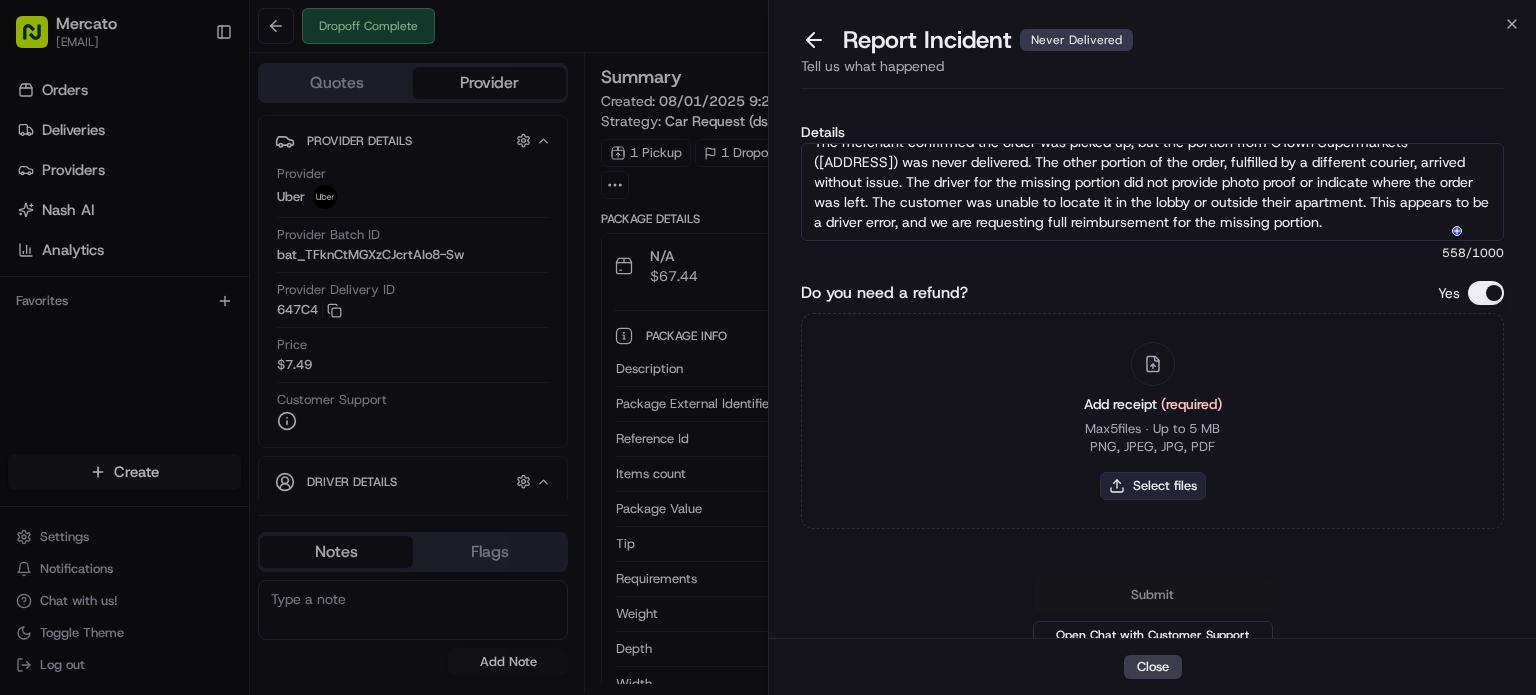 click on "Select files" at bounding box center (1153, 486) 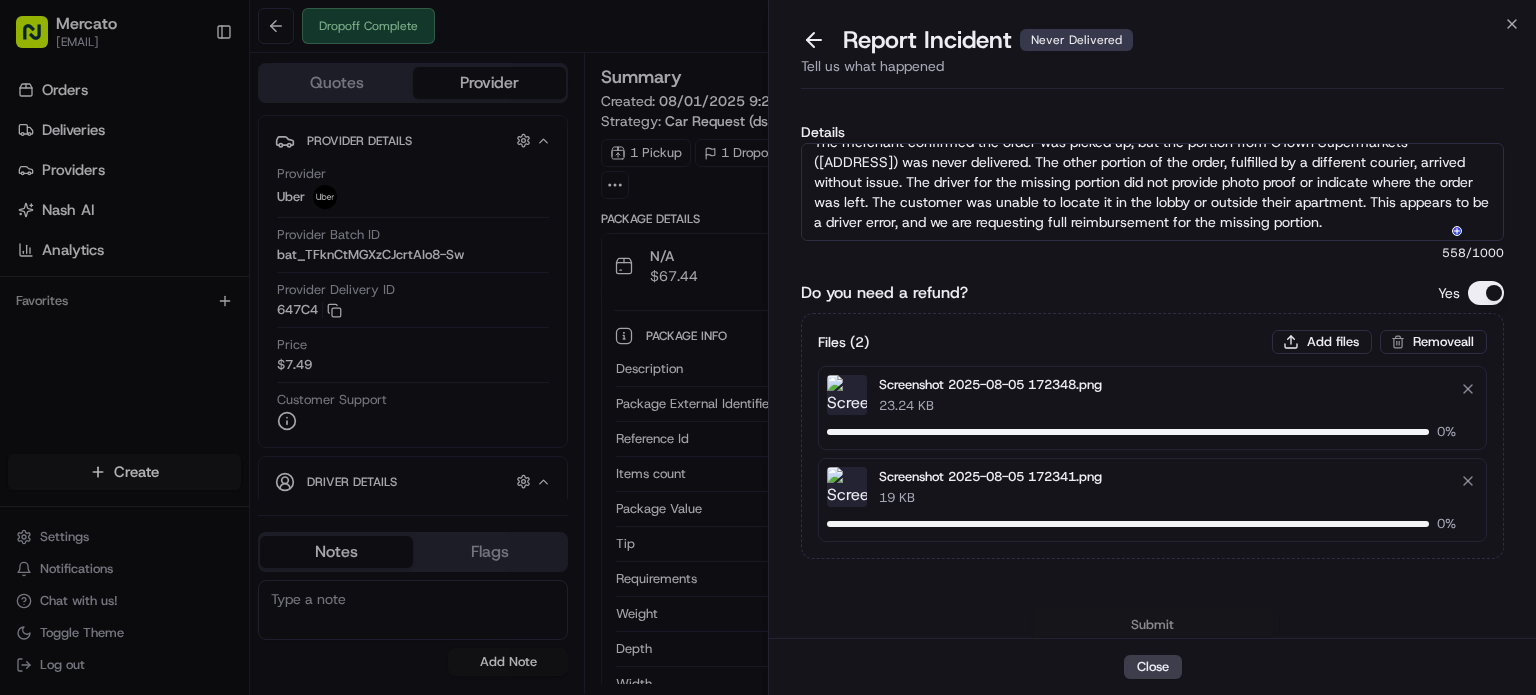 type 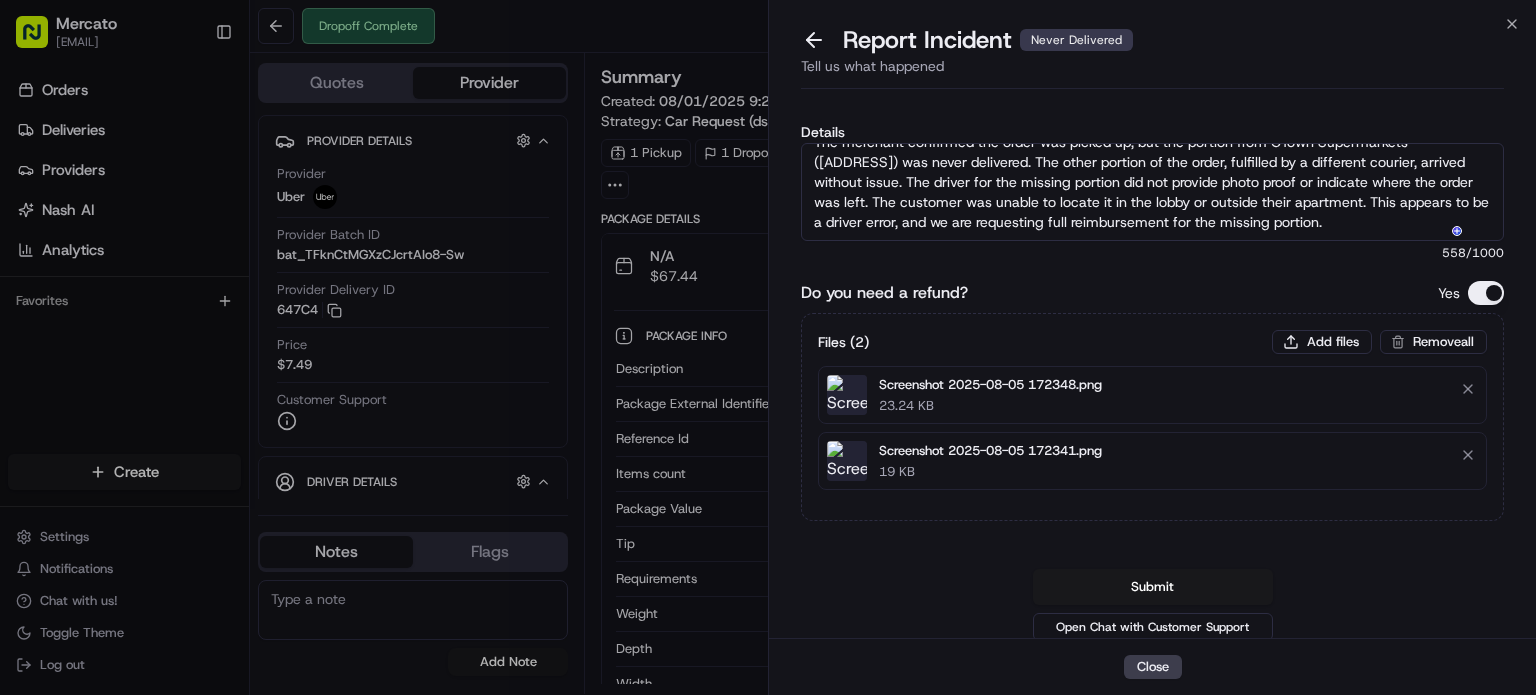 scroll, scrollTop: 61, scrollLeft: 0, axis: vertical 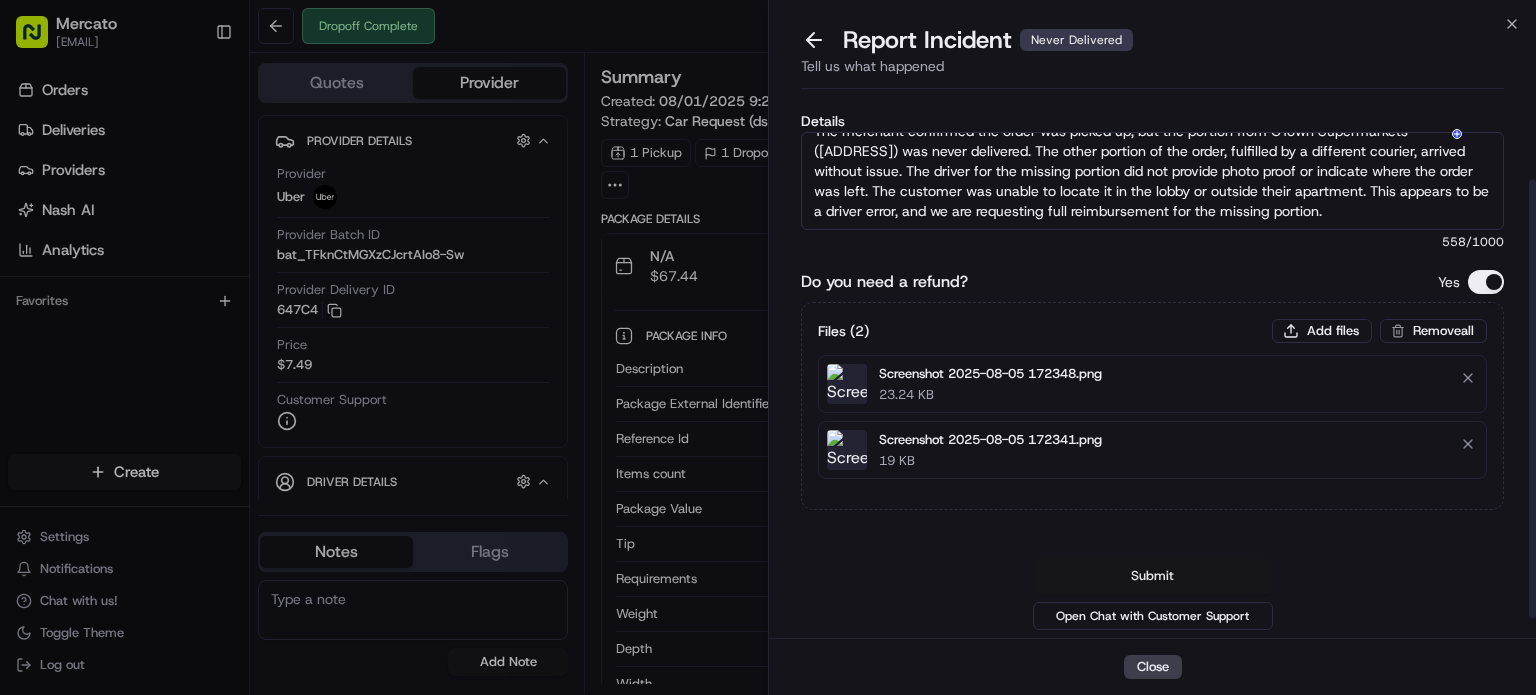 click on "Submit" at bounding box center (1153, 576) 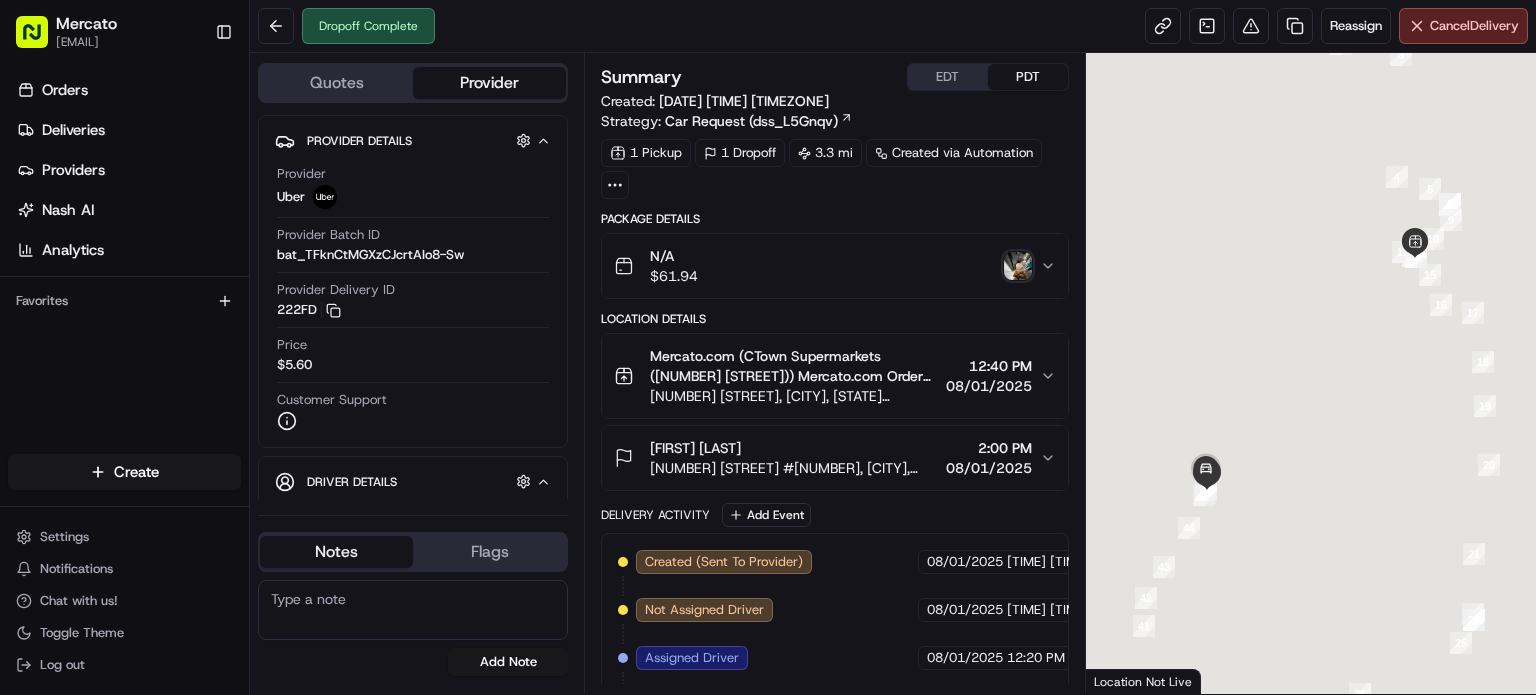 scroll, scrollTop: 0, scrollLeft: 0, axis: both 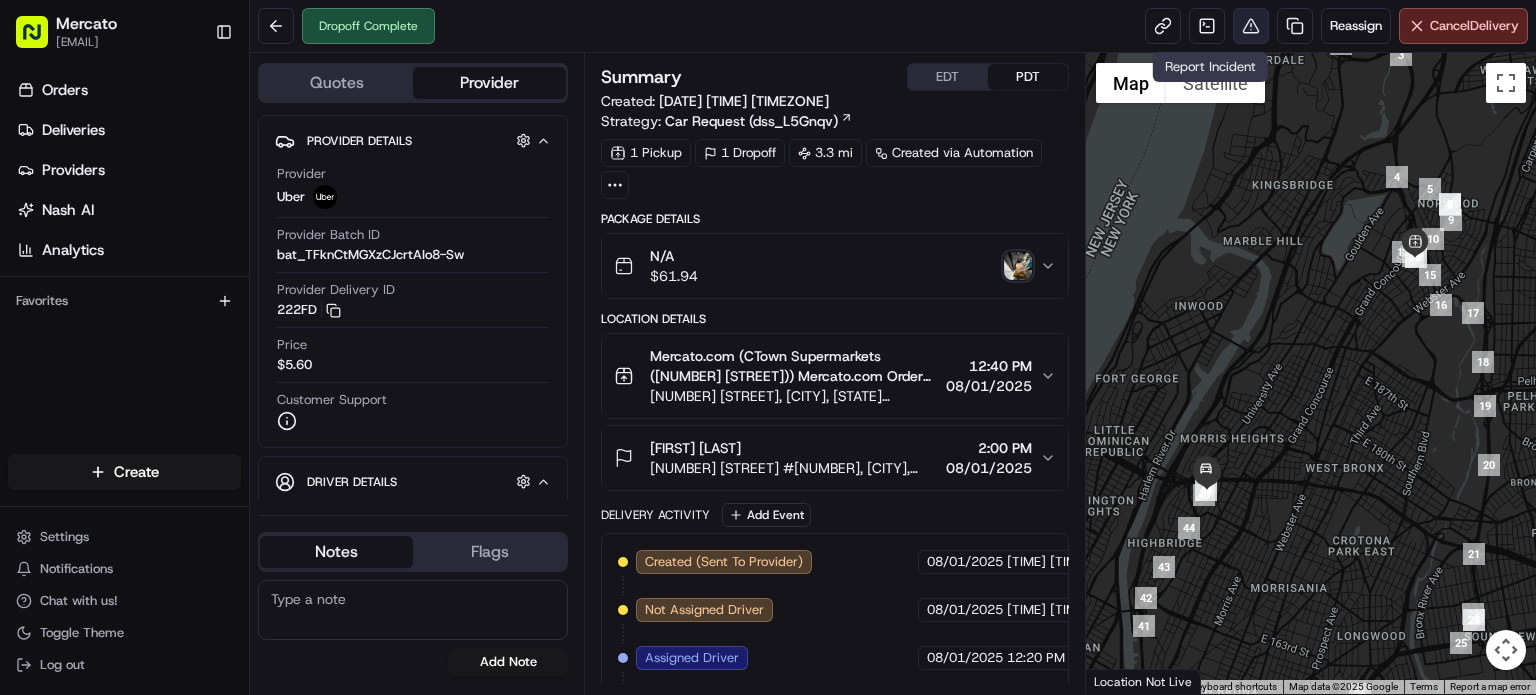 click at bounding box center [1251, 26] 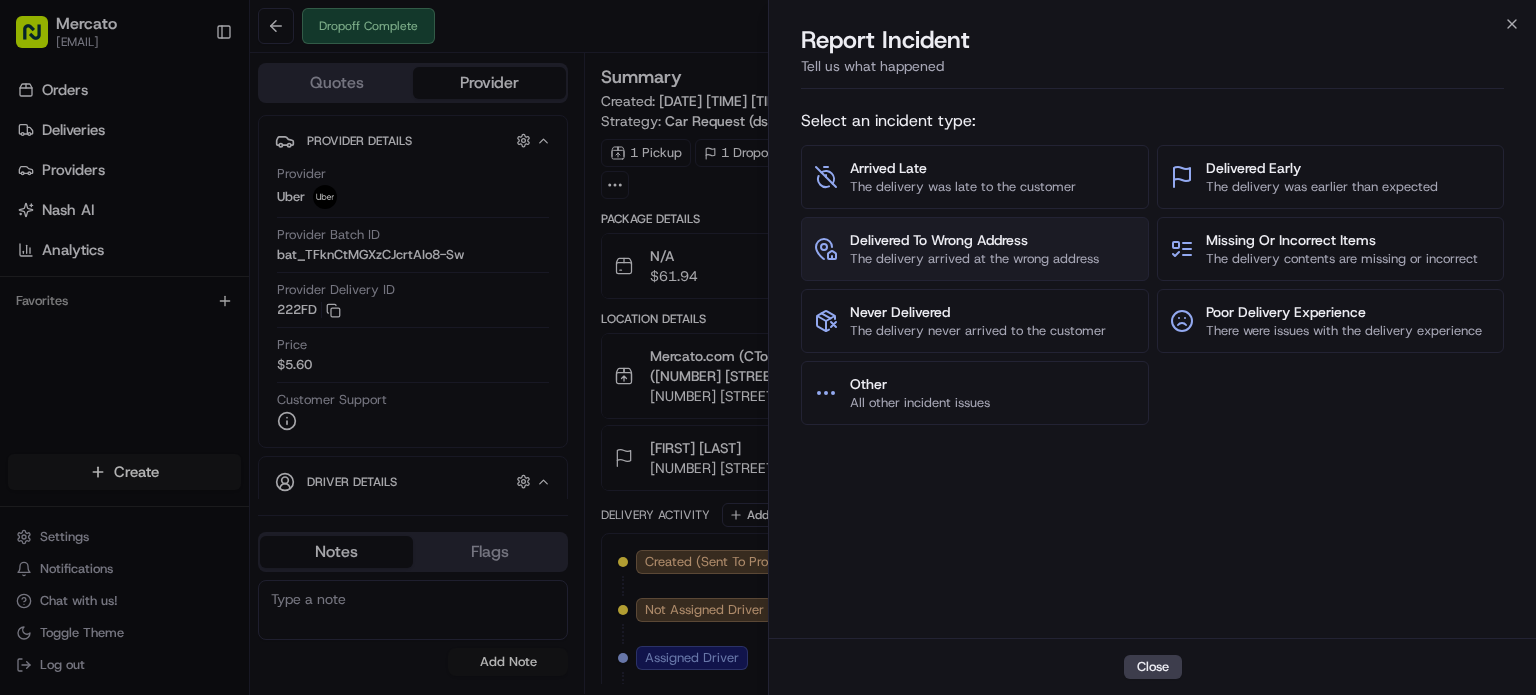 click on "The delivery arrived at the wrong address" at bounding box center (974, 259) 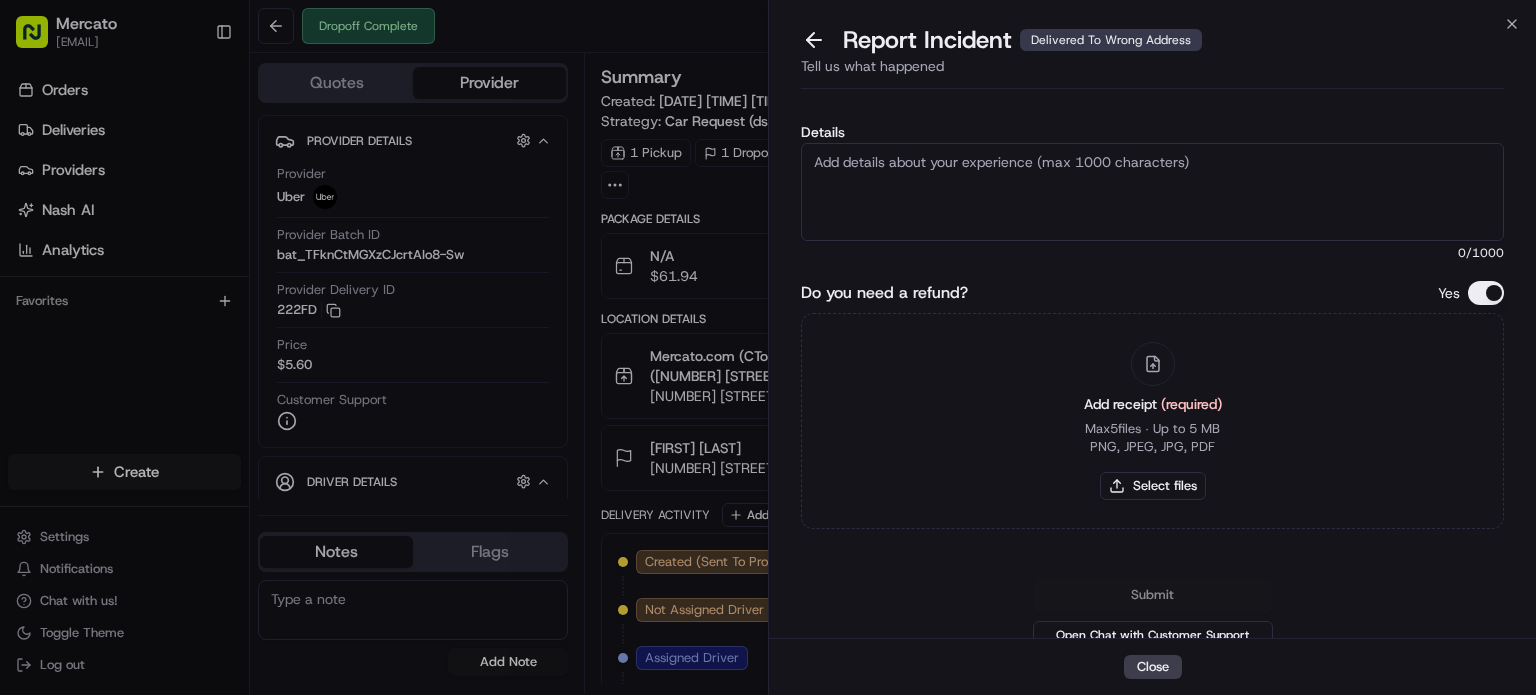 click on "Details" at bounding box center (1152, 192) 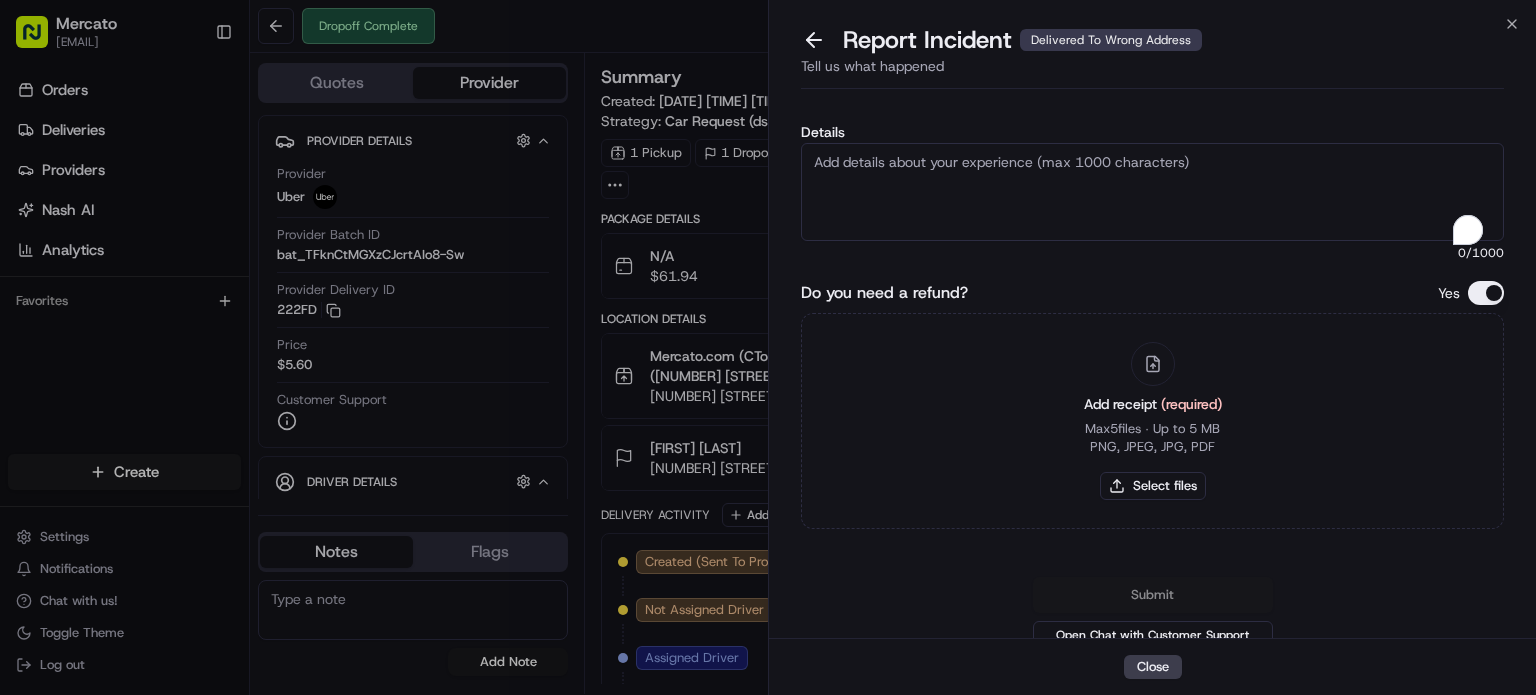 paste on "Order #2903092 – Wrong Order Delivered Due to Driver Mix-Up
The same courier assigned to this order also handled another delivery and appears to have mixed them up. The driver left the orders at the wrong houses, resulting in the customer receiving an incorrect delivery. This was a driver error, and we are requesting full reimbursement." 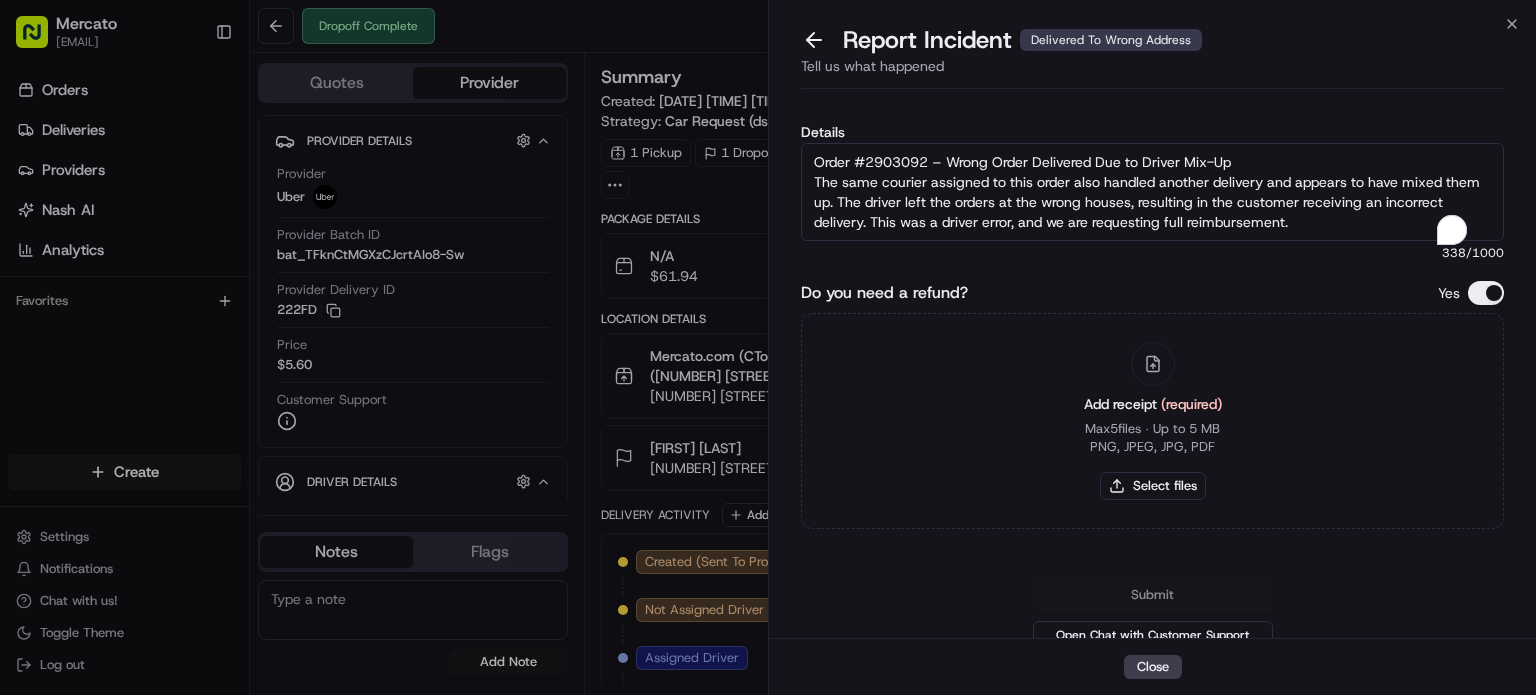 scroll, scrollTop: 12, scrollLeft: 0, axis: vertical 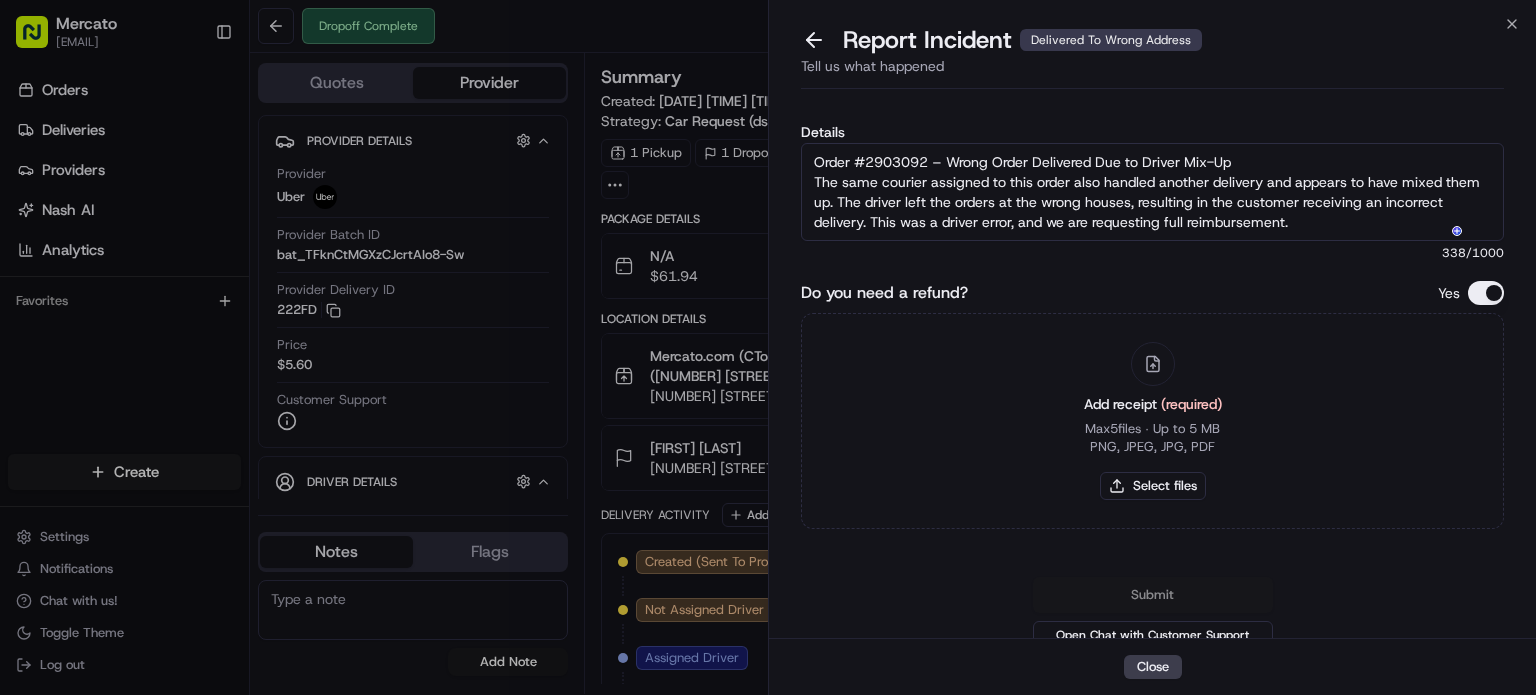 type on "Order #2903092 – Wrong Order Delivered Due to Driver Mix-Up
The same courier assigned to this order also handled another delivery and appears to have mixed them up. The driver left the orders at the wrong houses, resulting in the customer receiving an incorrect delivery. This was a driver error, and we are requesting full reimbursement." 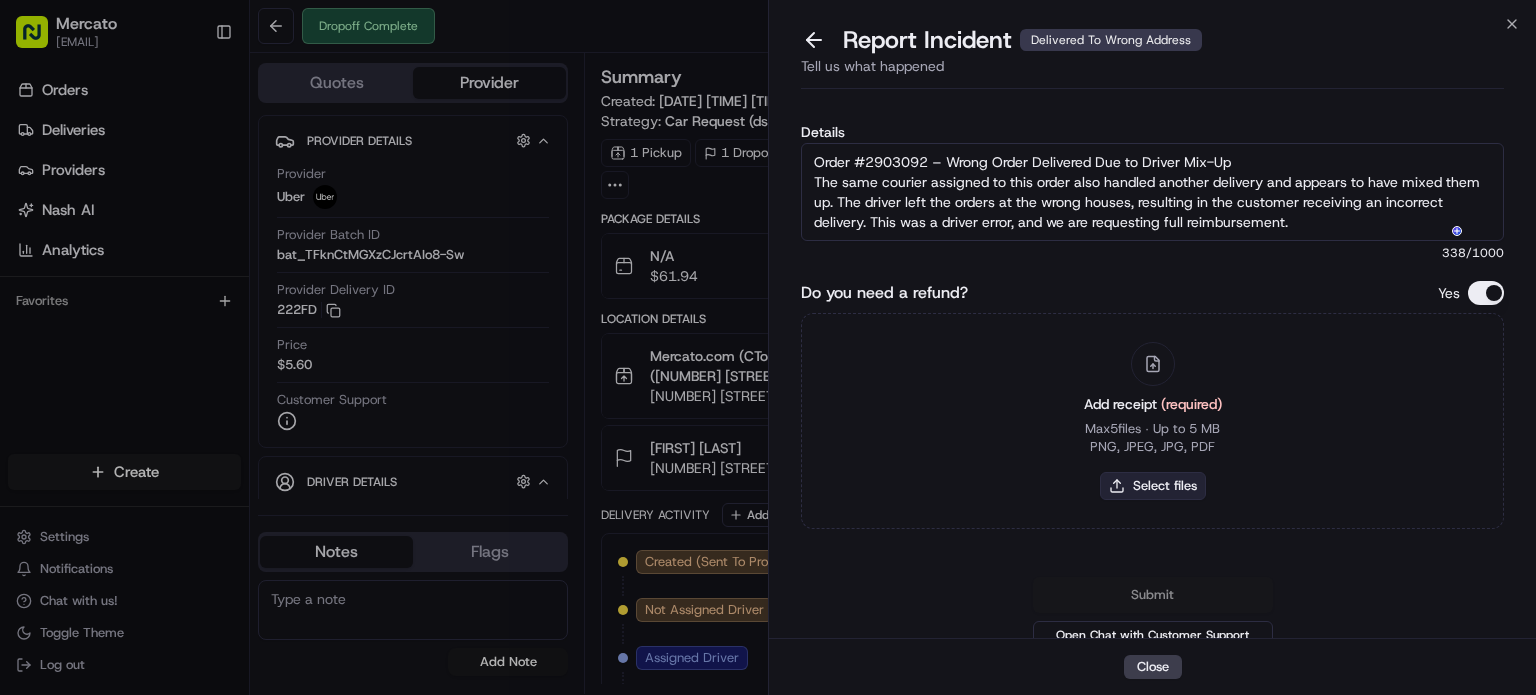 click on "Select files" at bounding box center [1153, 486] 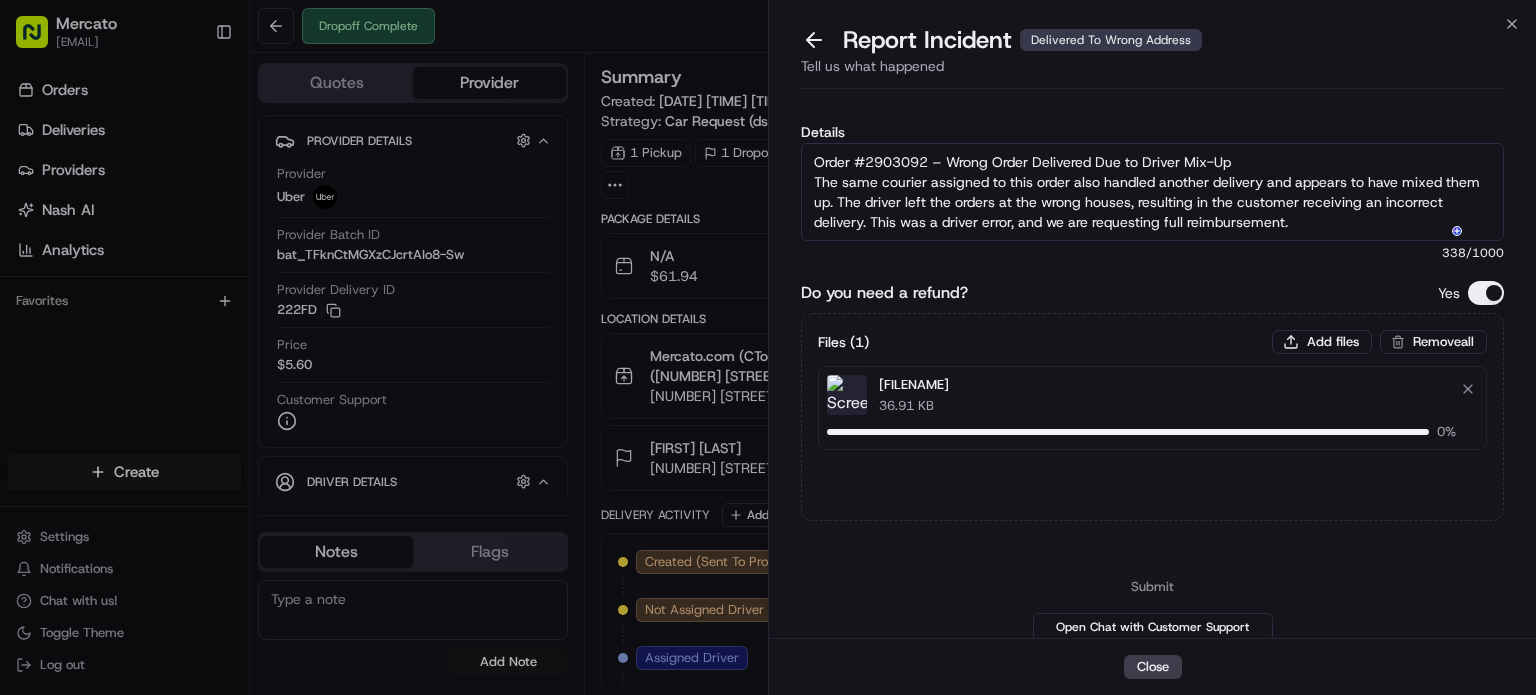 type 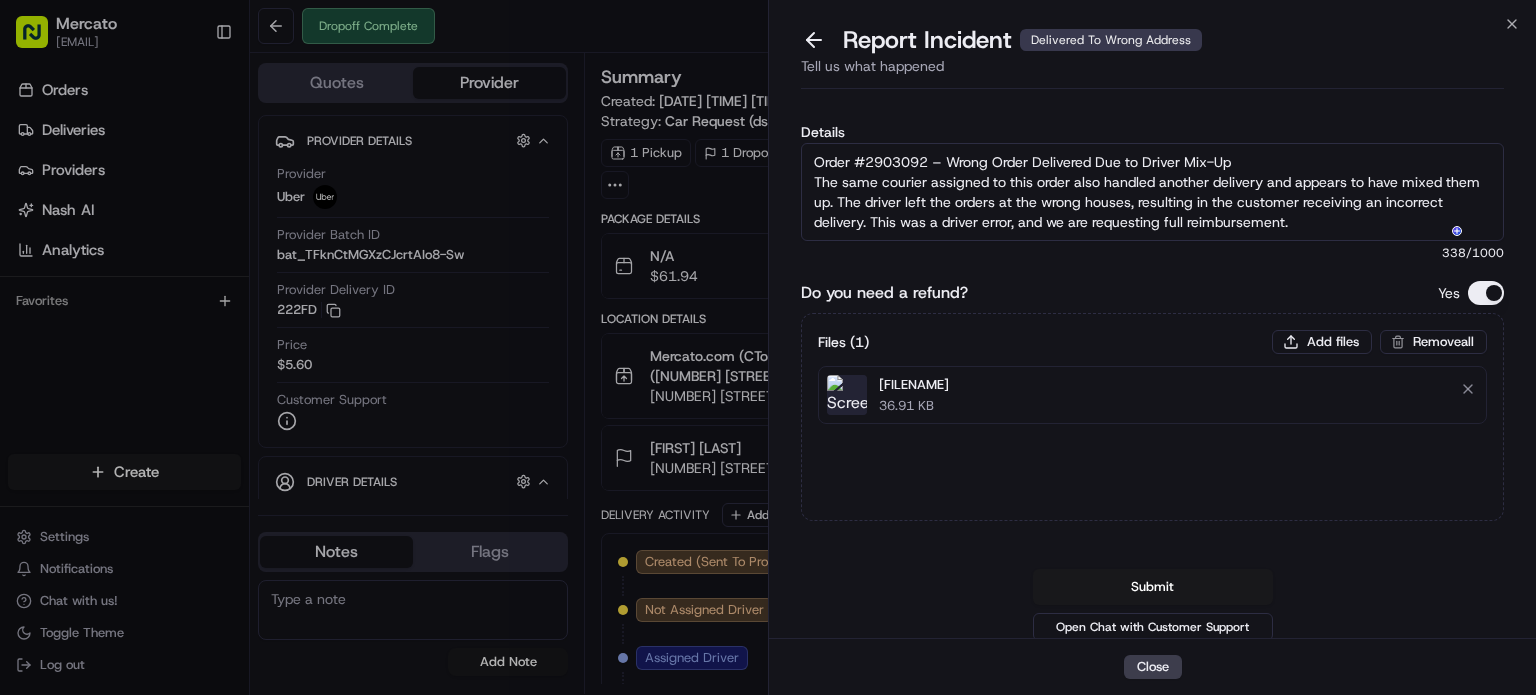 scroll, scrollTop: 22, scrollLeft: 0, axis: vertical 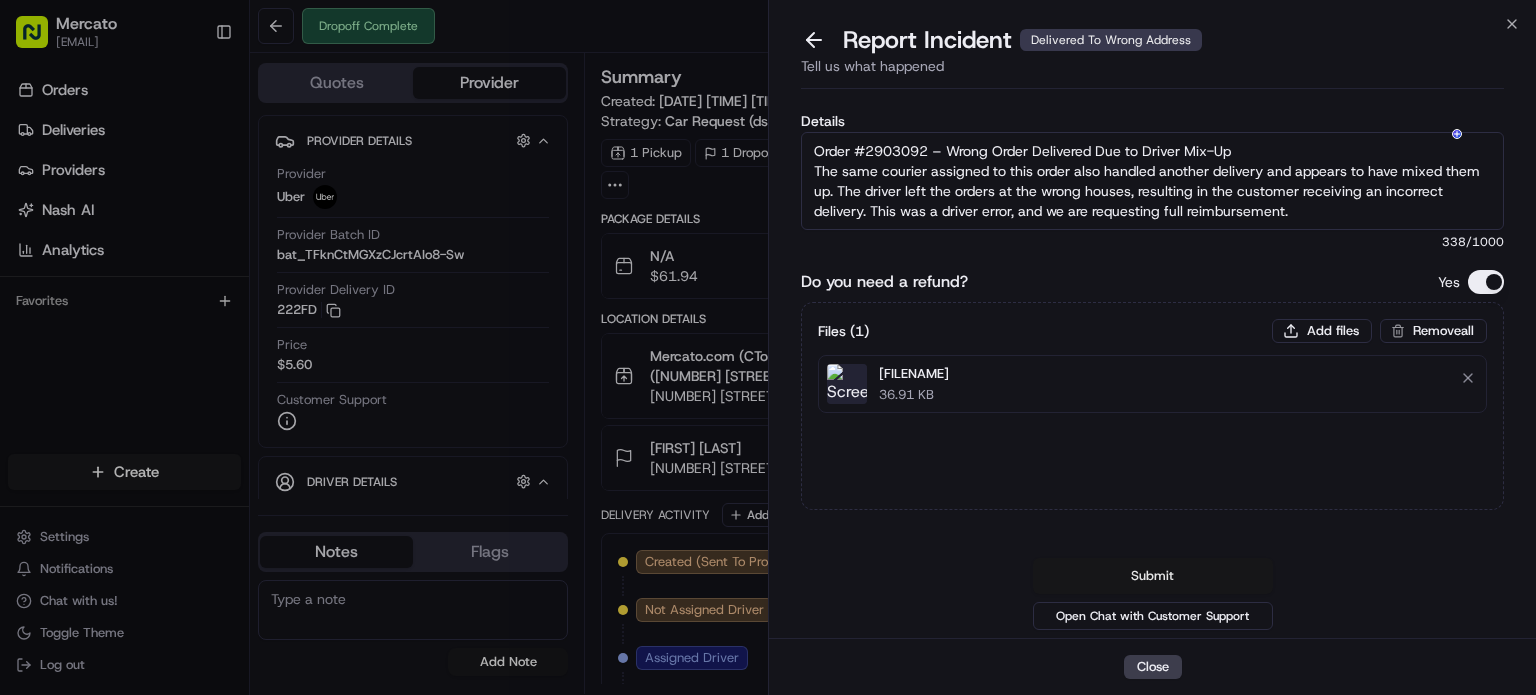 click on "Submit" at bounding box center [1153, 576] 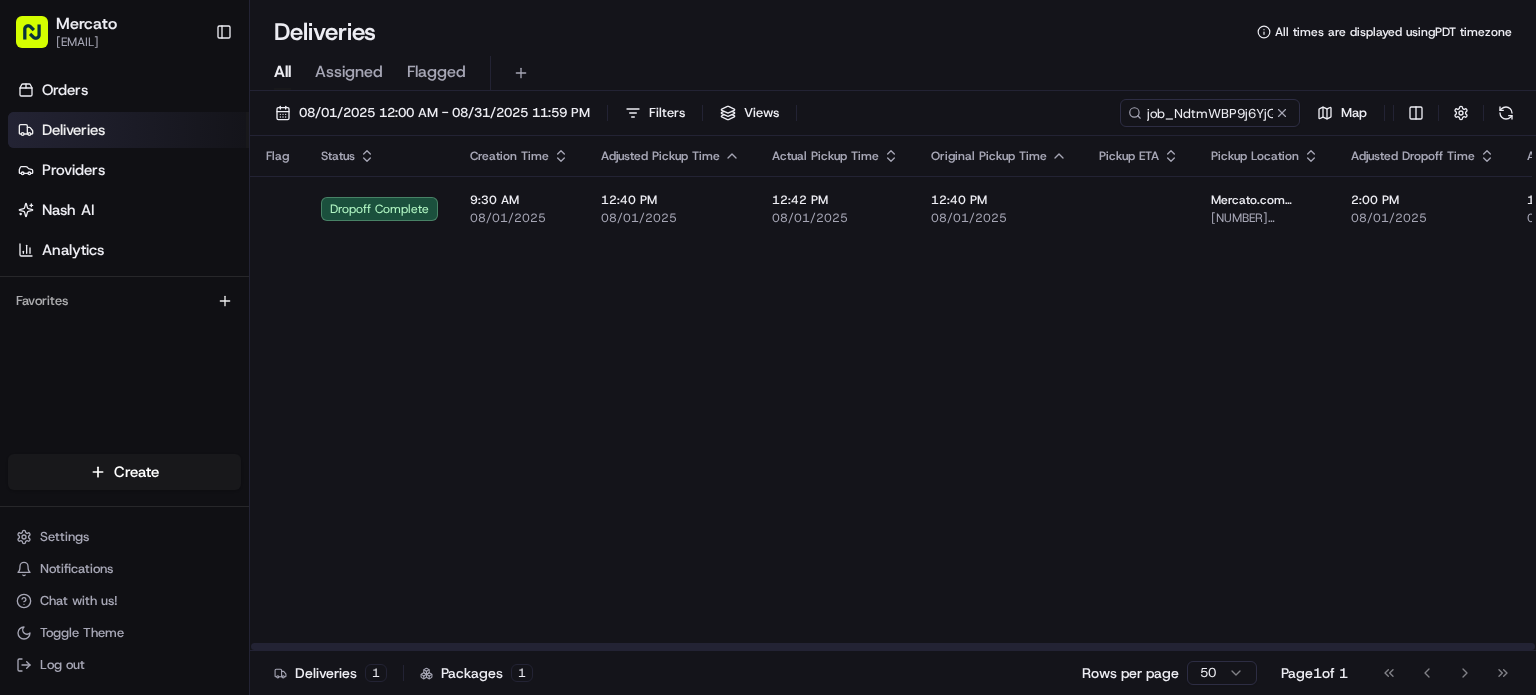 scroll, scrollTop: 0, scrollLeft: 0, axis: both 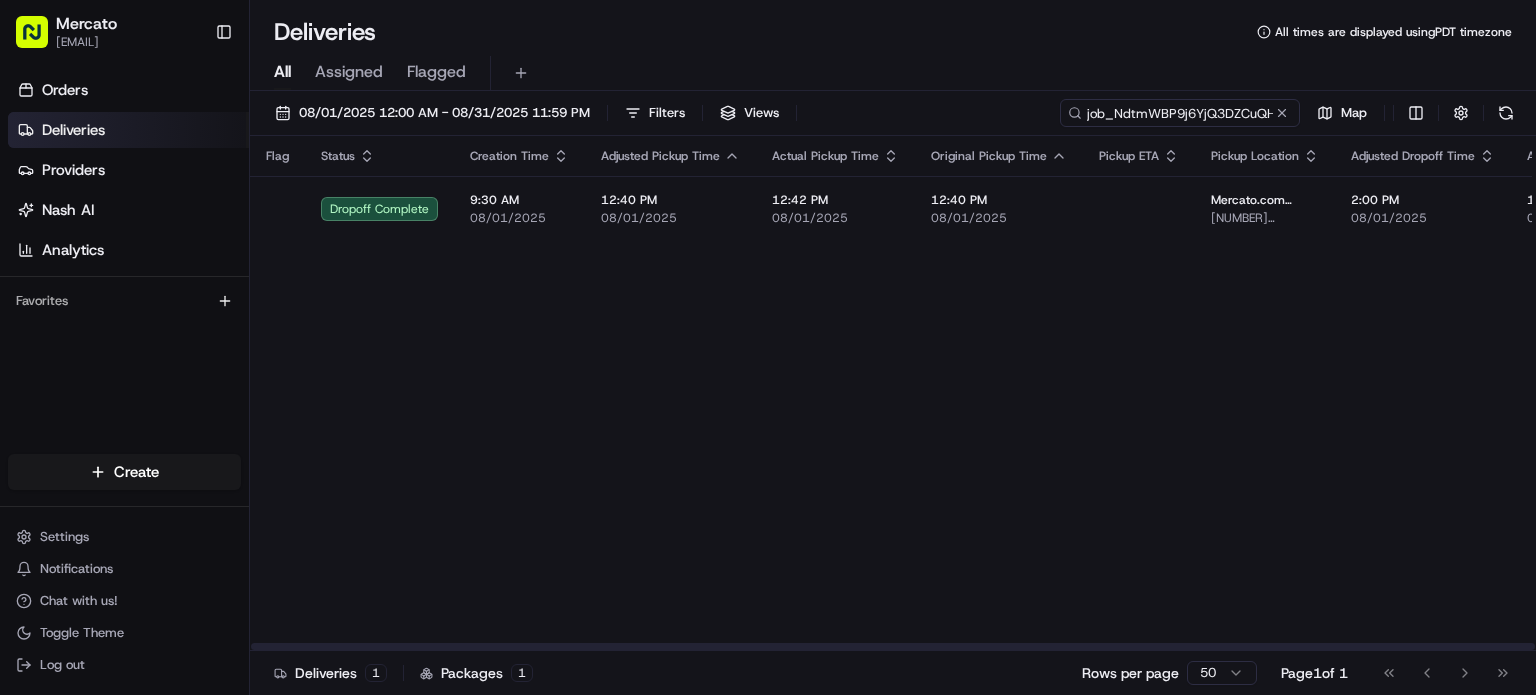 click on "job_NdtmWBP9j6YjQ3DZCuQHmJ" at bounding box center [1180, 113] 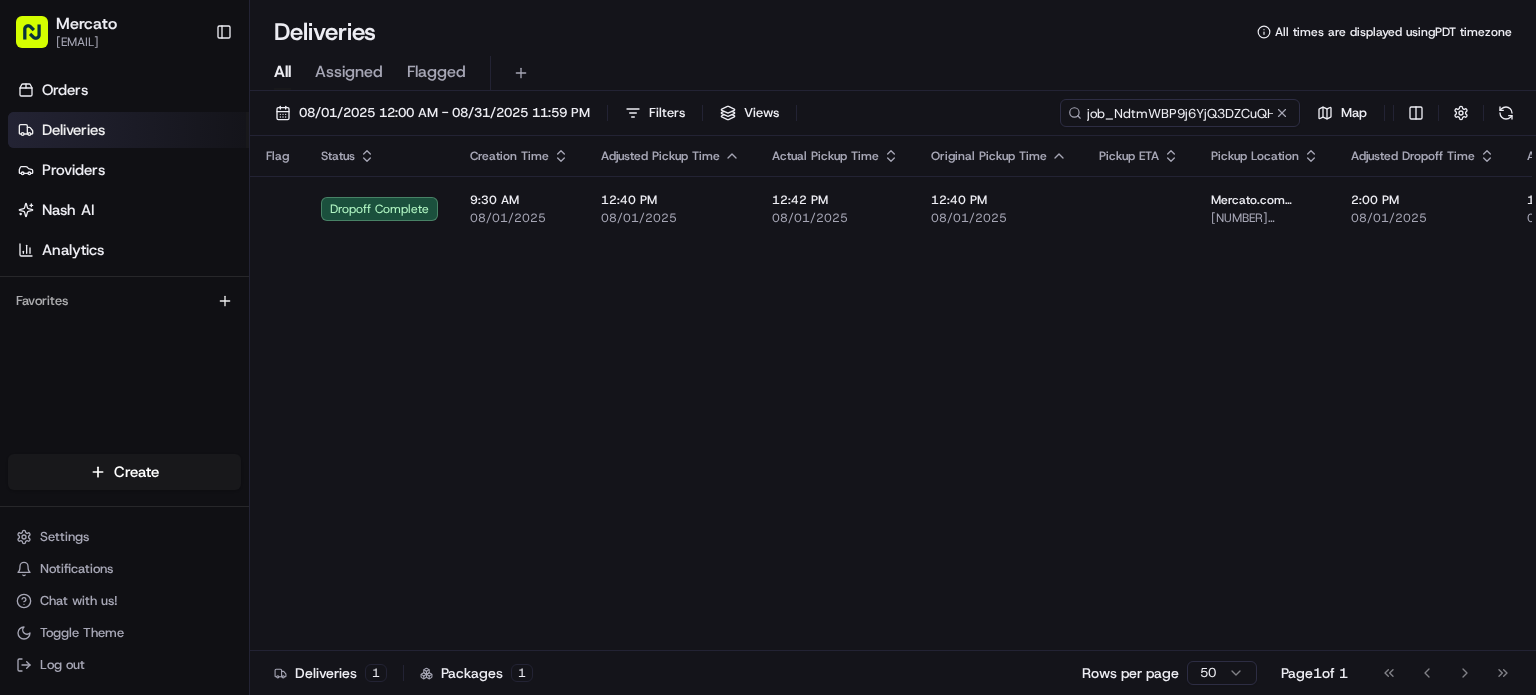 paste on "cZmY2gtgZEe7RiCNtRtZi6" 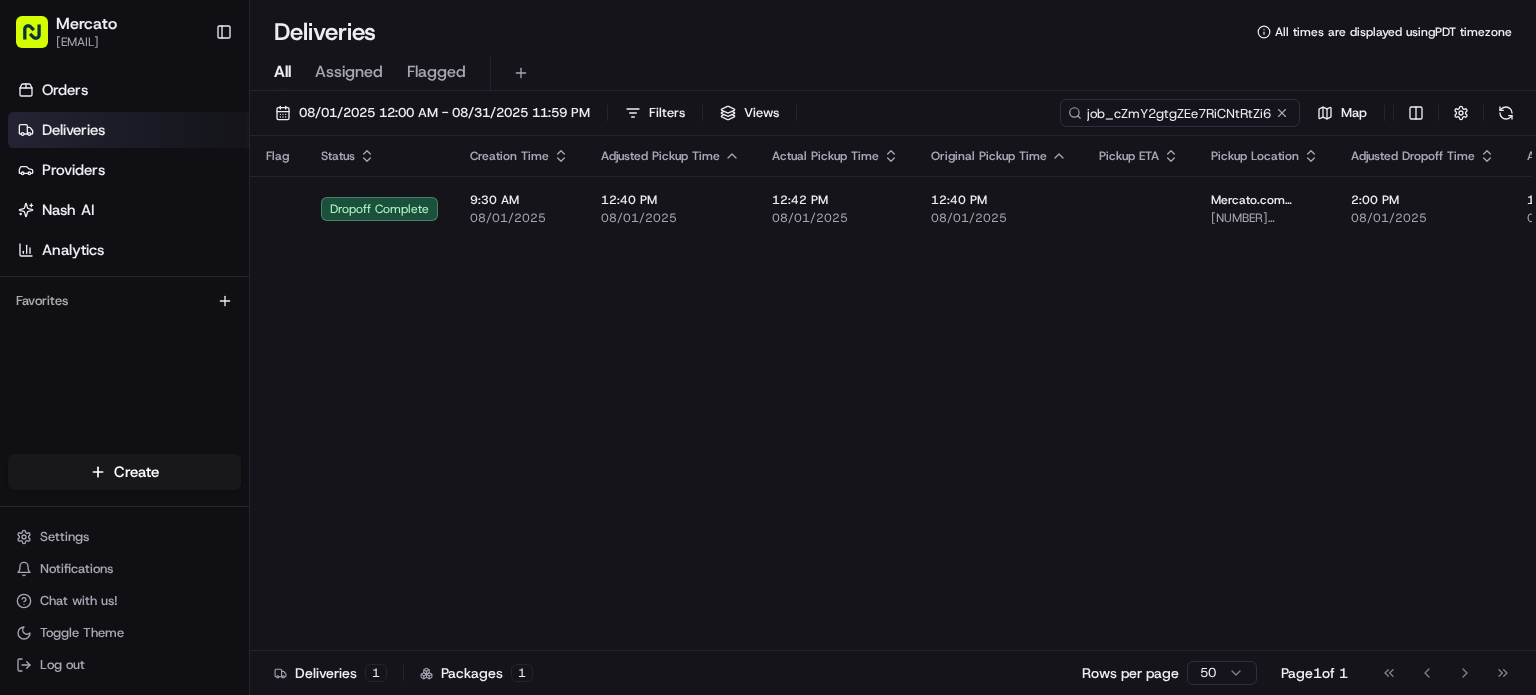 scroll, scrollTop: 0, scrollLeft: 20, axis: horizontal 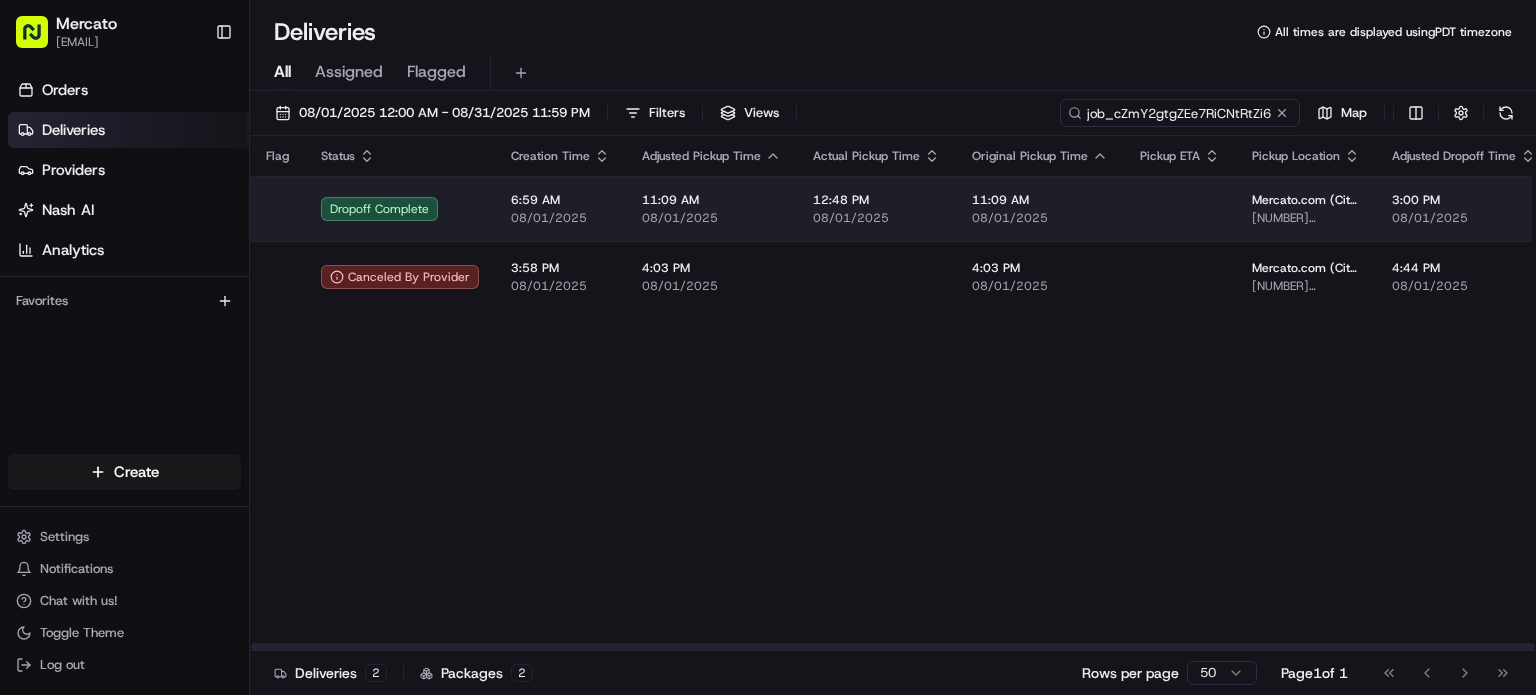 type on "job_cZmY2gtgZEe7RiCNtRtZi6" 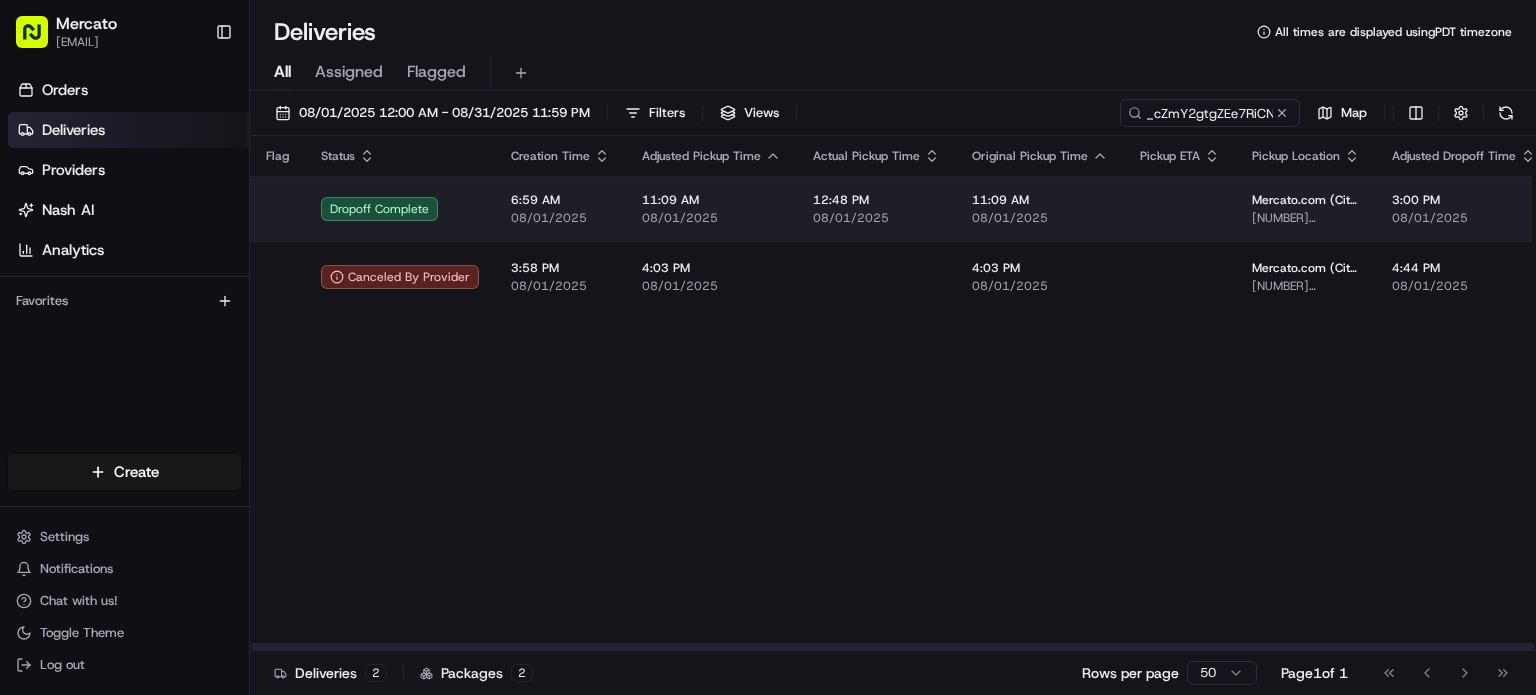 scroll, scrollTop: 0, scrollLeft: 0, axis: both 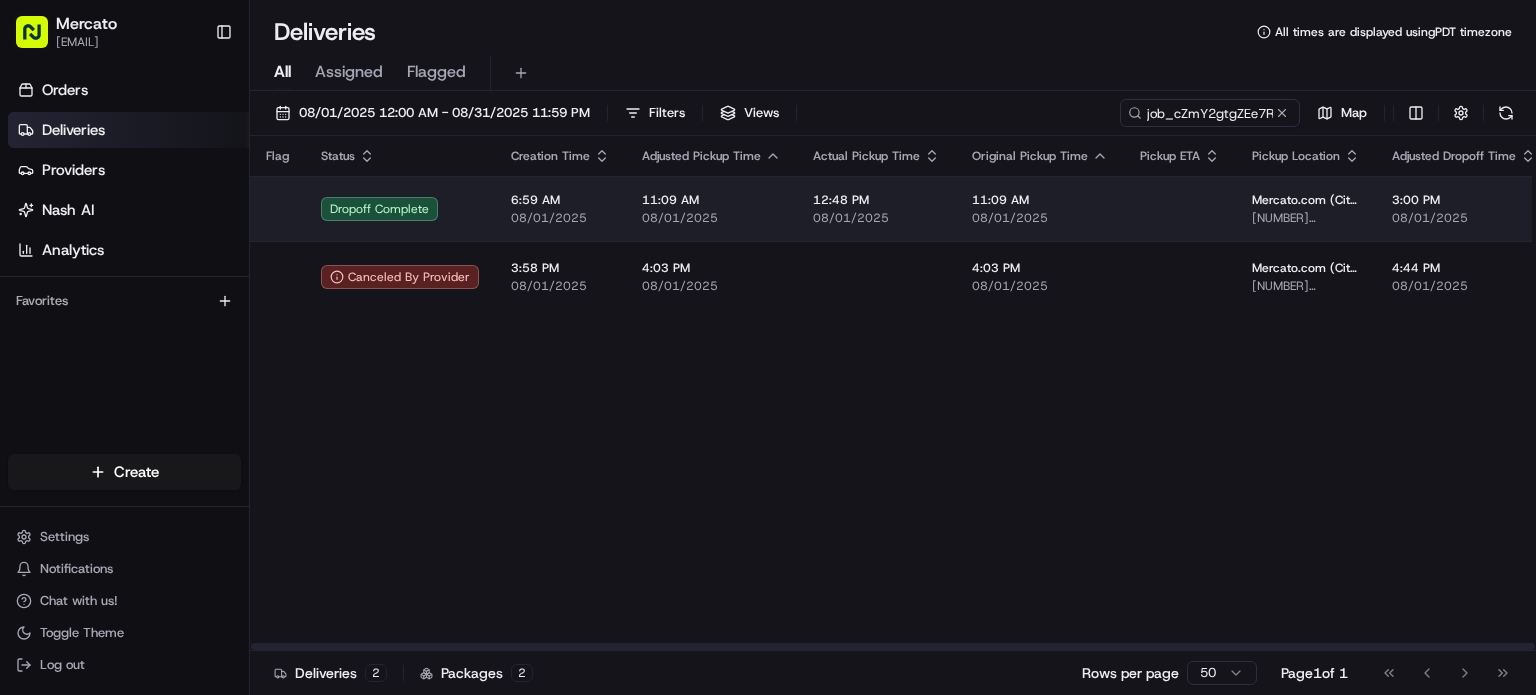 click on "11:09 AM" at bounding box center [711, 200] 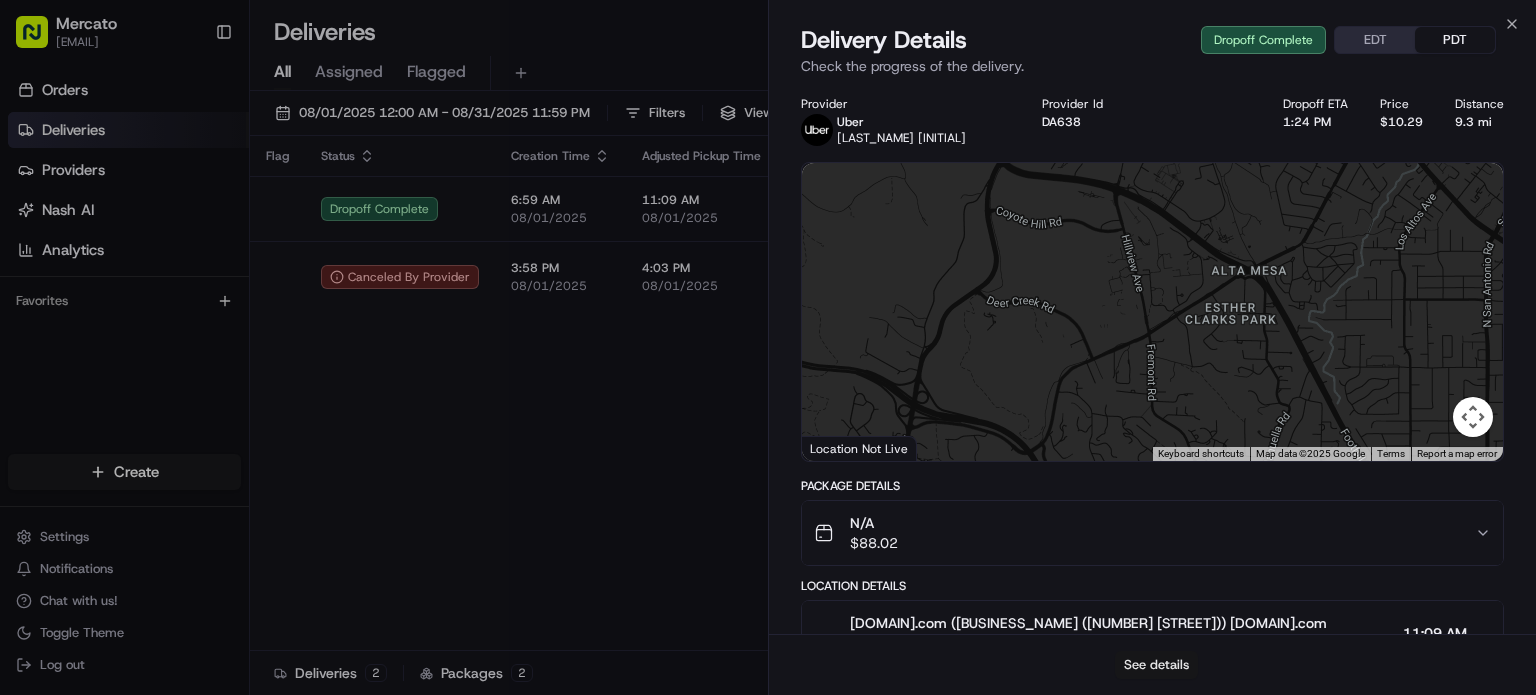 click on "See details" at bounding box center (1156, 665) 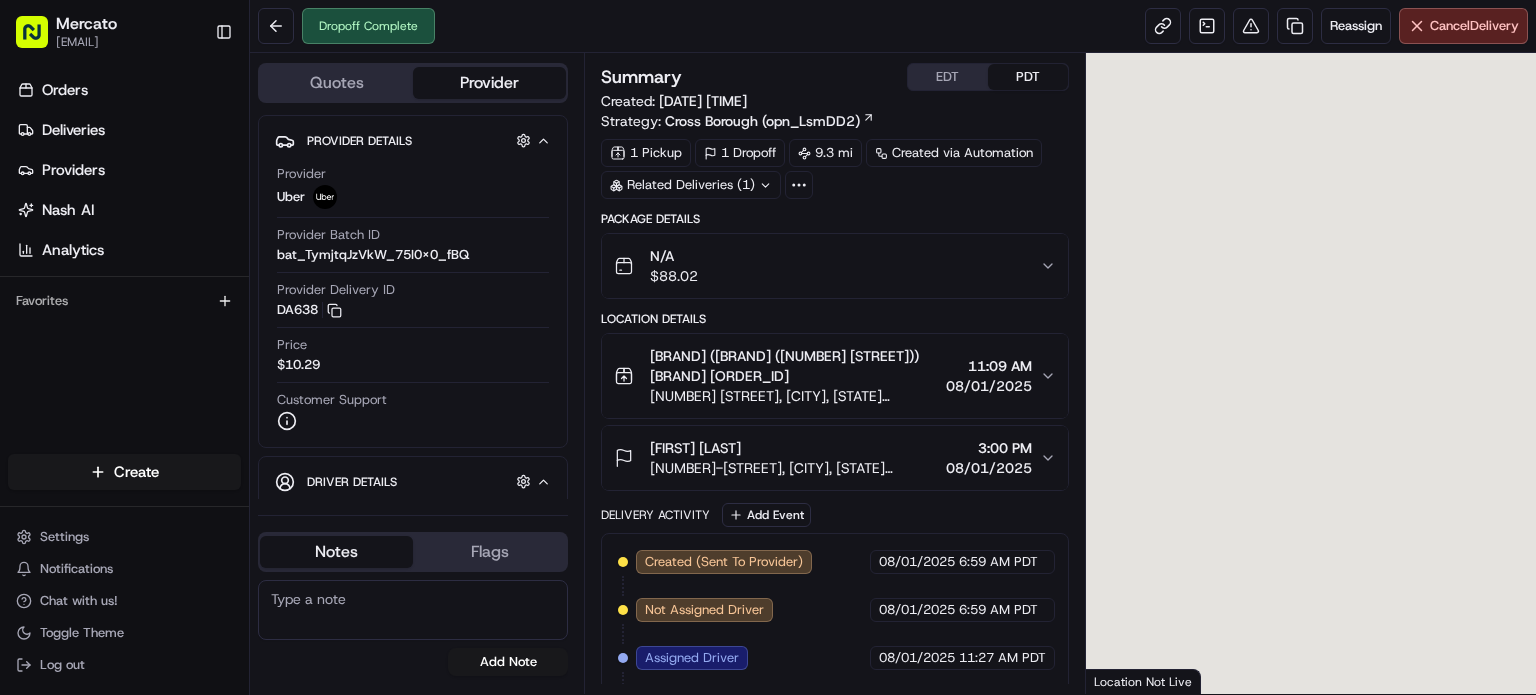 scroll, scrollTop: 0, scrollLeft: 0, axis: both 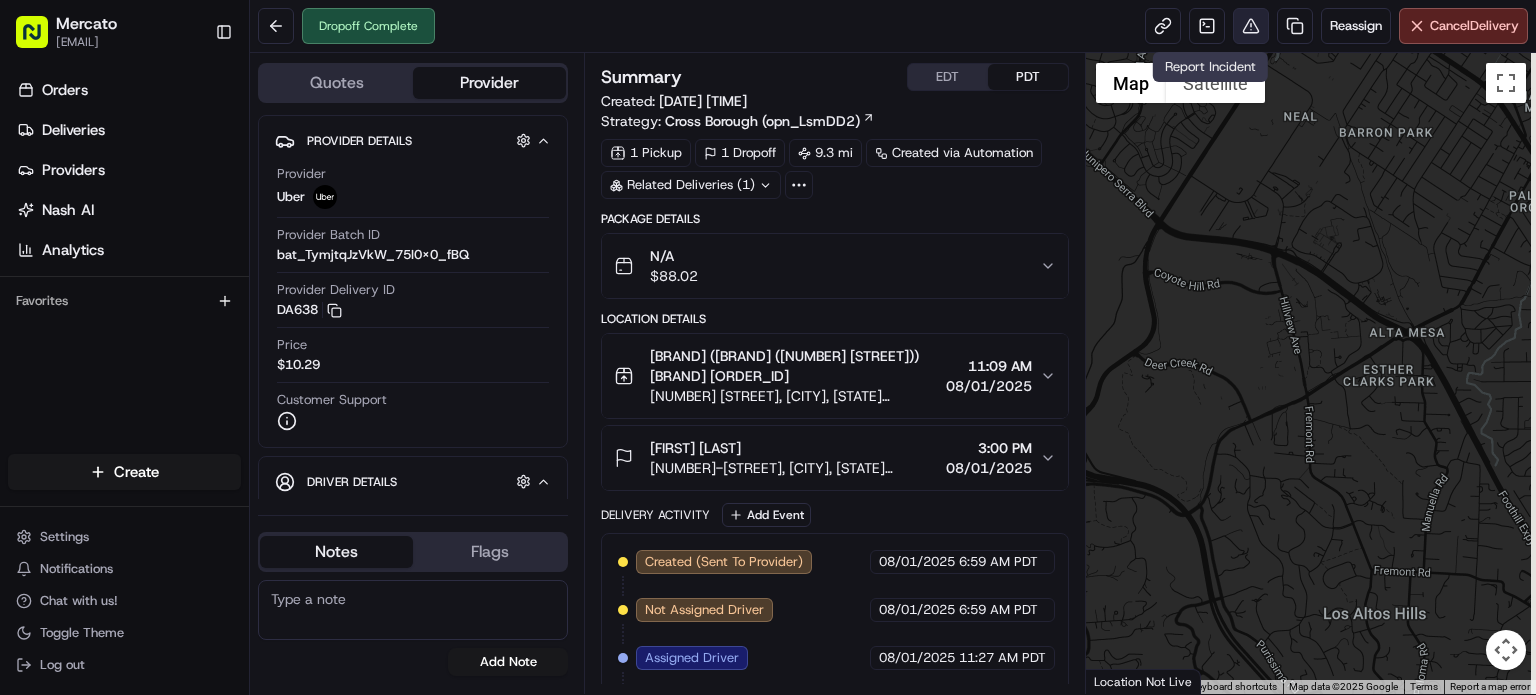 click at bounding box center [1251, 26] 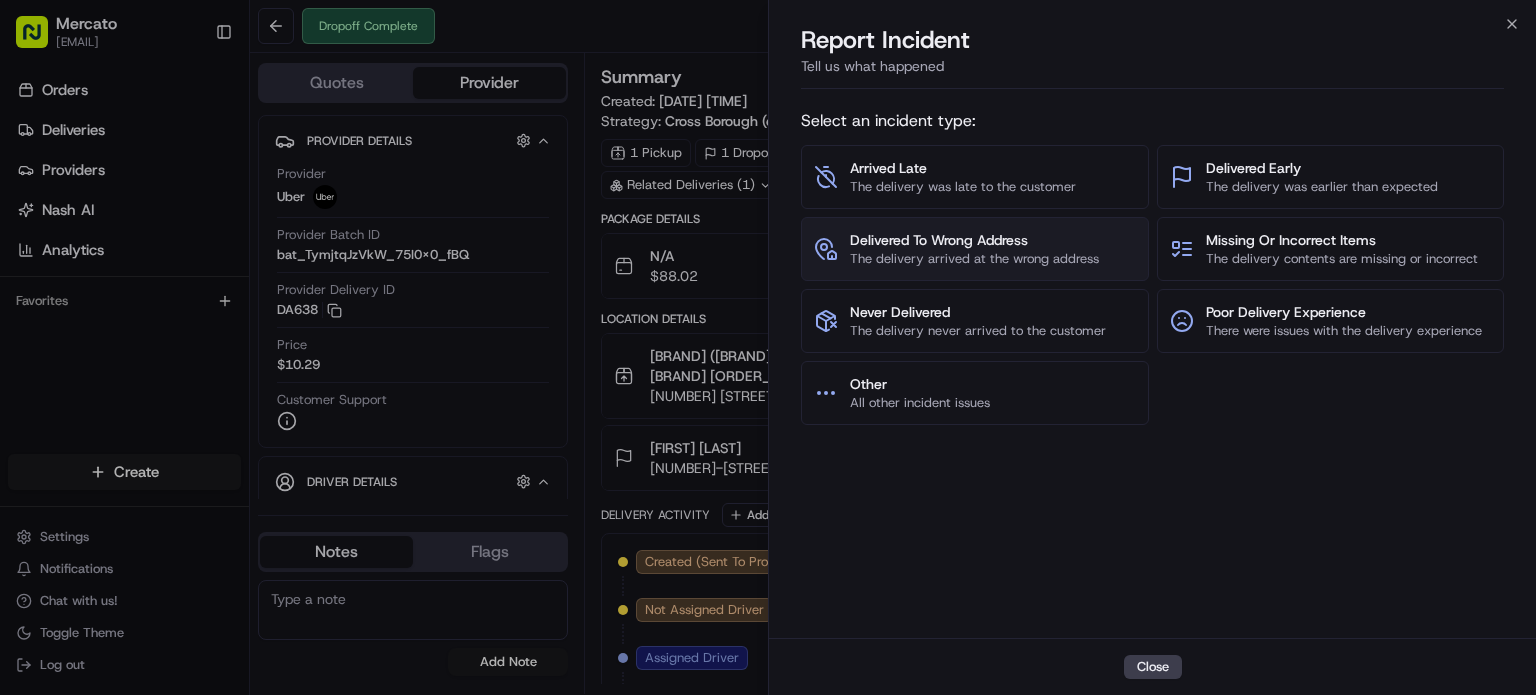 click on "The delivery arrived at the wrong address" at bounding box center [974, 259] 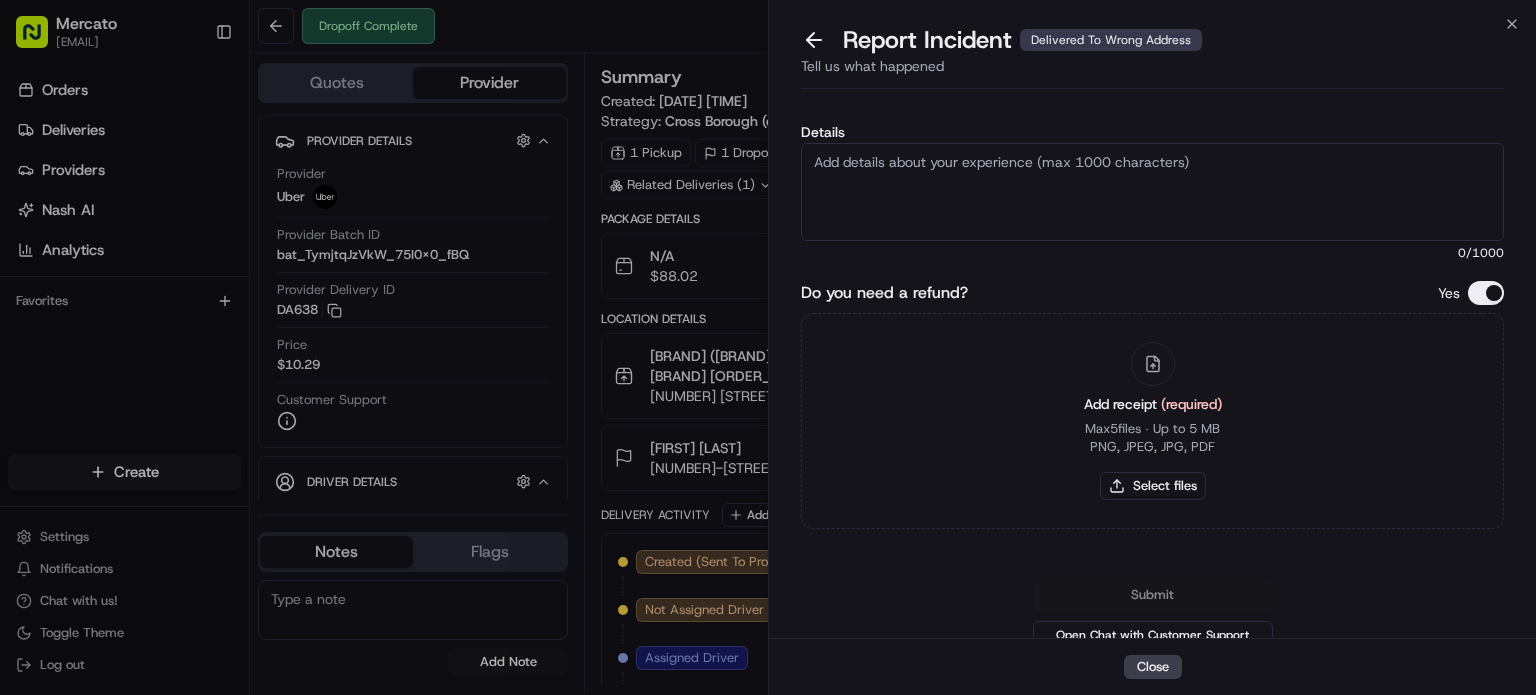 click on "Details" at bounding box center (1152, 192) 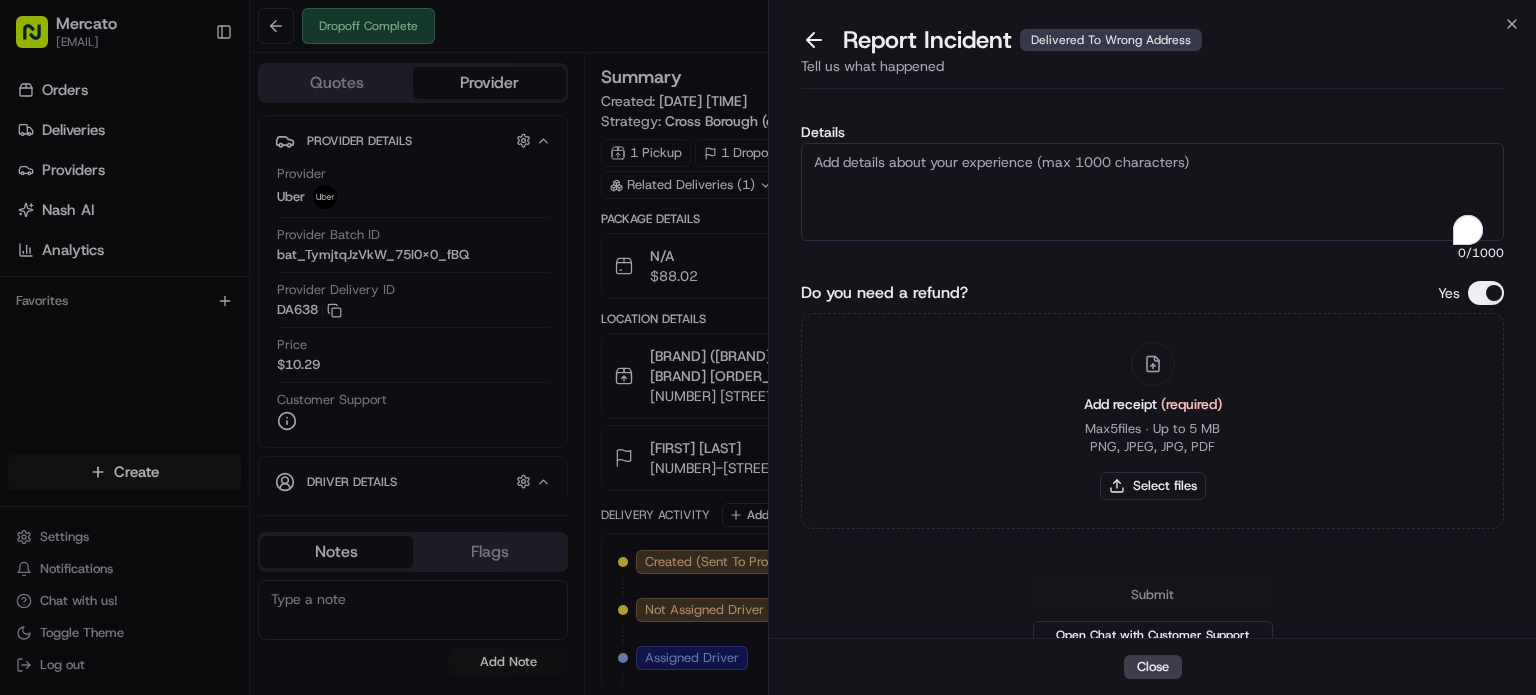 paste on "Order #2902823 – Order Marked as Complete Before Reaching Customer Location
The merchant confirmed the order was picked up, but the driver marked it as completed before reaching the customer’s address. The order was not dropped off at the correct location and is now missing. This was a driver error, and we are requesting full reimbursement." 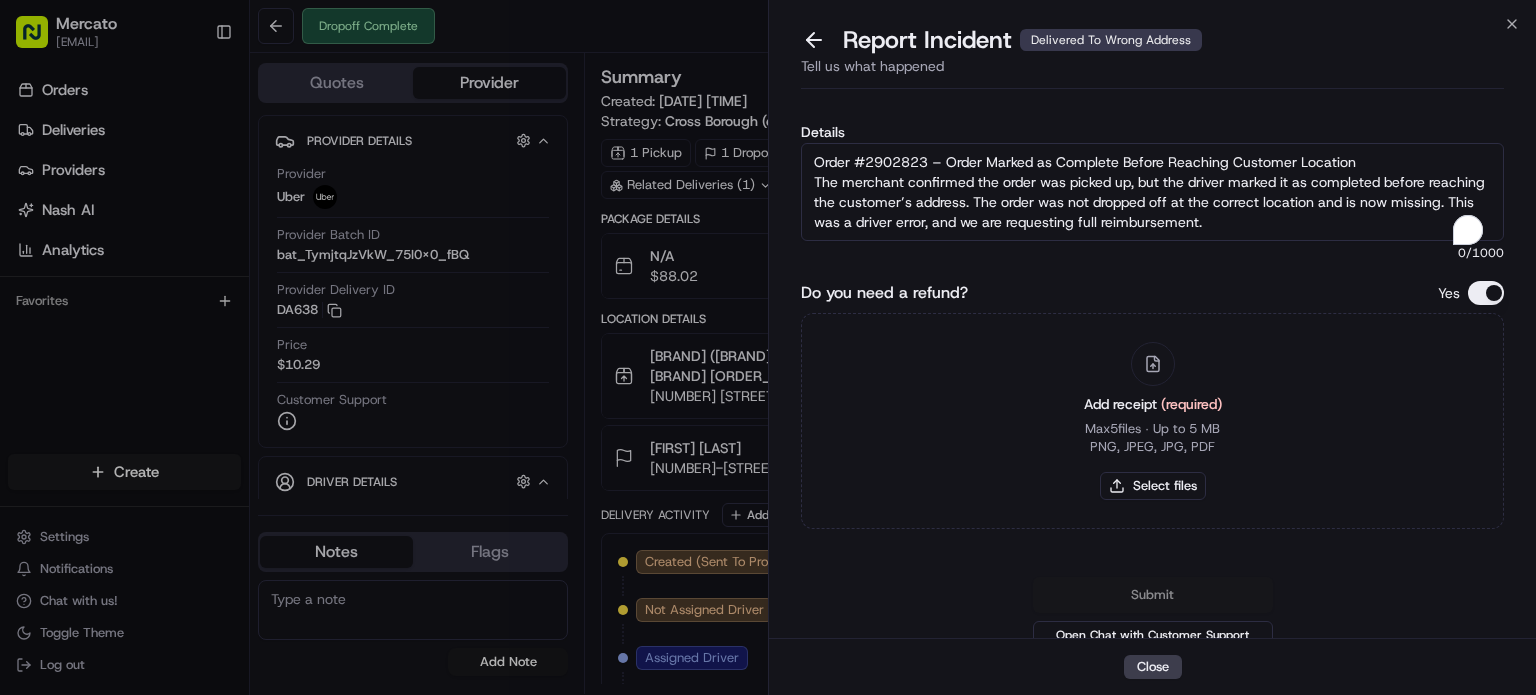 scroll, scrollTop: 12, scrollLeft: 0, axis: vertical 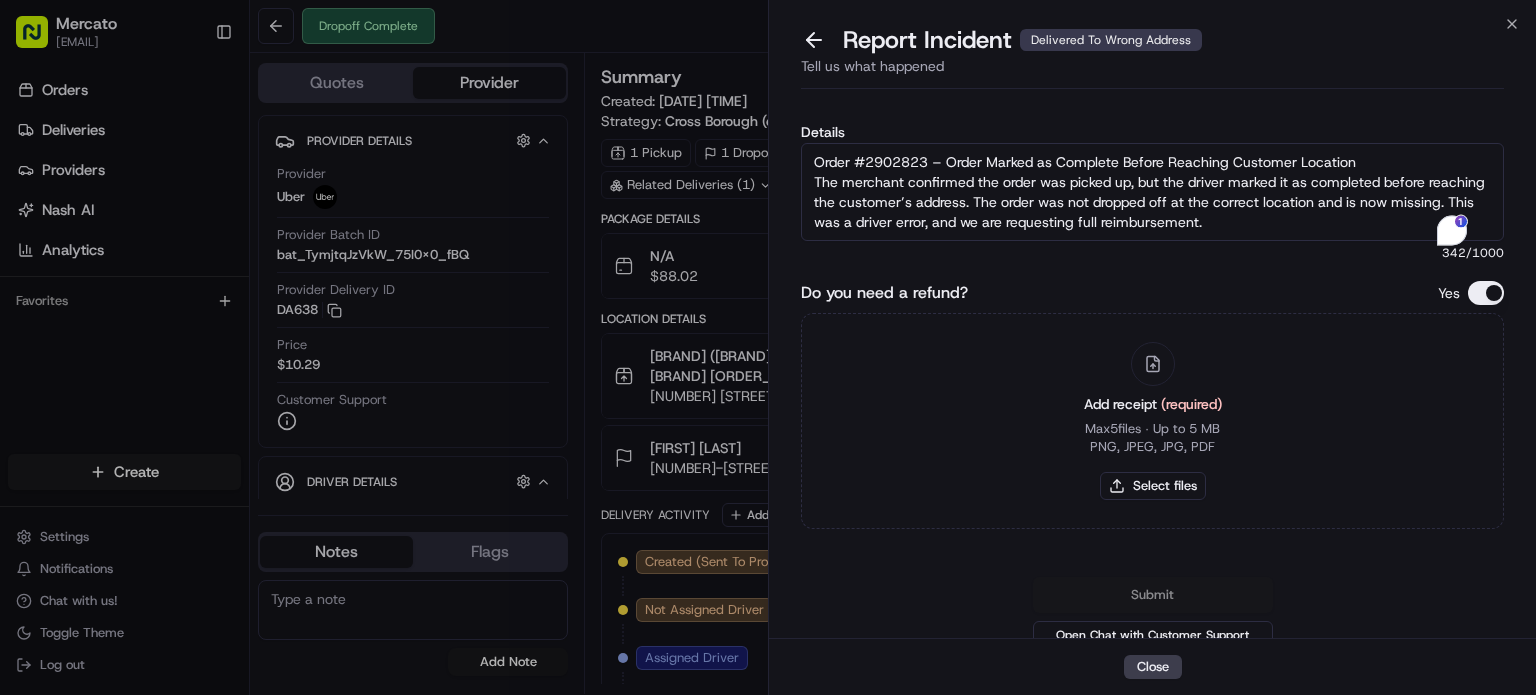 type on "Order #2902823 – Order Marked as Complete Before Reaching Customer Location
The merchant confirmed the order was picked up, but the driver marked it as completed before reaching the customer’s address. The order was not dropped off at the correct location and is now missing. This was a driver error, and we are requesting full reimbursement." 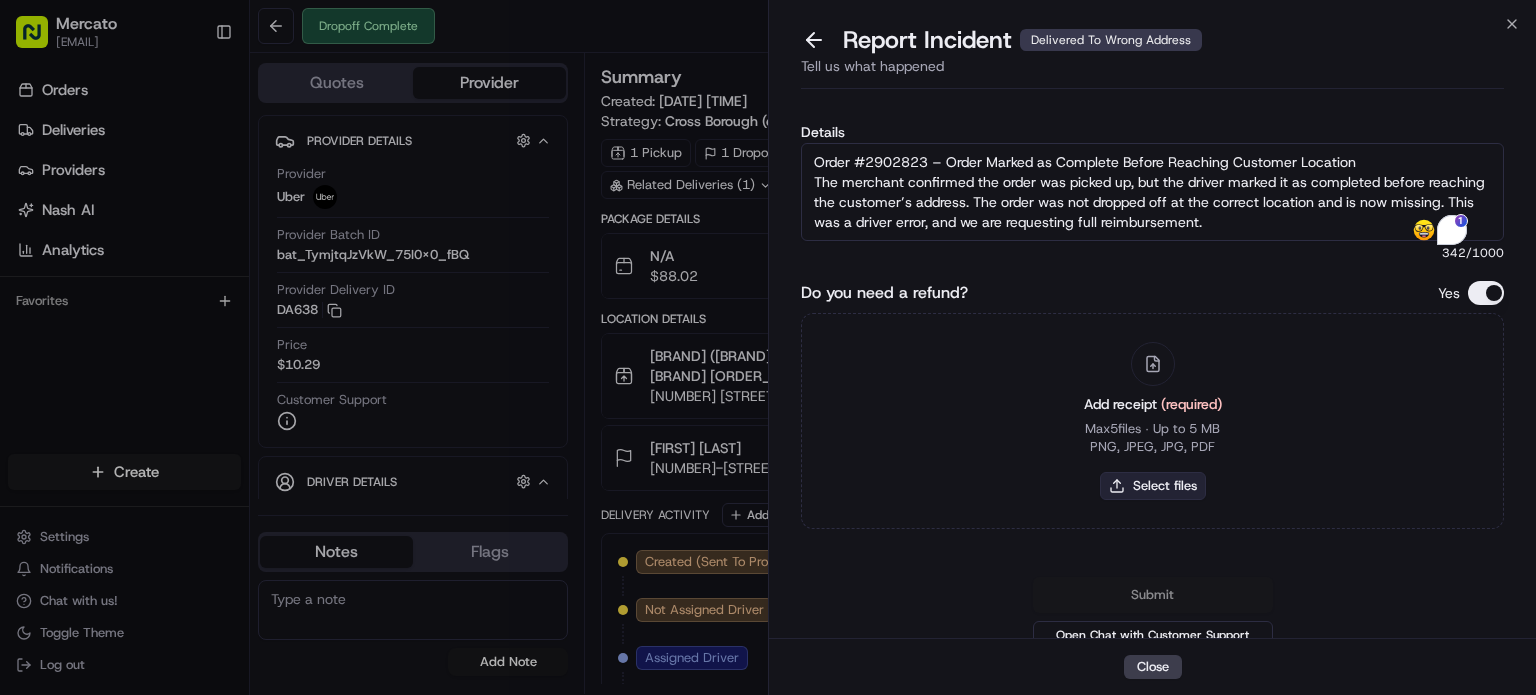 click on "Select files" at bounding box center (1153, 486) 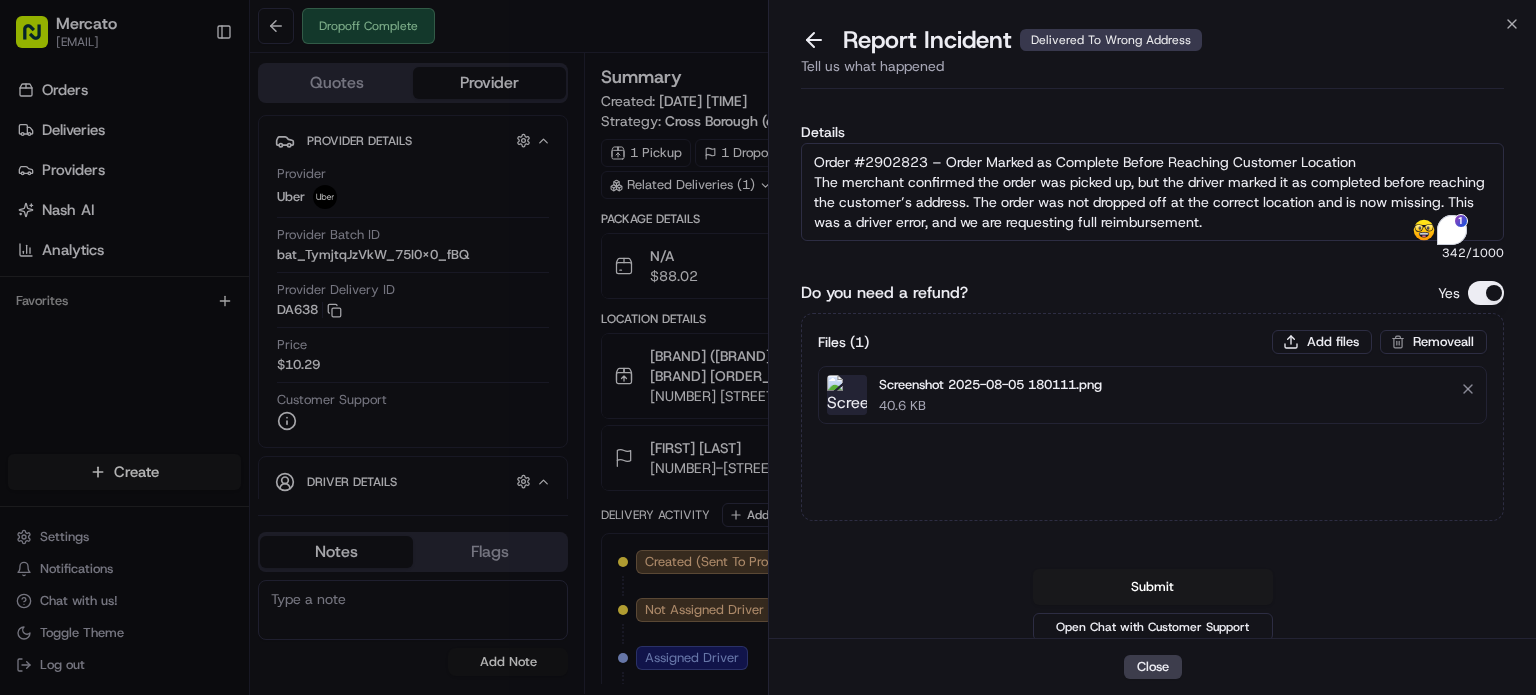 scroll, scrollTop: 70, scrollLeft: 0, axis: vertical 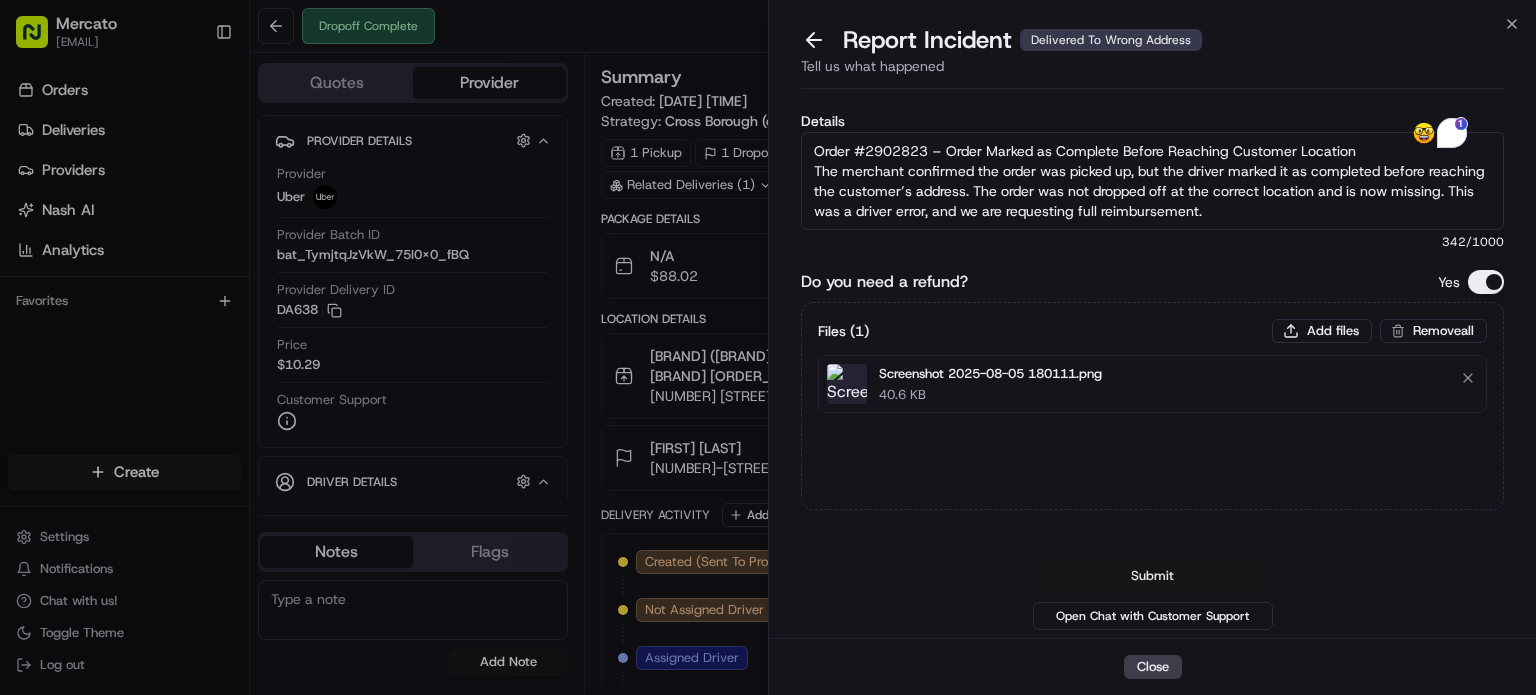 click on "Submit" at bounding box center (1153, 576) 